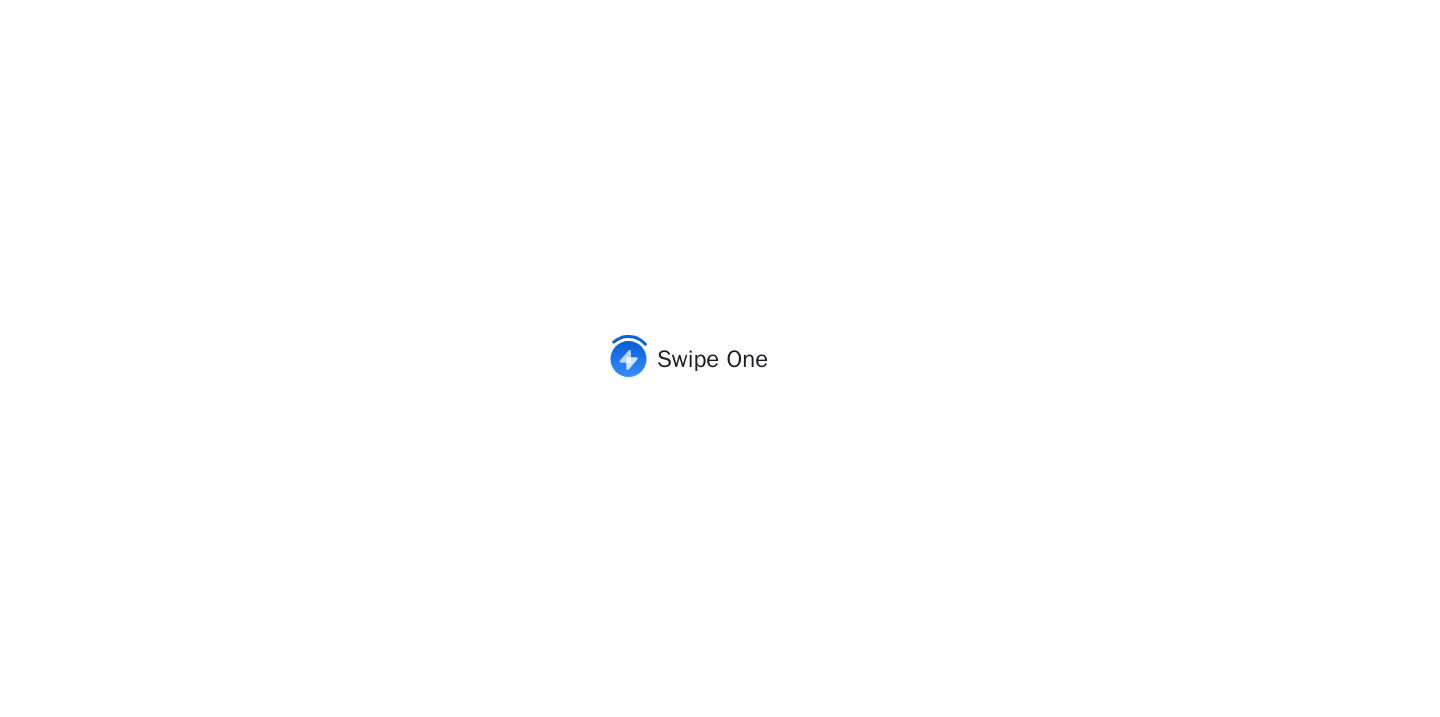 scroll, scrollTop: 0, scrollLeft: 0, axis: both 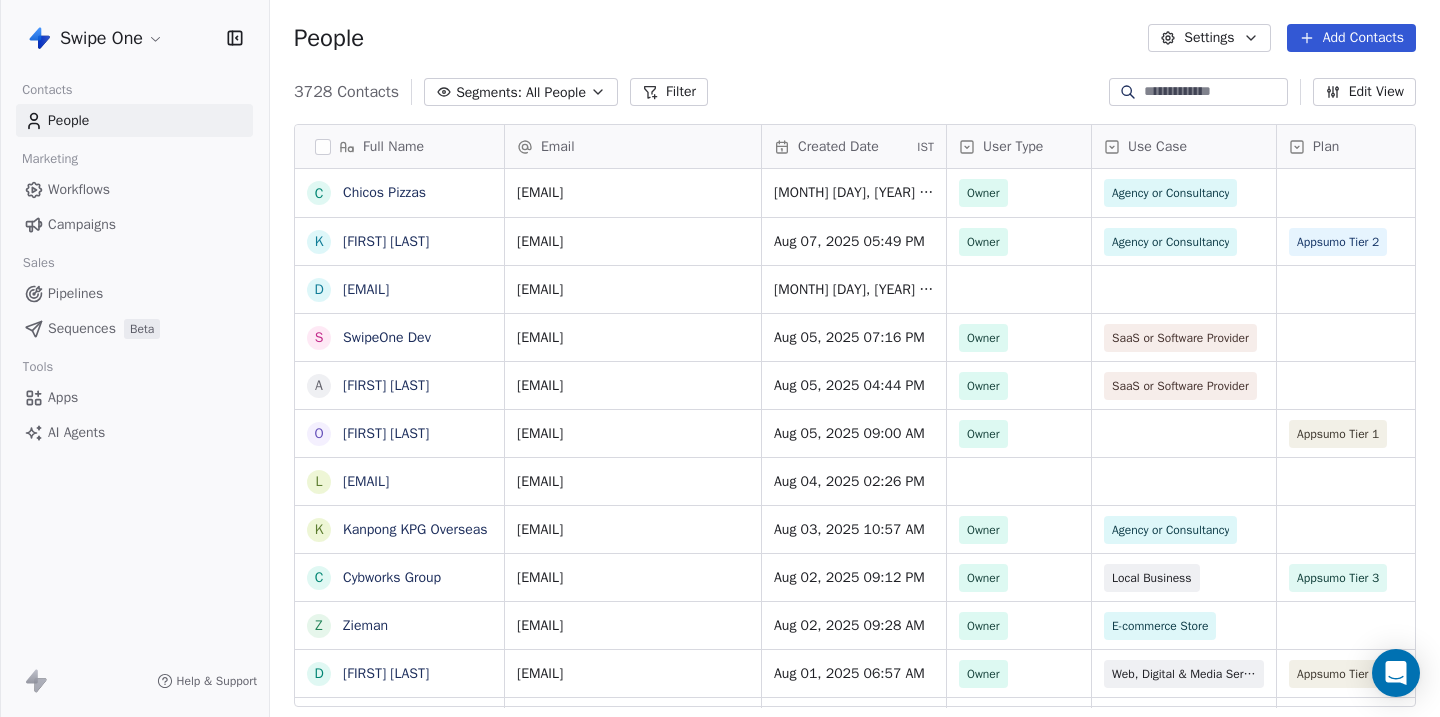 click on "Campaigns" at bounding box center (82, 224) 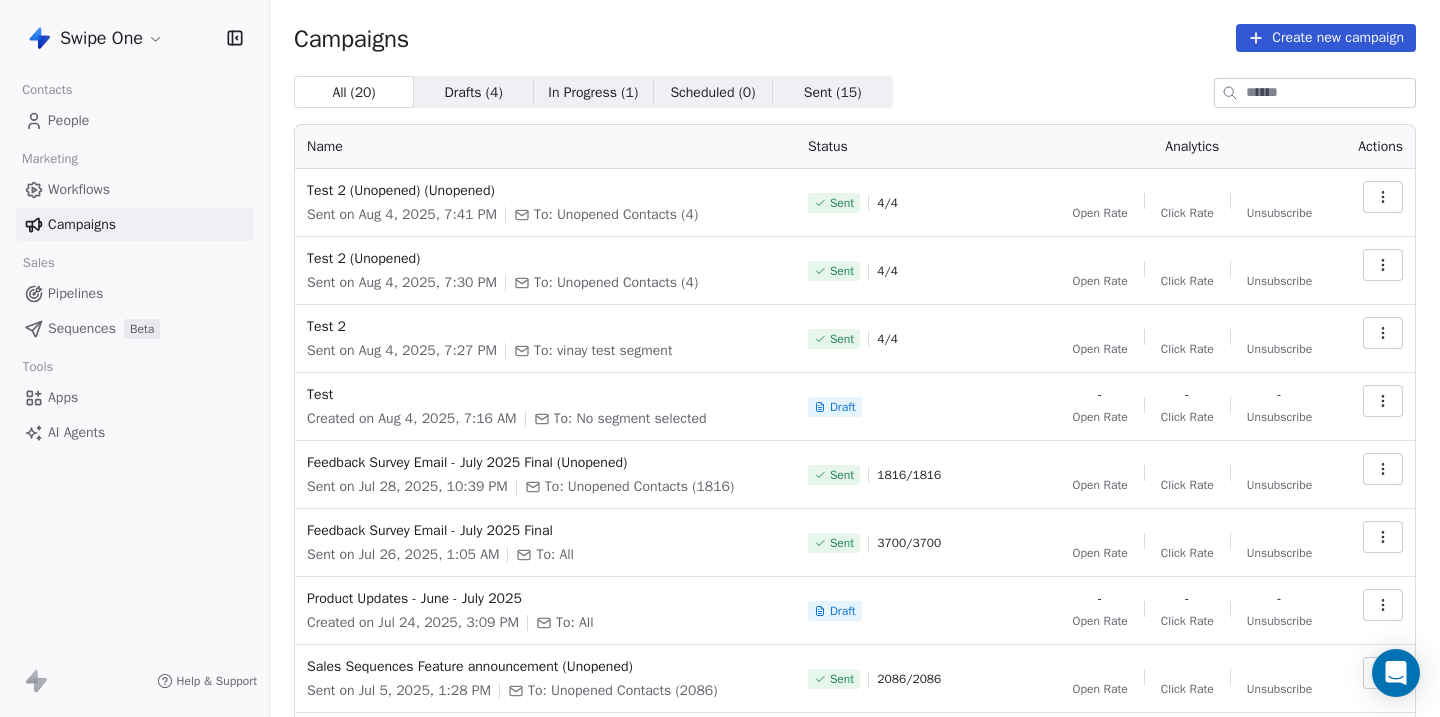 click on "Swipe One Contacts People Marketing Workflows Campaigns Sales Pipelines Sequences Beta Tools Apps AI Agents Help & Support Campaigns Create new campaign All ( 20 ) All ( 20 ) Drafts ( 4 ) Drafts ( 4 ) In Progress ( 1 ) In Progress ( 1 ) Scheduled ( 0 ) Scheduled ( 0 ) Sent ( 15 ) Sent ( 15 ) Name Status Analytics Actions Test 2 (Unopened) (Unopened) Sent on [MONTH] [DAY], [YEAR], [HOUR]:[MINUTE] [AM/PM] To: Unopened Contacts (4) Sent 4 / 4 Open Rate Click Rate Unsubscribe Test 2 (Unopened) Sent on [MONTH] [DAY], [YEAR], [HOUR]:[MINUTE] [AM/PM] To: Unopened Contacts (4) Sent 4 / 4 Open Rate Click Rate Unsubscribe Test 2 Sent on [MONTH] [DAY], [YEAR], [HOUR]:[MINUTE] [AM/PM] To: [FIRST] [LAST] segment Sent 4 / 4 Open Rate Click Rate Unsubscribe Test Created on [MONTH] [DAY], [YEAR], [HOUR]:[MINUTE] [AM/PM] To: No segment selected Draft - Open Rate - Click Rate - Unsubscribe Feedback Survey Email - [MONTH] [YEAR] Final (Unopened) Sent on [MONTH] [DAY], [YEAR], [HOUR]:[MINUTE] [AM/PM] To: Unopened Contacts (1816) Sent 1816 / 1816 Open Rate Click Rate Unsubscribe Feedback Survey Email - [MONTH] [YEAR] Final Sent on [MONTH] [DAY], [YEAR], [HOUR]:[MINUTE] [AM/PM] To: All / -" at bounding box center [720, 358] 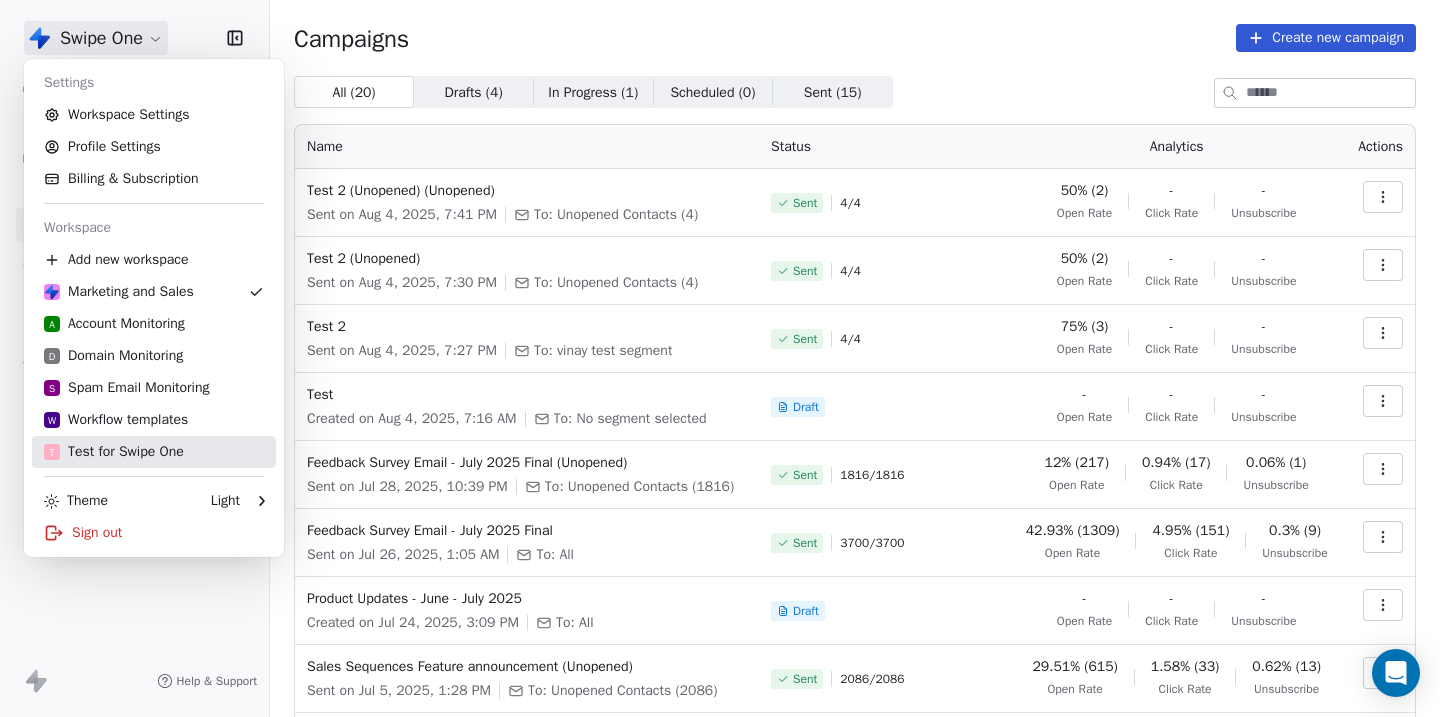 click on "T Test for Swipe One" at bounding box center (114, 452) 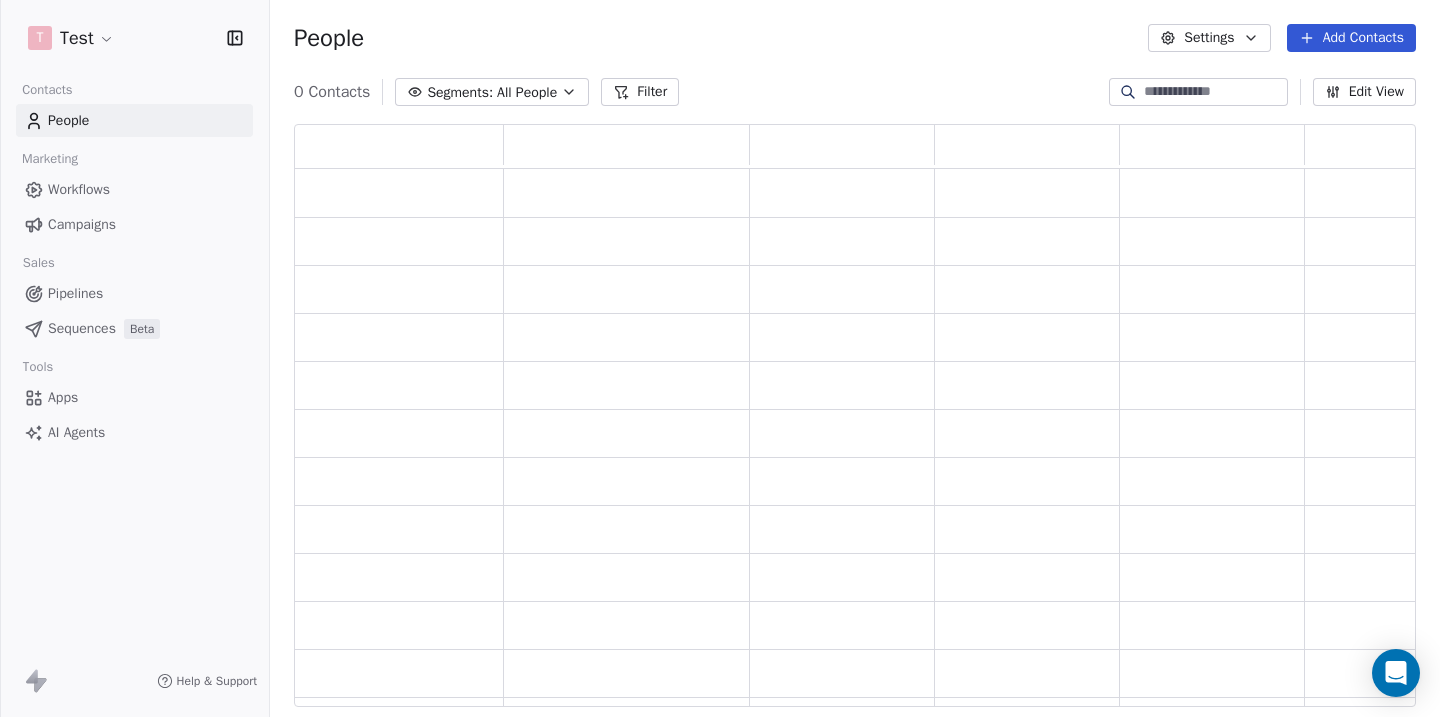 scroll, scrollTop: 1, scrollLeft: 1, axis: both 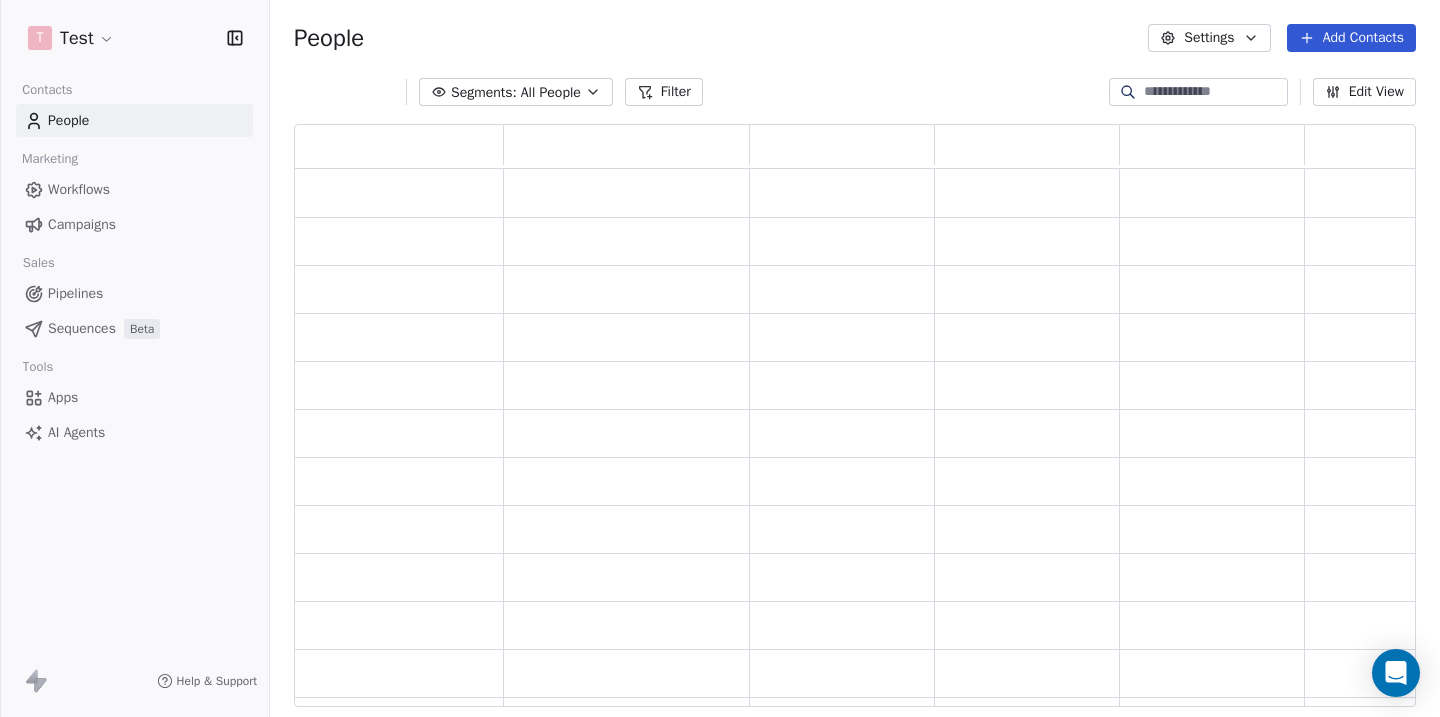 click on "Campaigns" at bounding box center [82, 224] 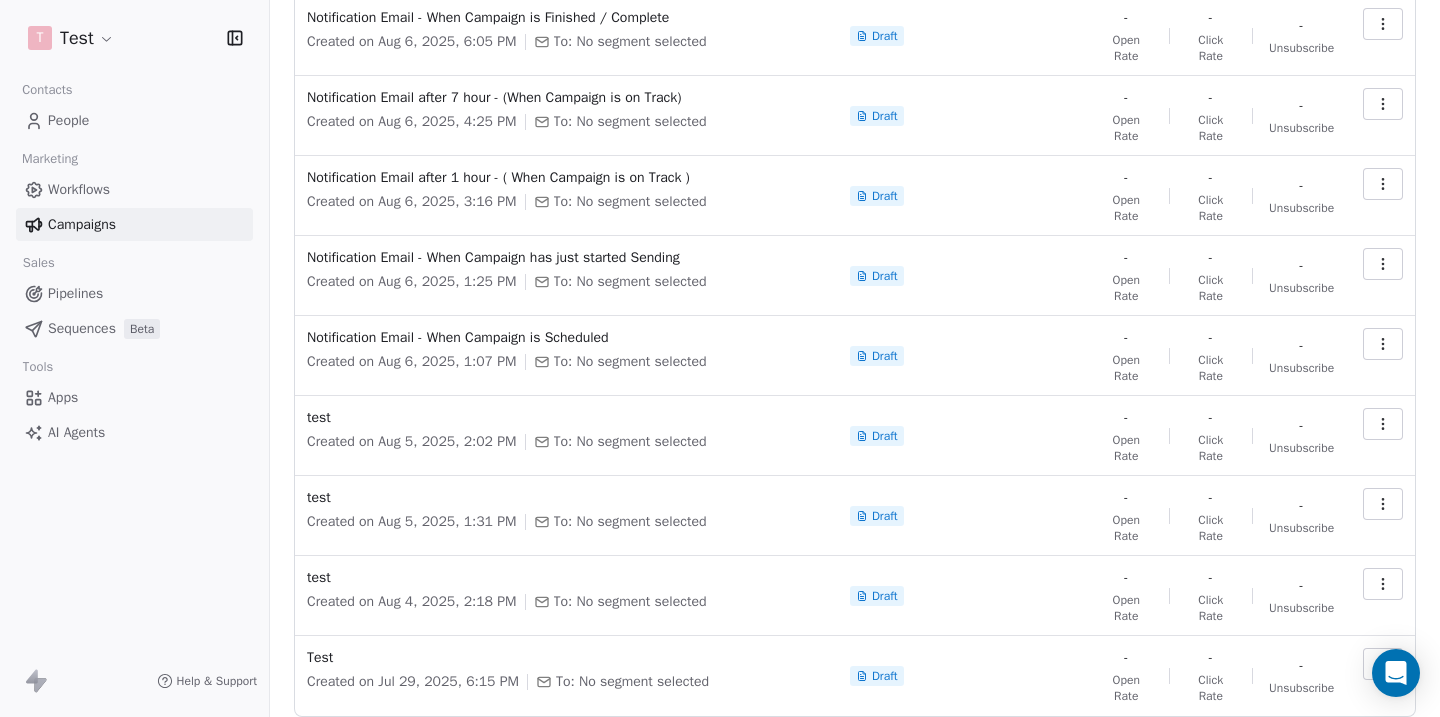 scroll, scrollTop: 263, scrollLeft: 0, axis: vertical 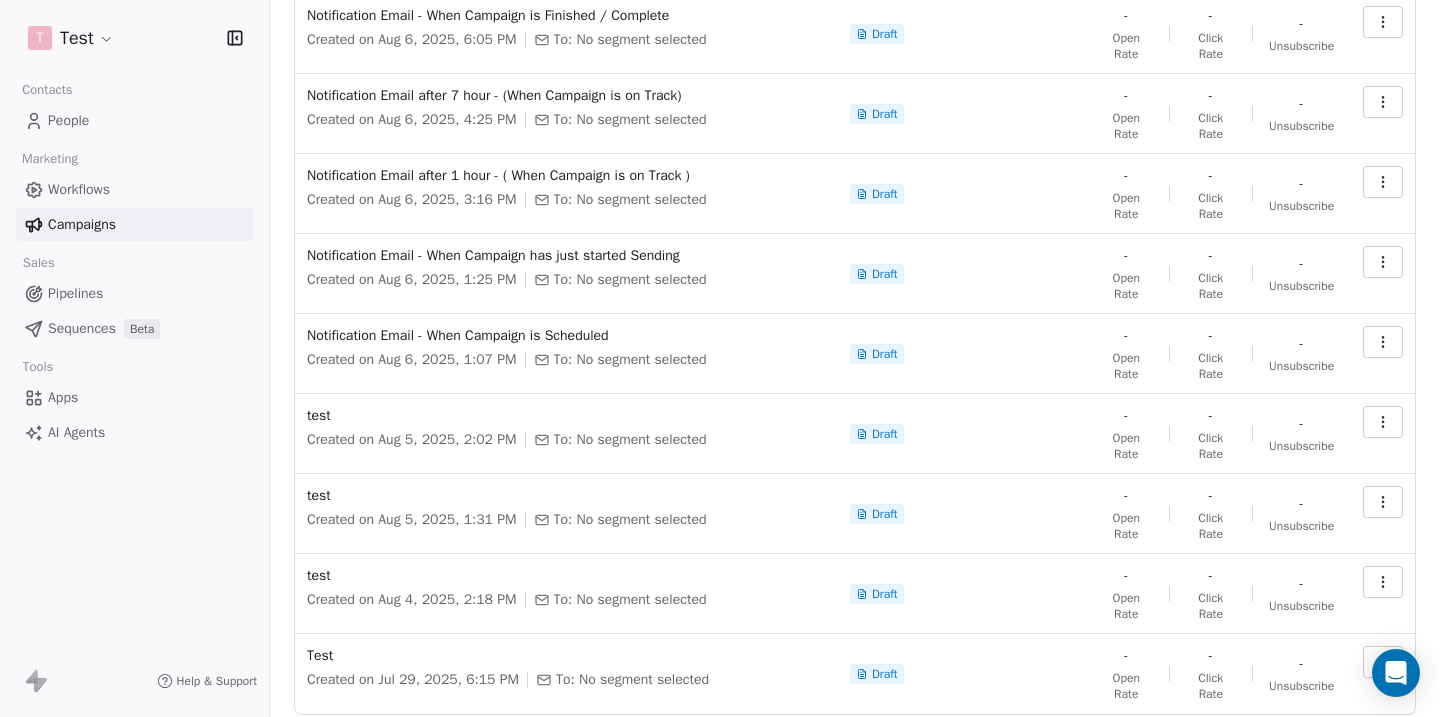 click 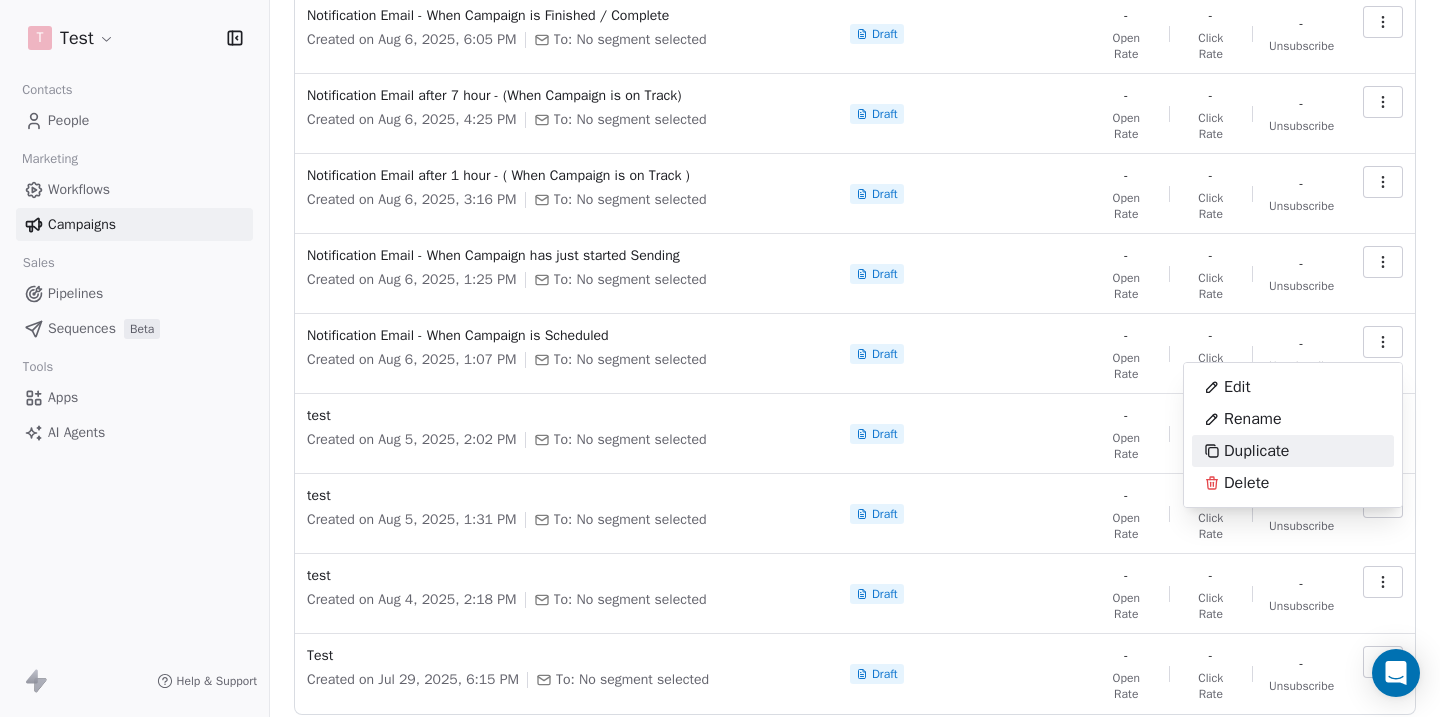 click on "Duplicate" at bounding box center [1256, 451] 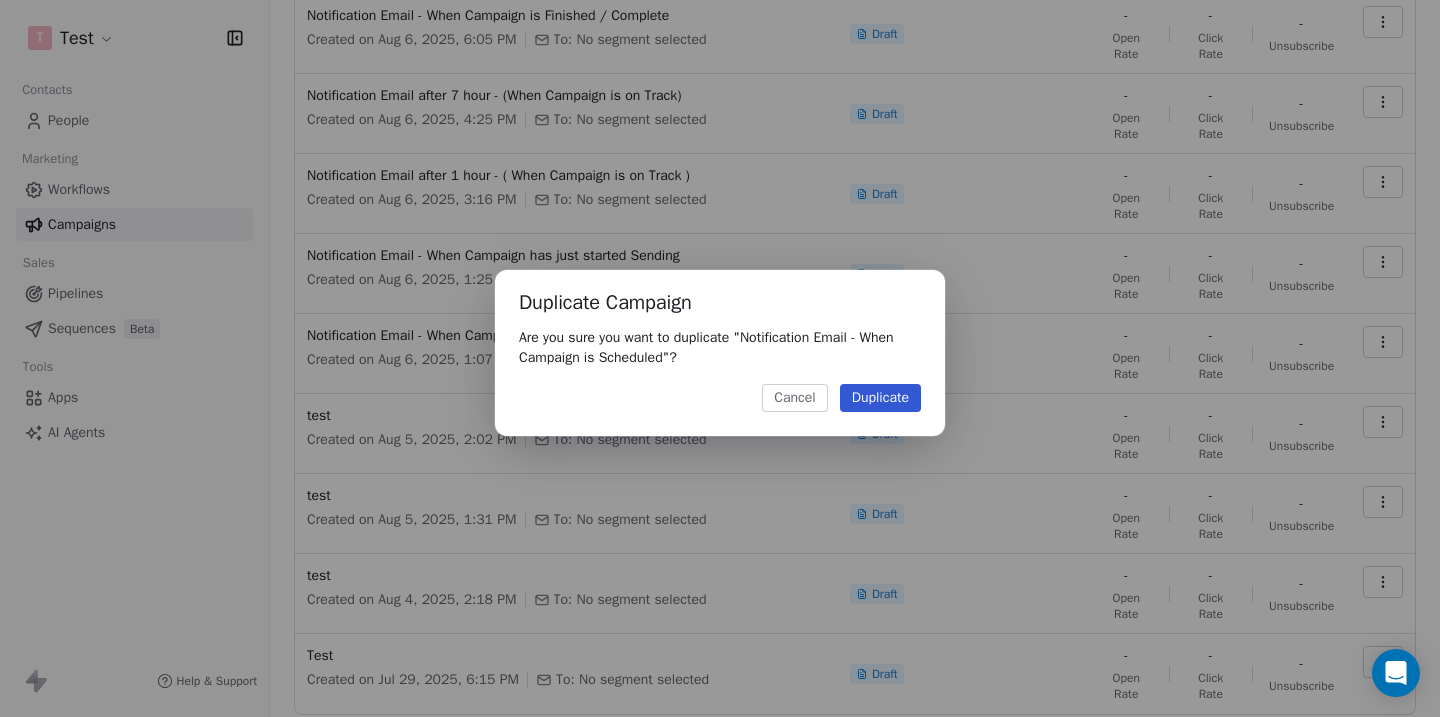 click on "Duplicate" at bounding box center (880, 398) 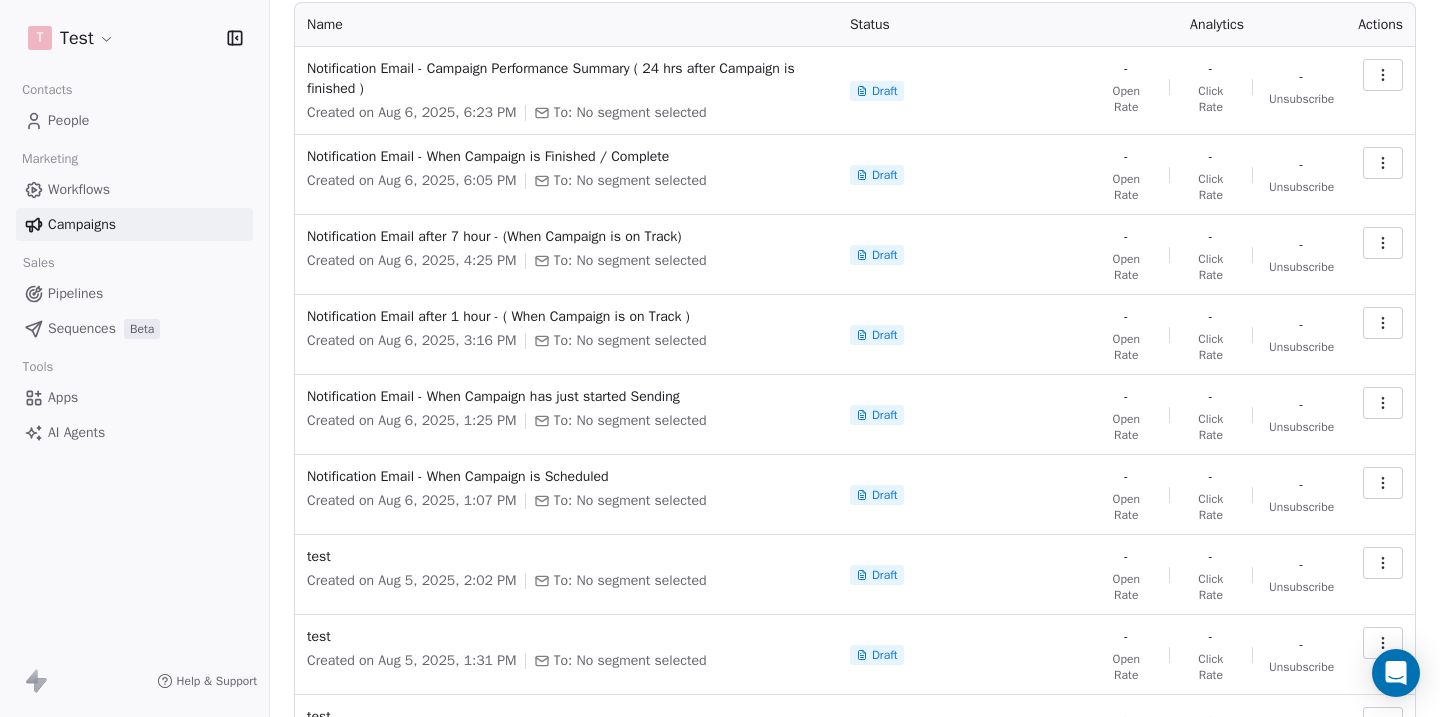 scroll, scrollTop: 0, scrollLeft: 0, axis: both 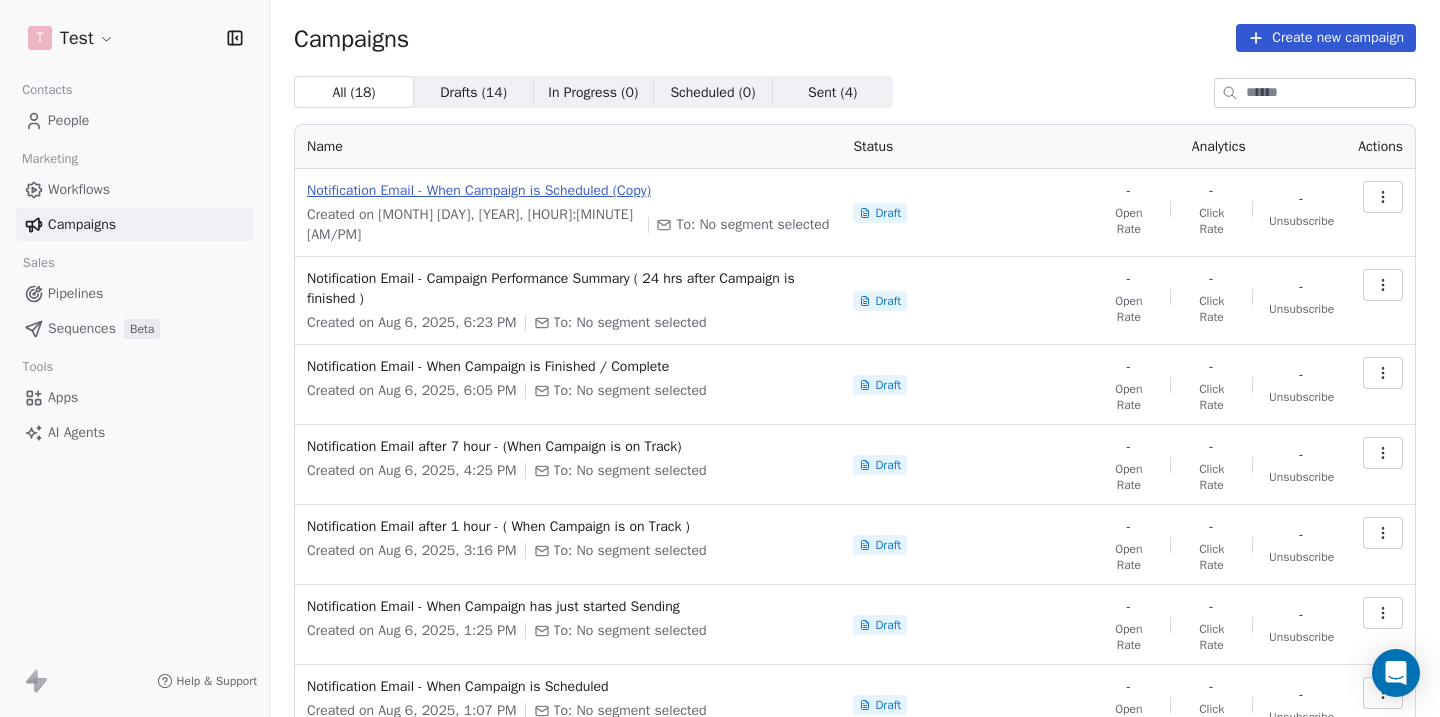 click on "Notification Email - When Campaign is Scheduled (Copy)" at bounding box center (568, 191) 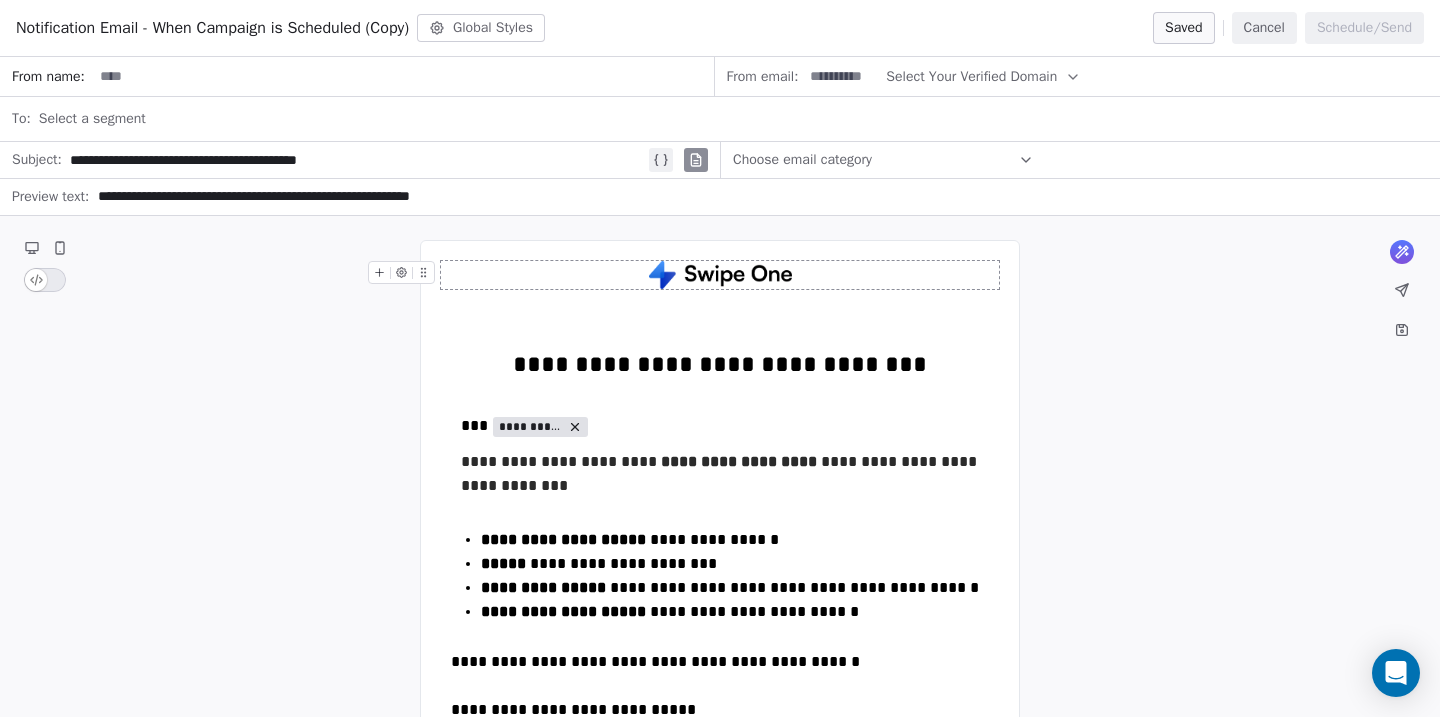 click on "Cancel" at bounding box center (1264, 28) 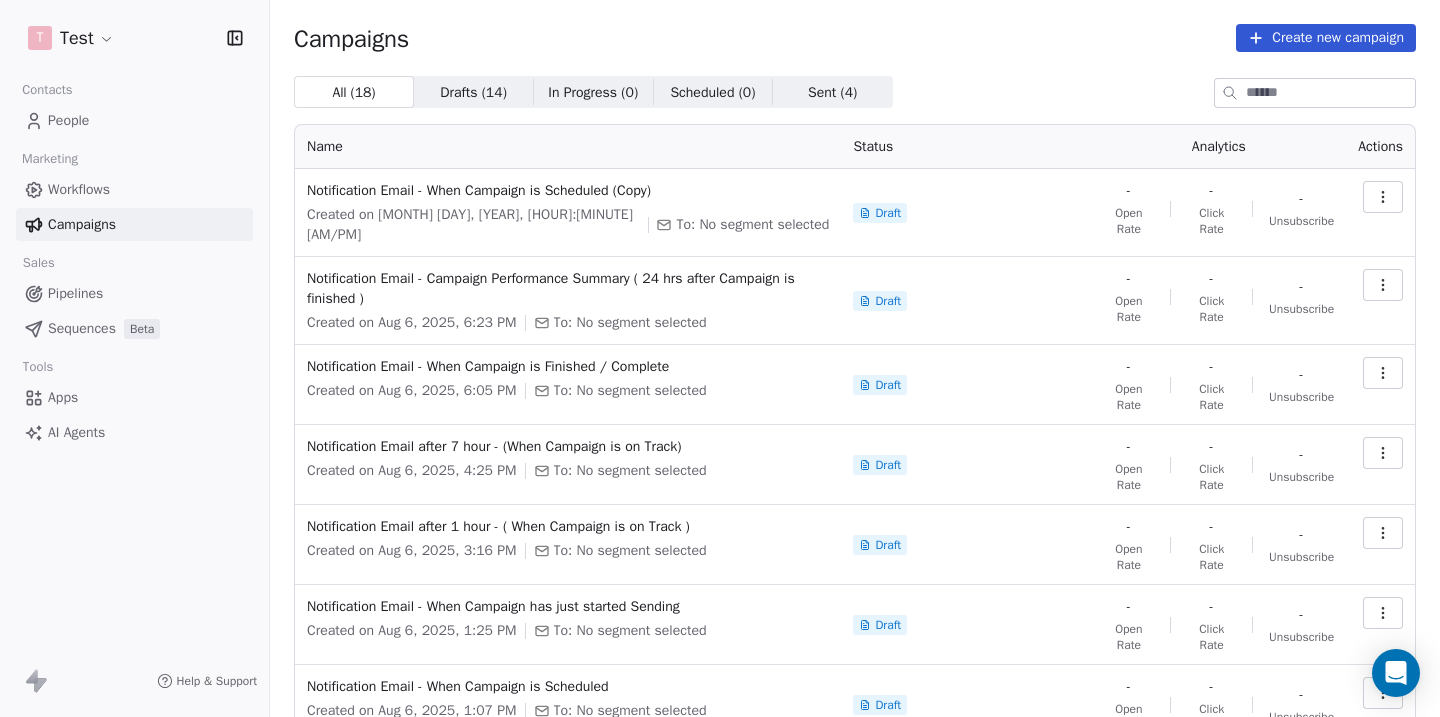 click at bounding box center (1383, 197) 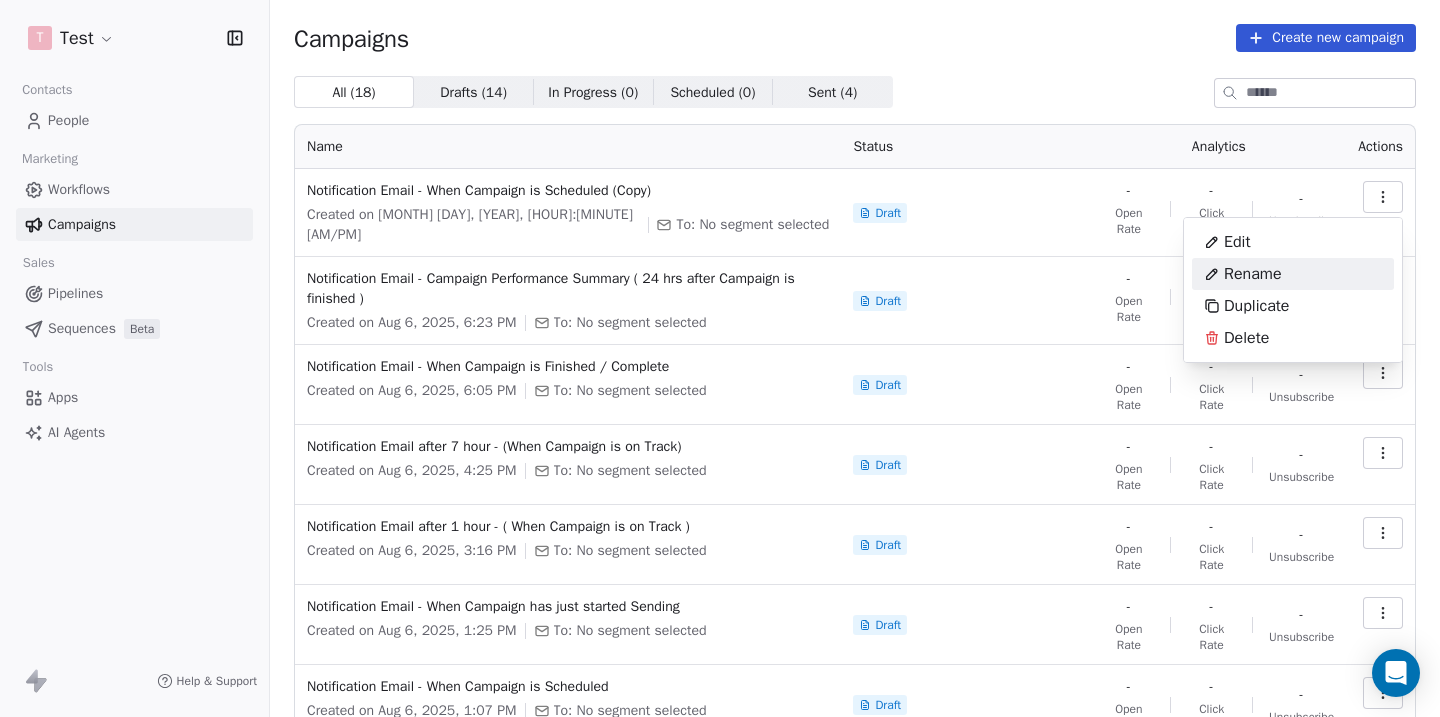 click on "Rename" at bounding box center (1293, 274) 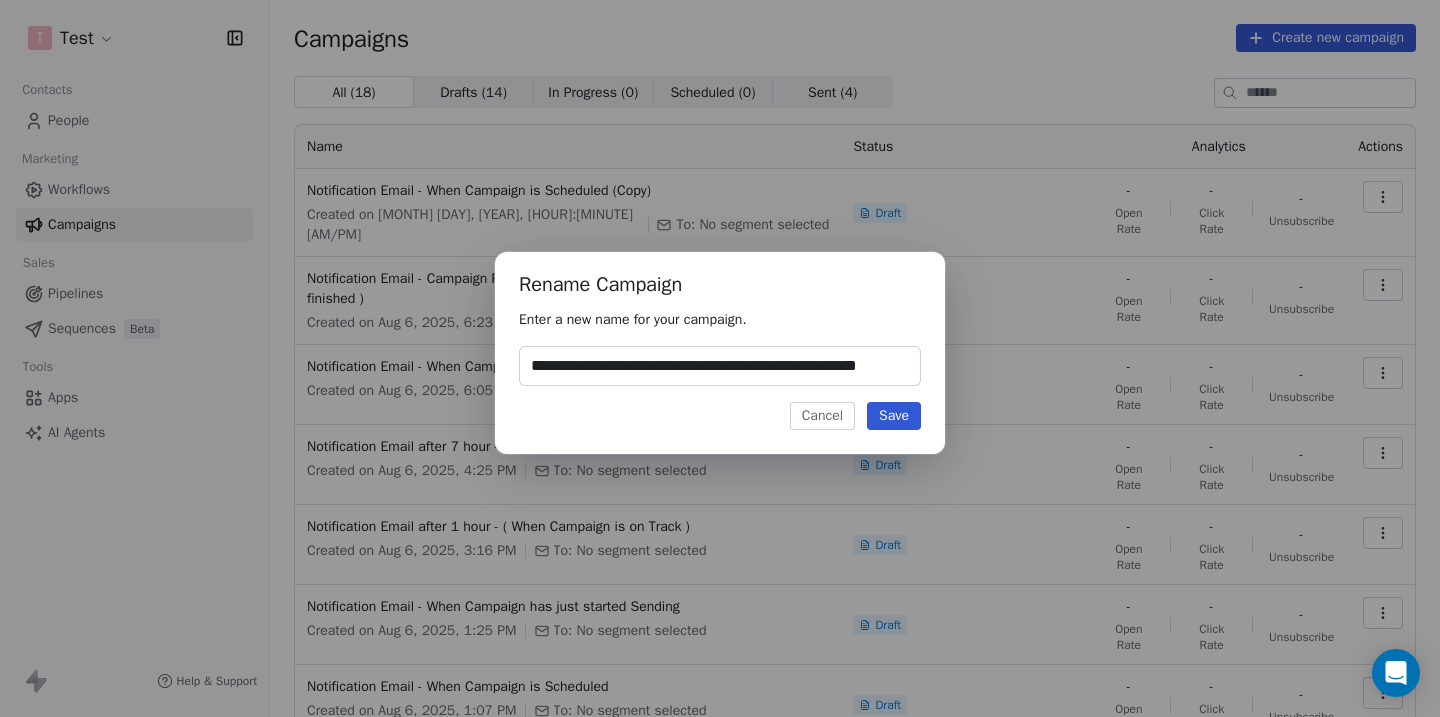 click on "**********" at bounding box center [720, 366] 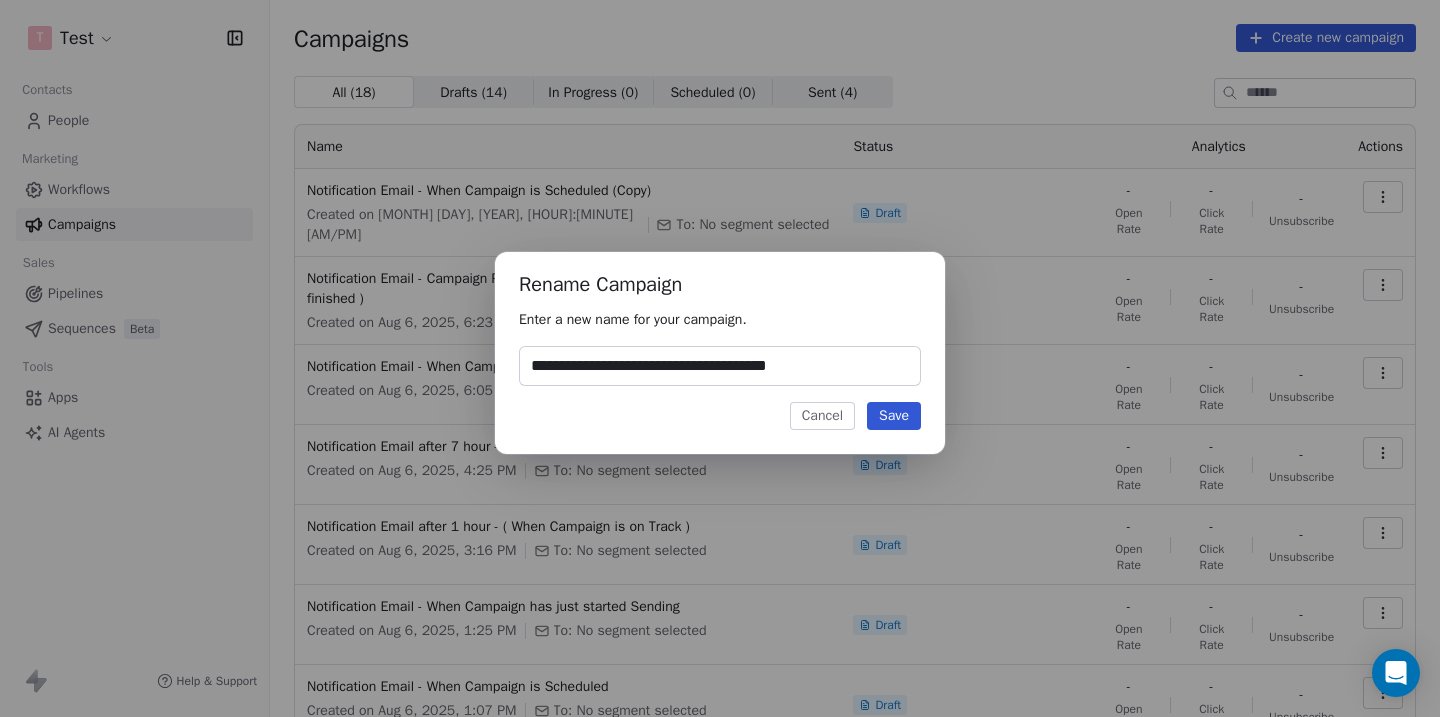 scroll, scrollTop: 0, scrollLeft: 0, axis: both 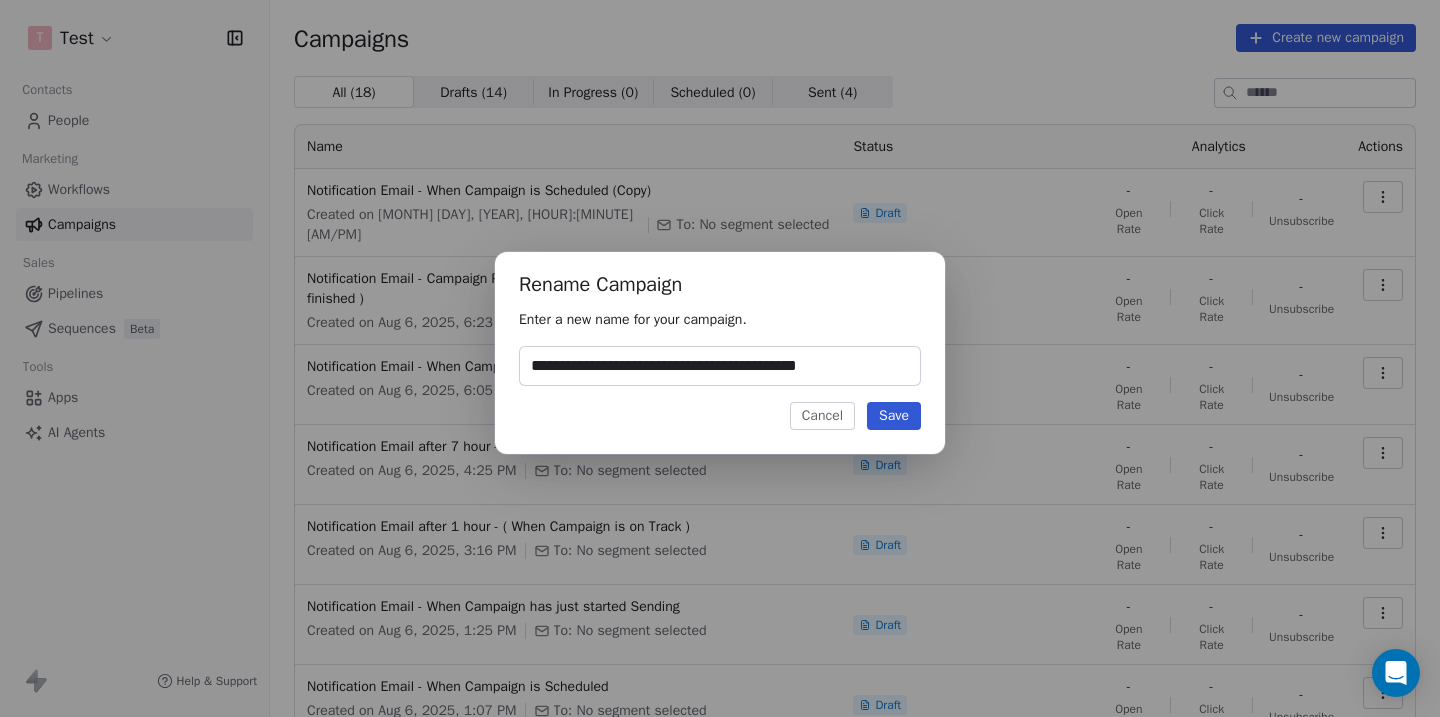 type on "**********" 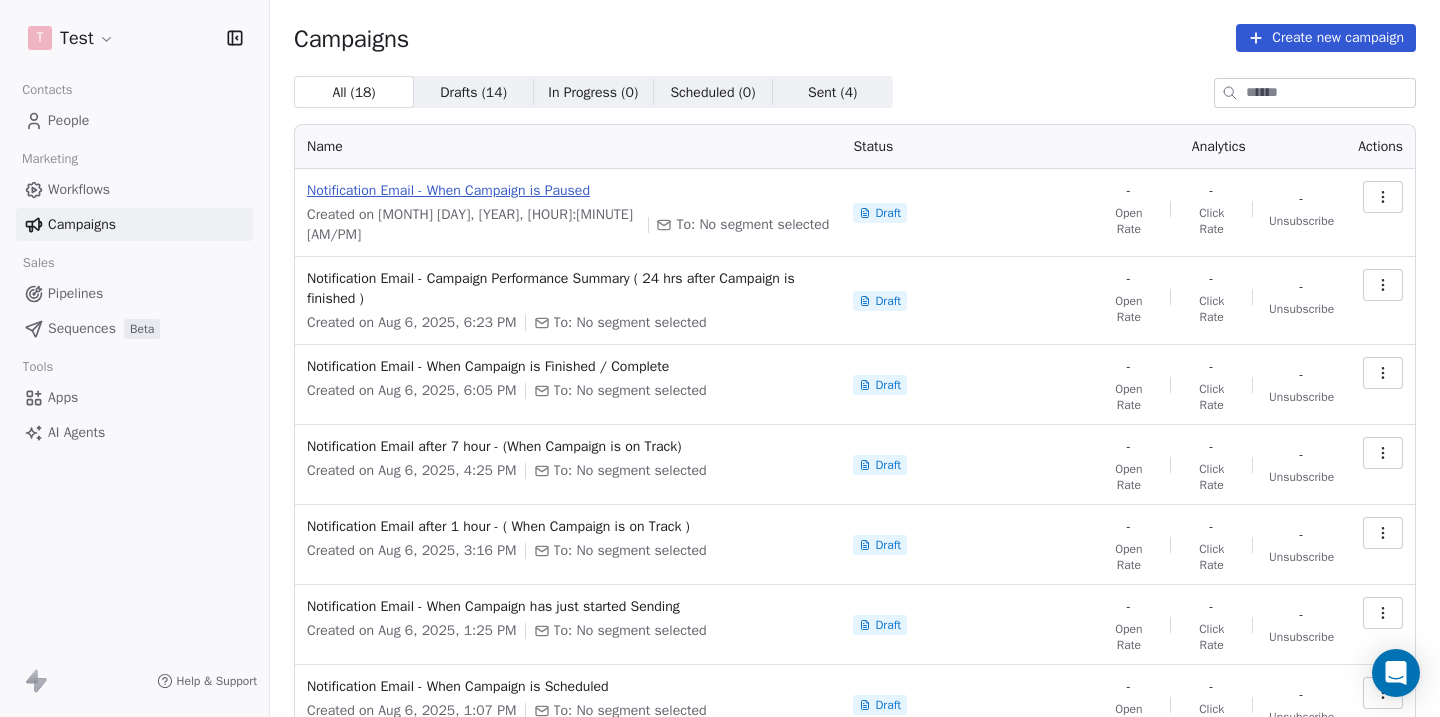 click on "Notification Email - When Campaign is Paused" at bounding box center (568, 191) 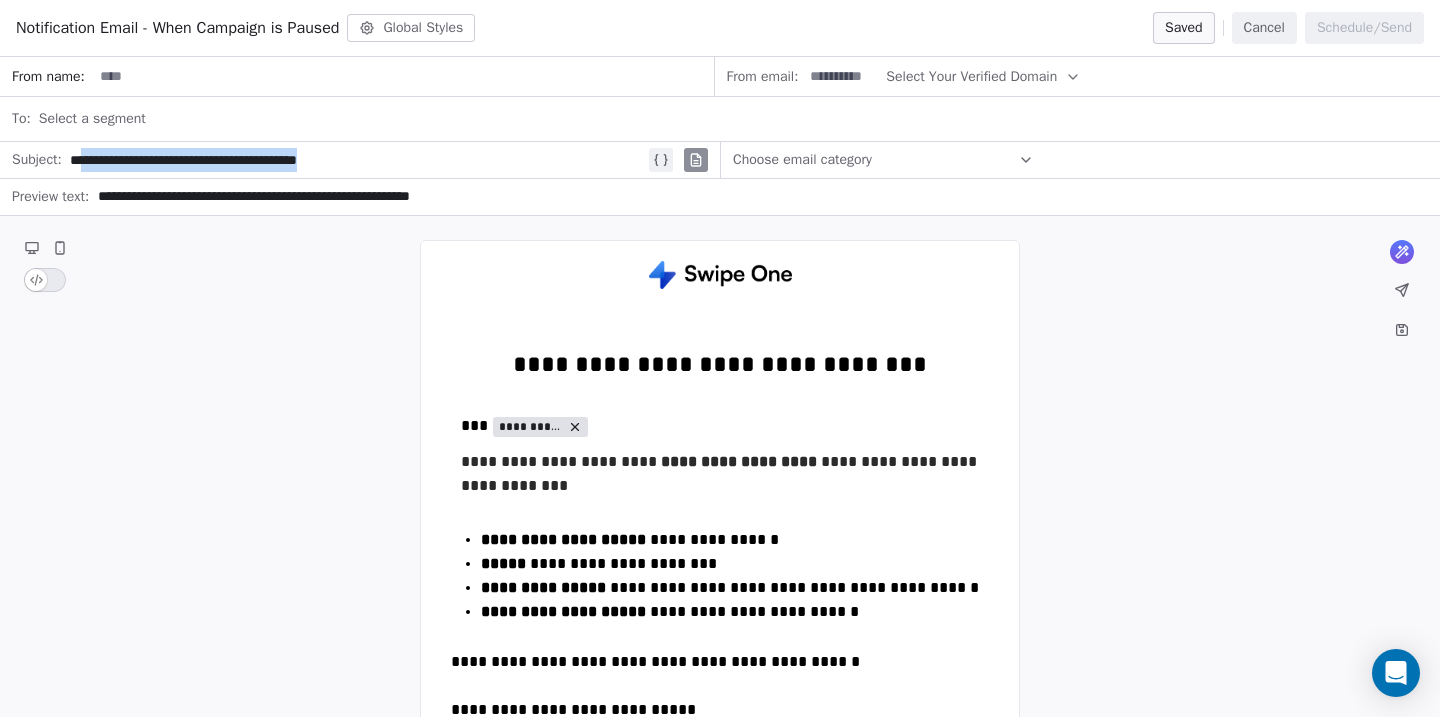 drag, startPoint x: 483, startPoint y: 165, endPoint x: 89, endPoint y: 153, distance: 394.1827 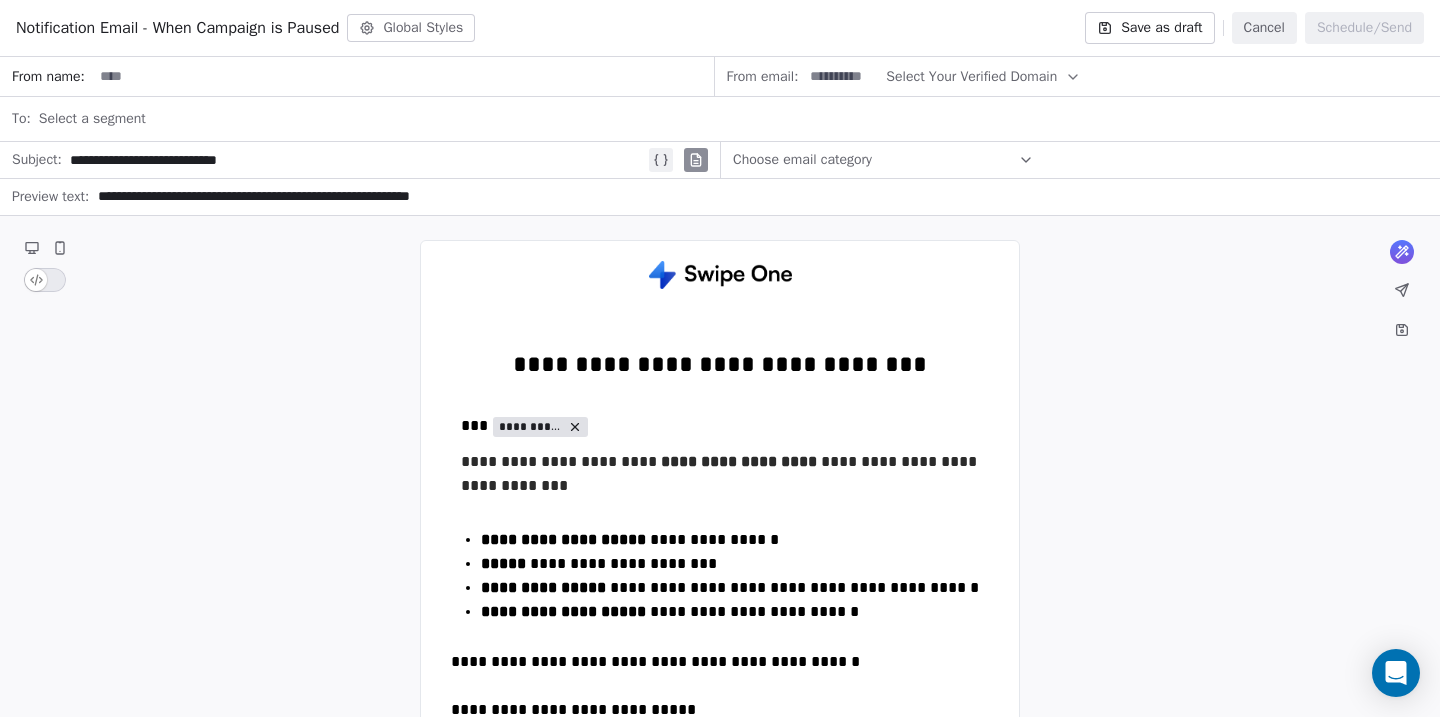 click on "**********" at bounding box center (357, 160) 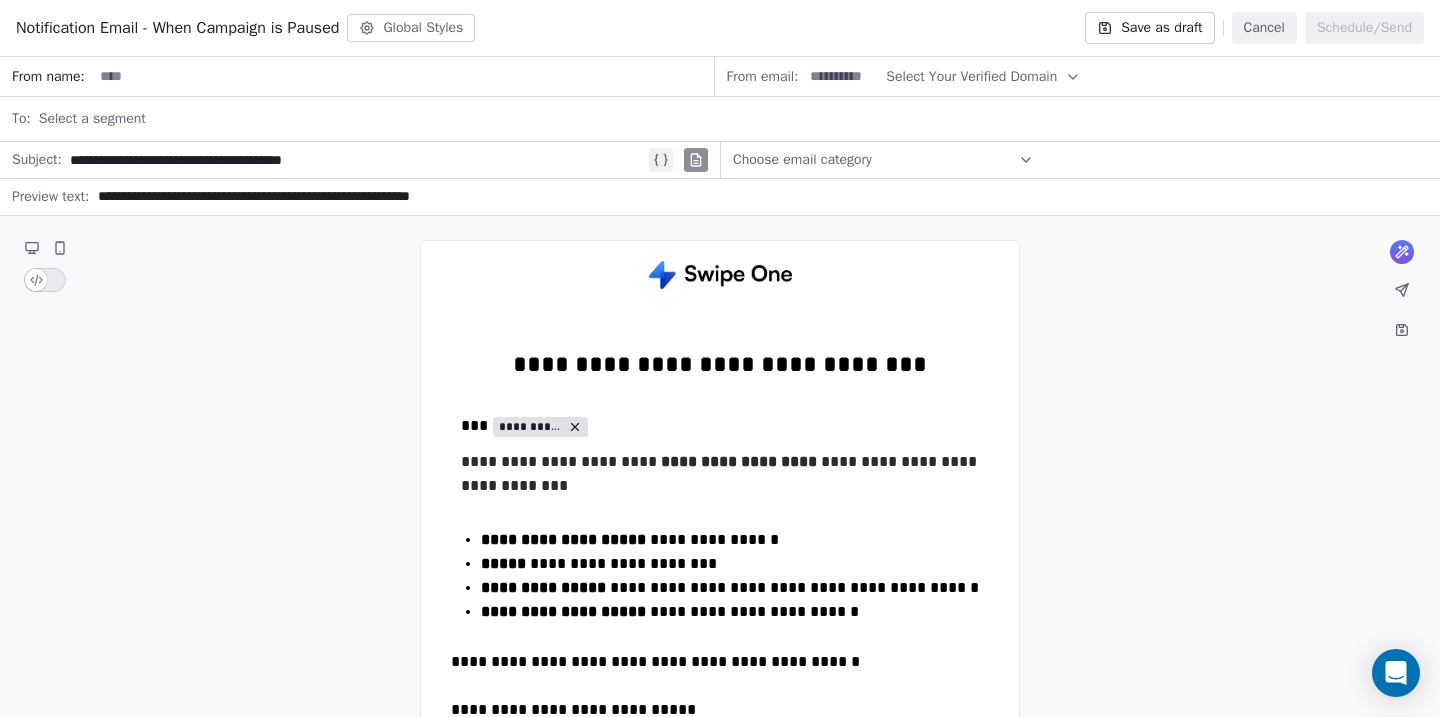 click on "**********" at bounding box center (357, 160) 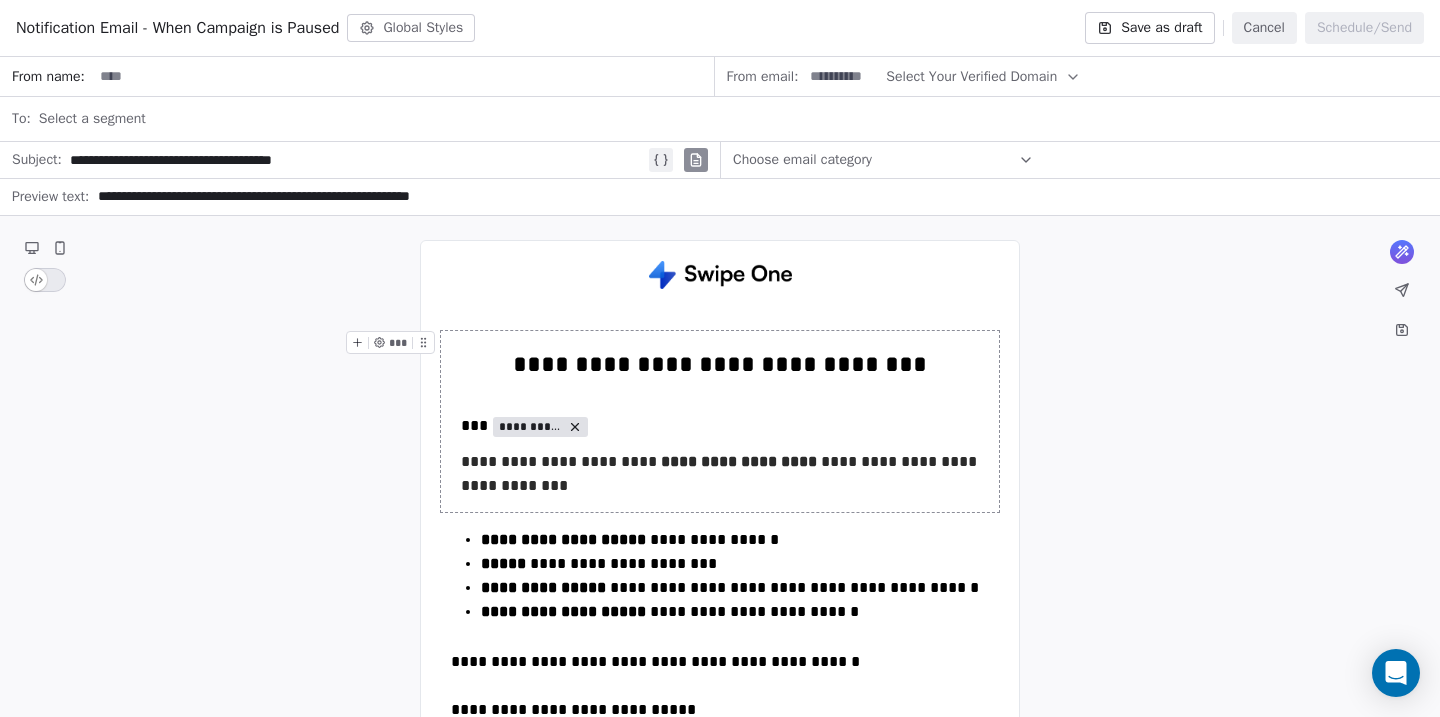 click on "**********" at bounding box center (757, 197) 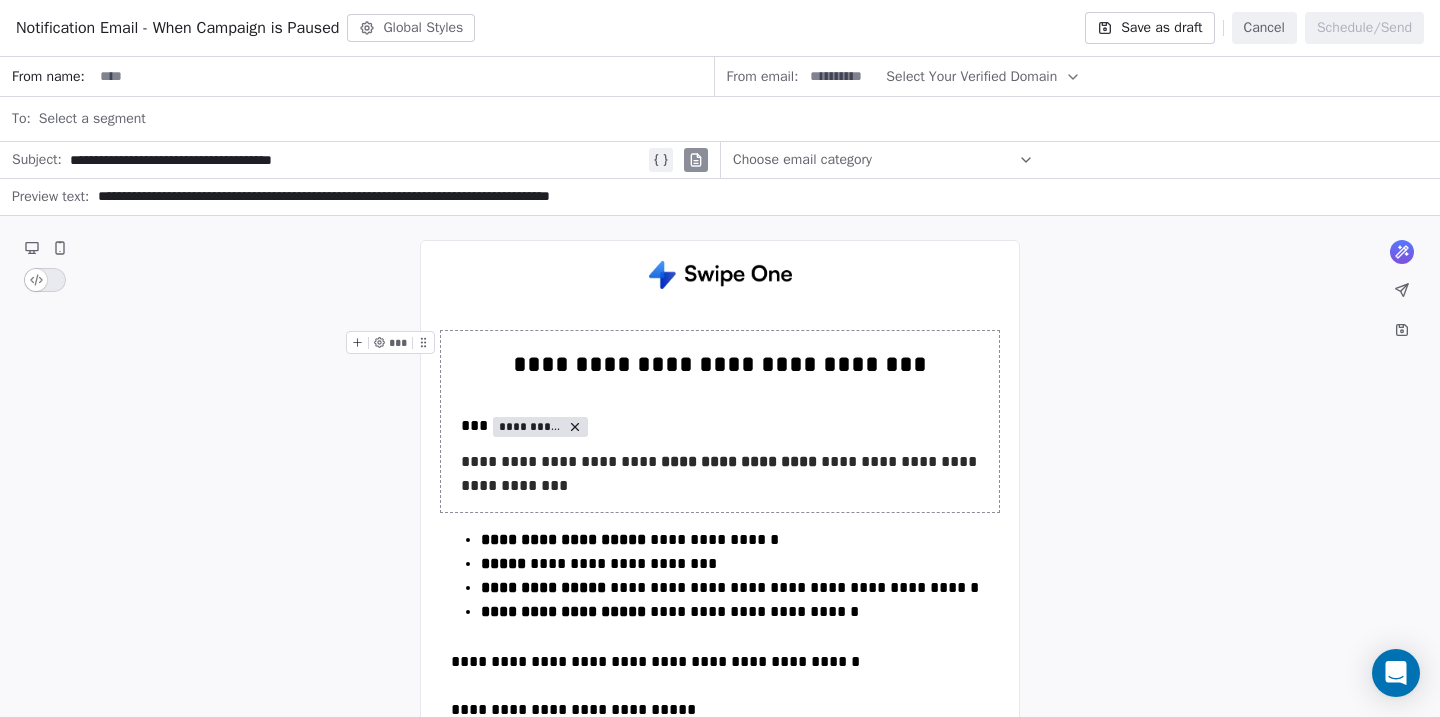 type on "**********" 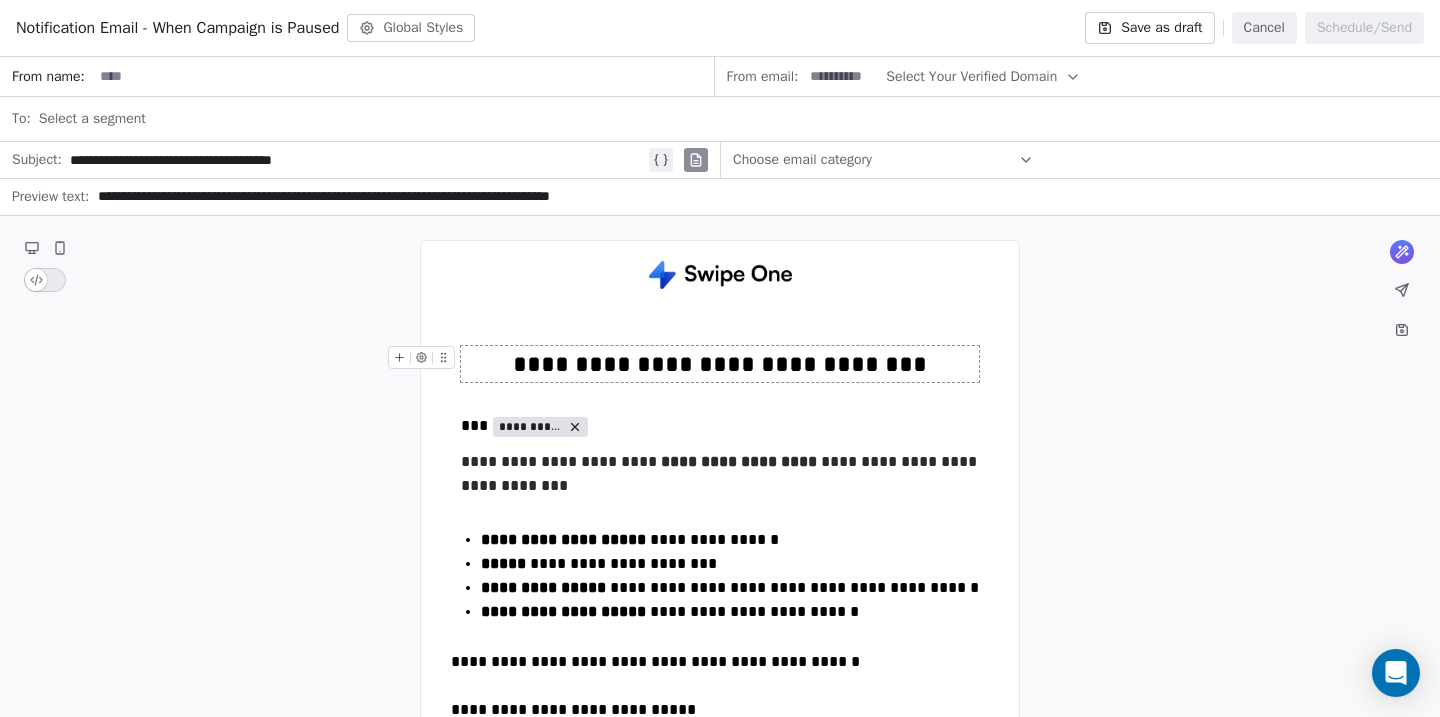 click on "**********" at bounding box center (720, 364) 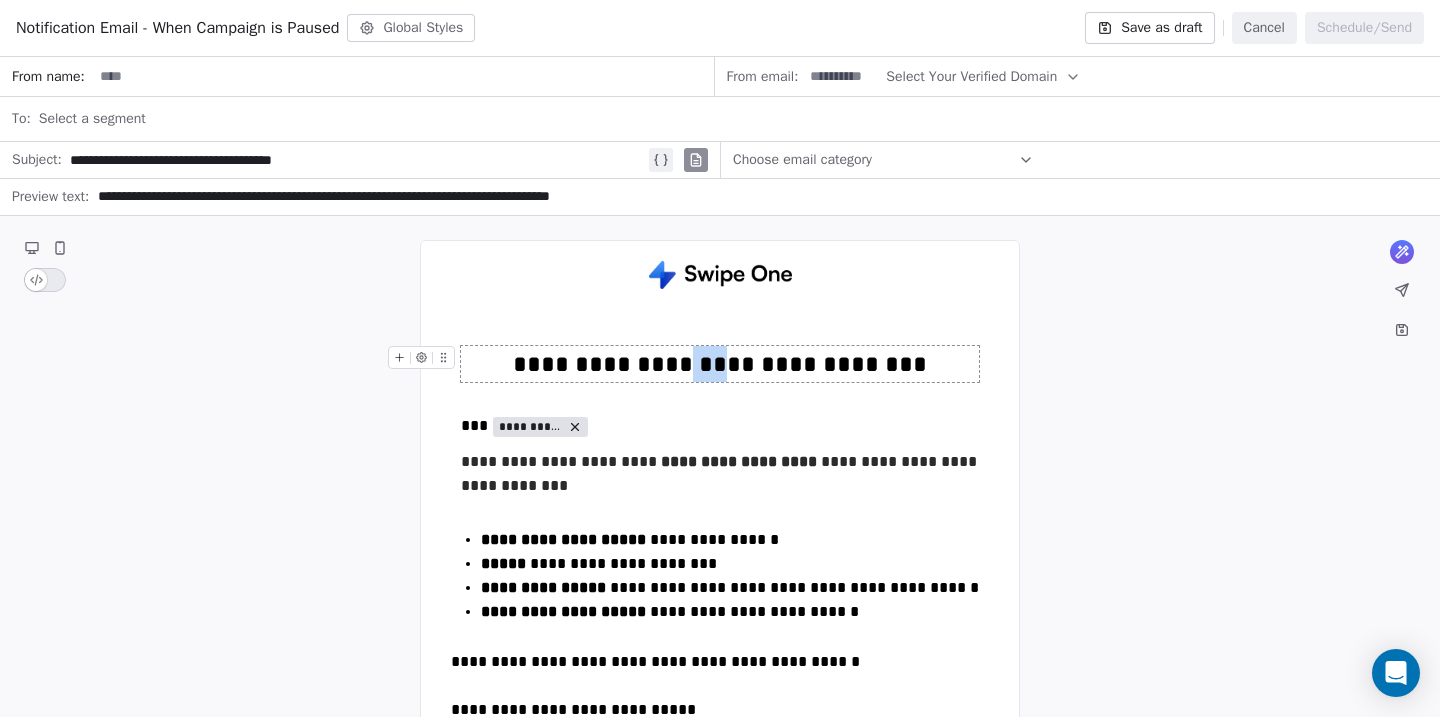 click on "**********" at bounding box center (720, 364) 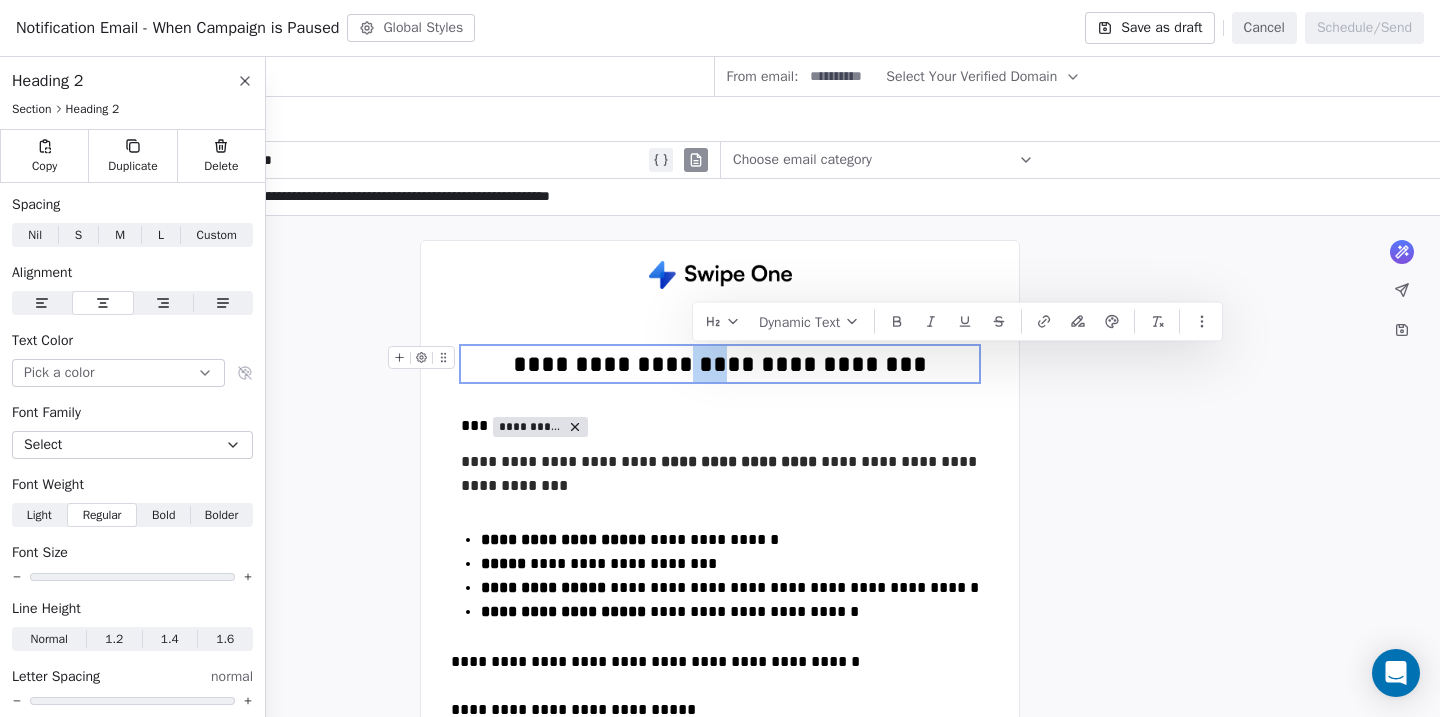 type 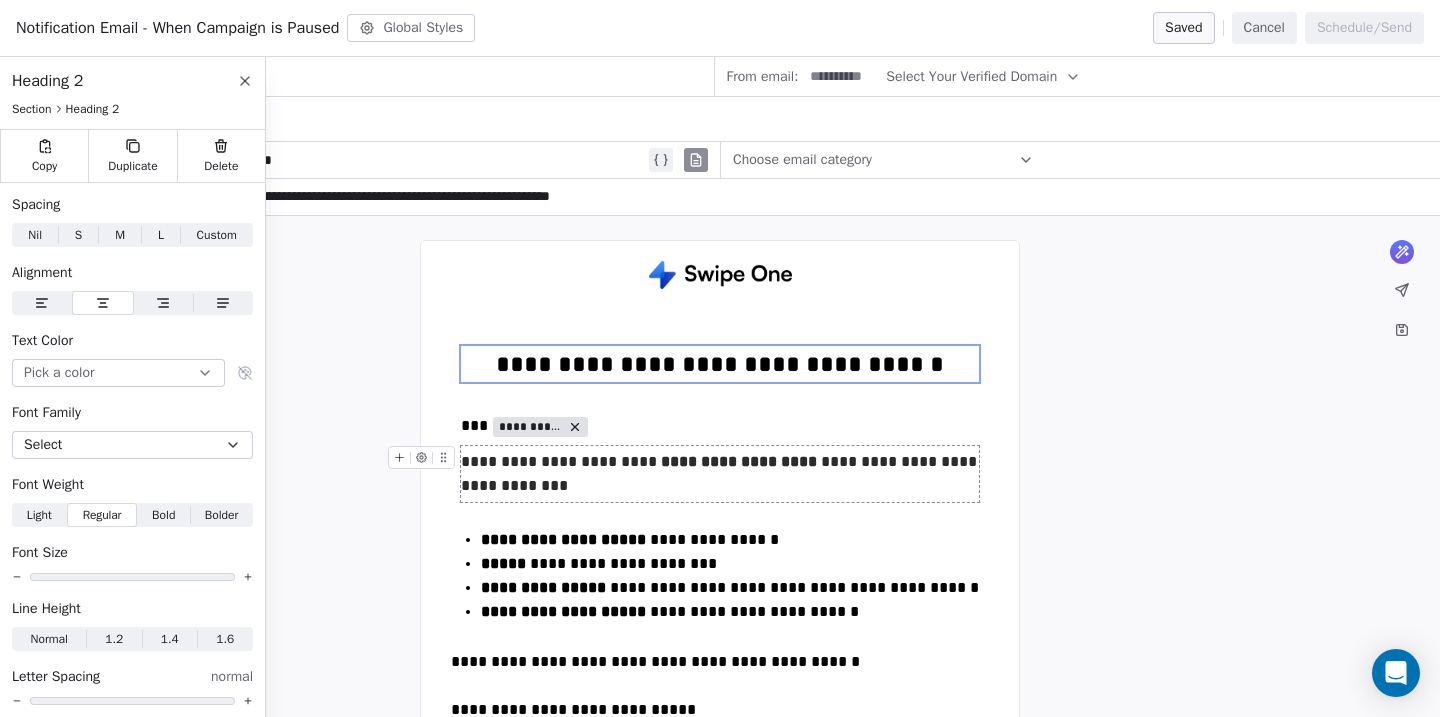 click on "**********" at bounding box center [739, 461] 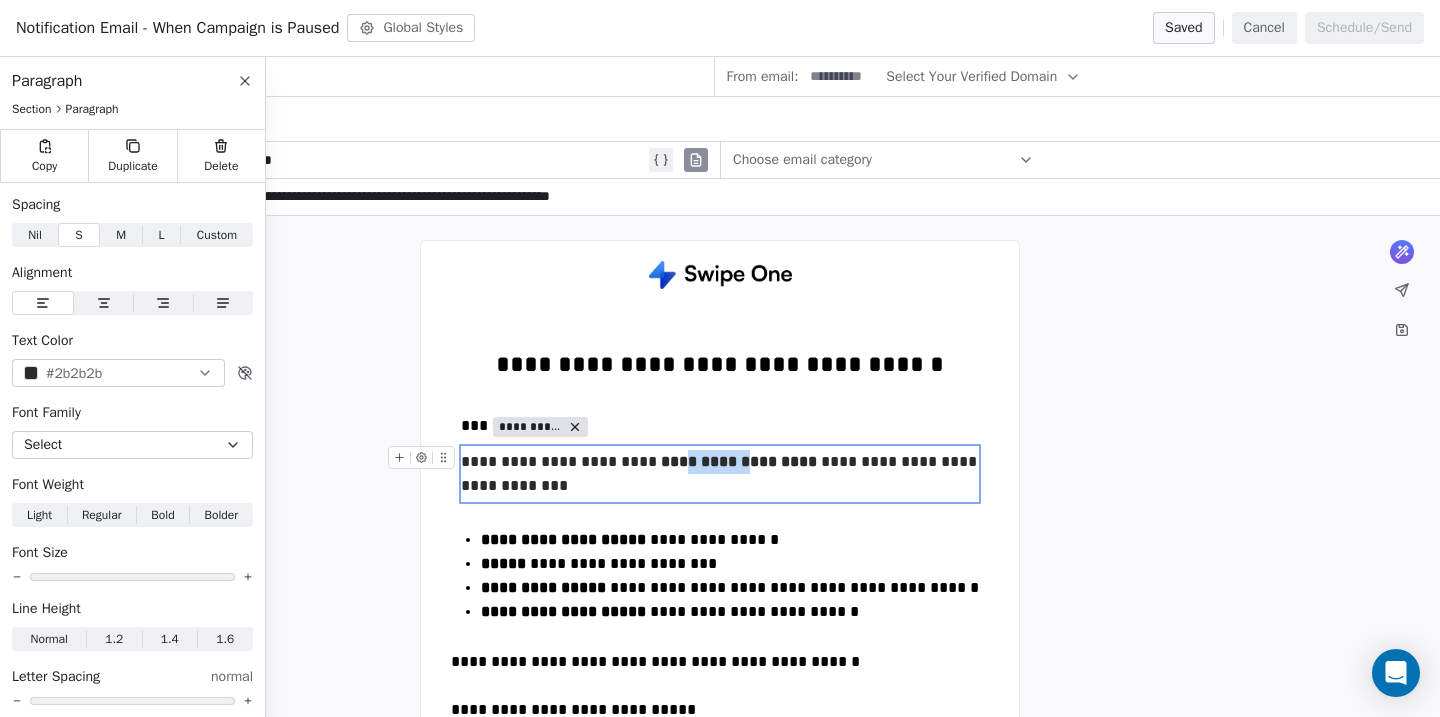 click on "**********" at bounding box center (739, 461) 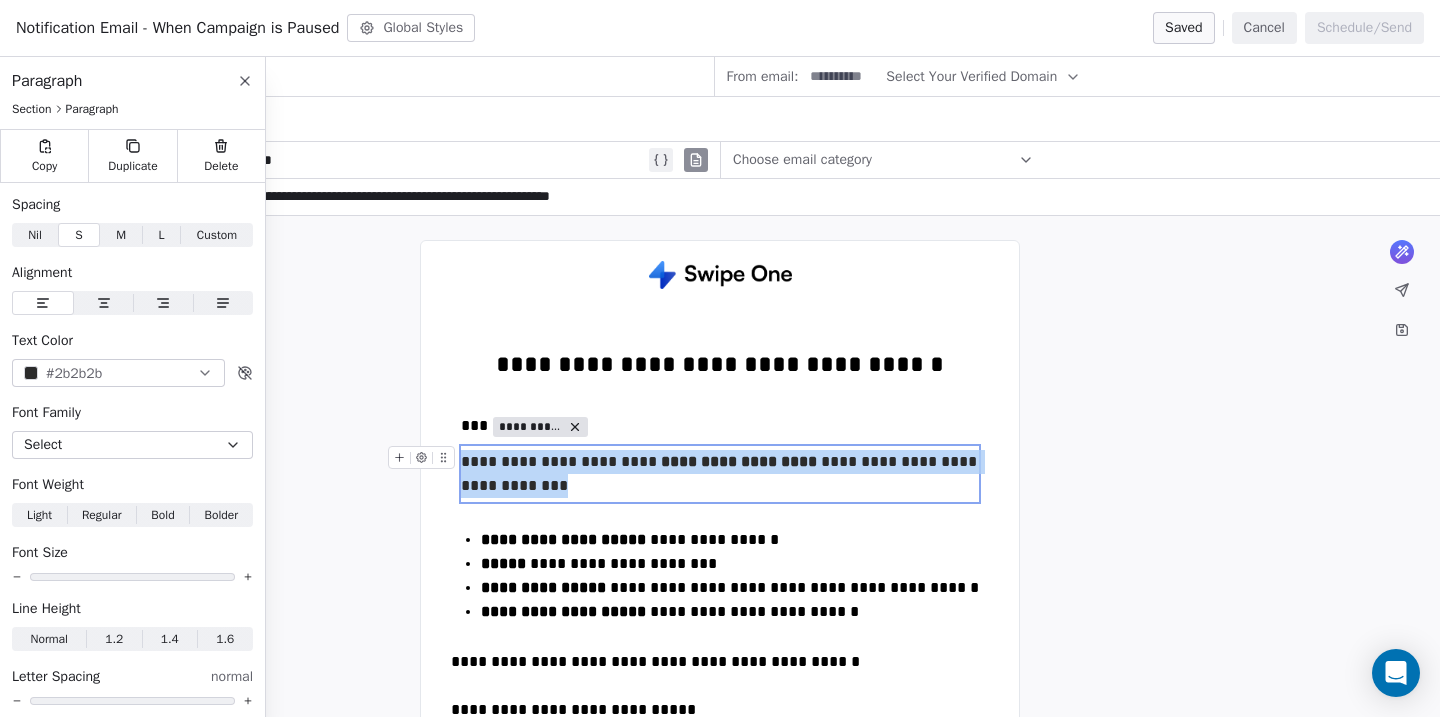 click on "**********" at bounding box center (739, 461) 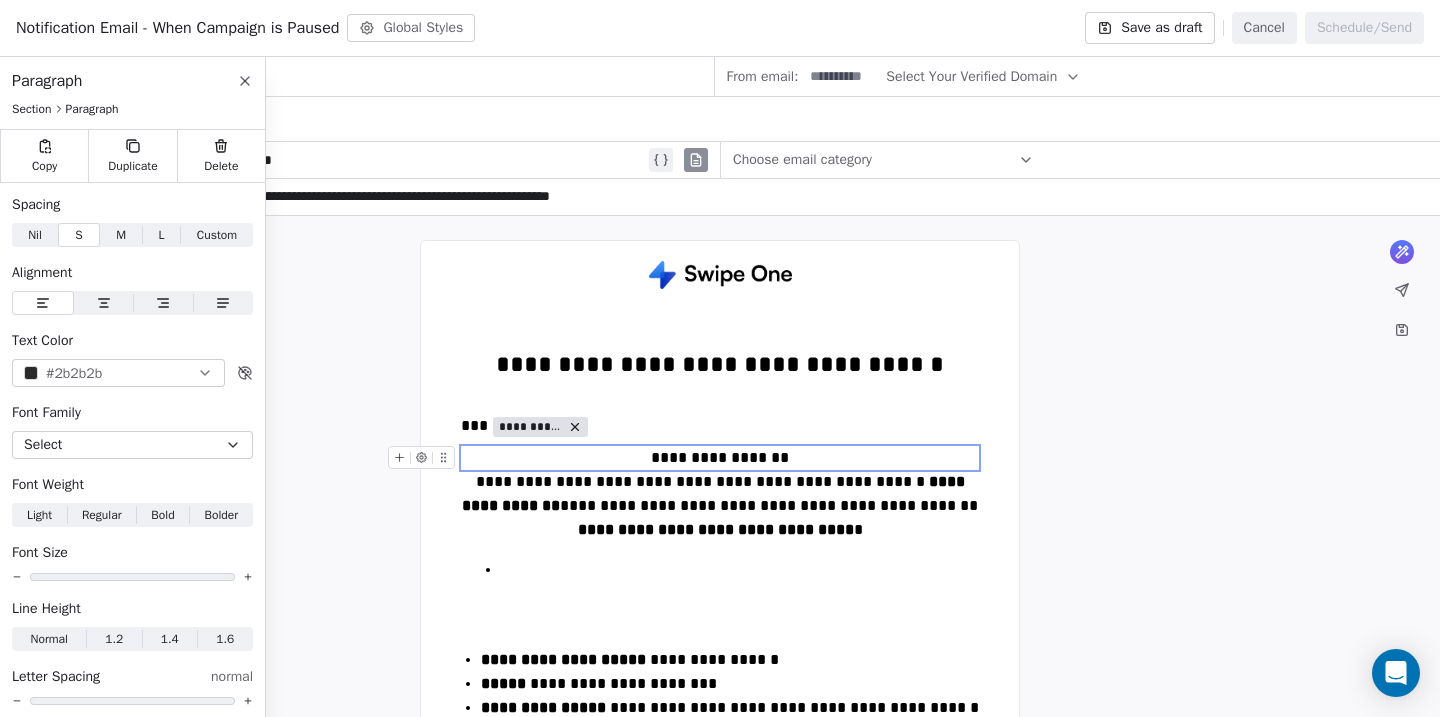 click on "**********" at bounding box center [720, 458] 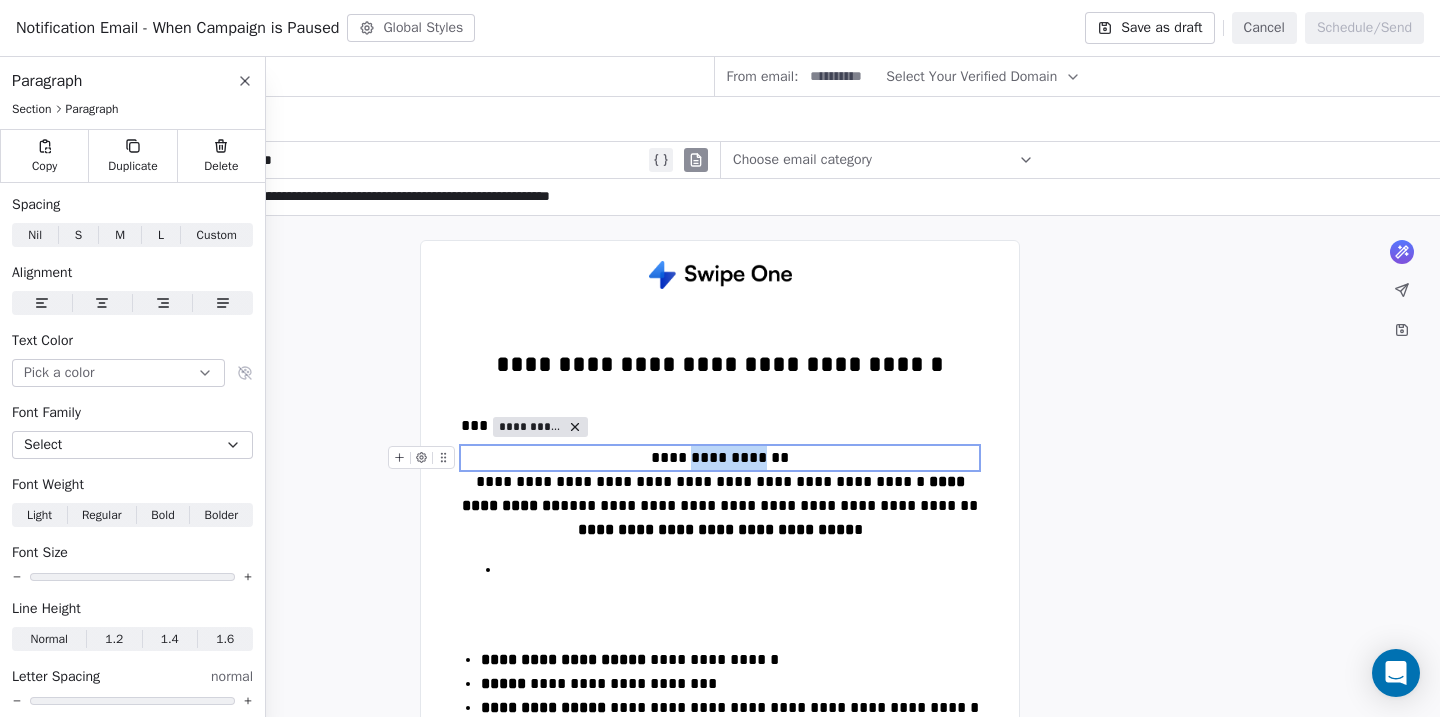 click on "**********" at bounding box center (720, 458) 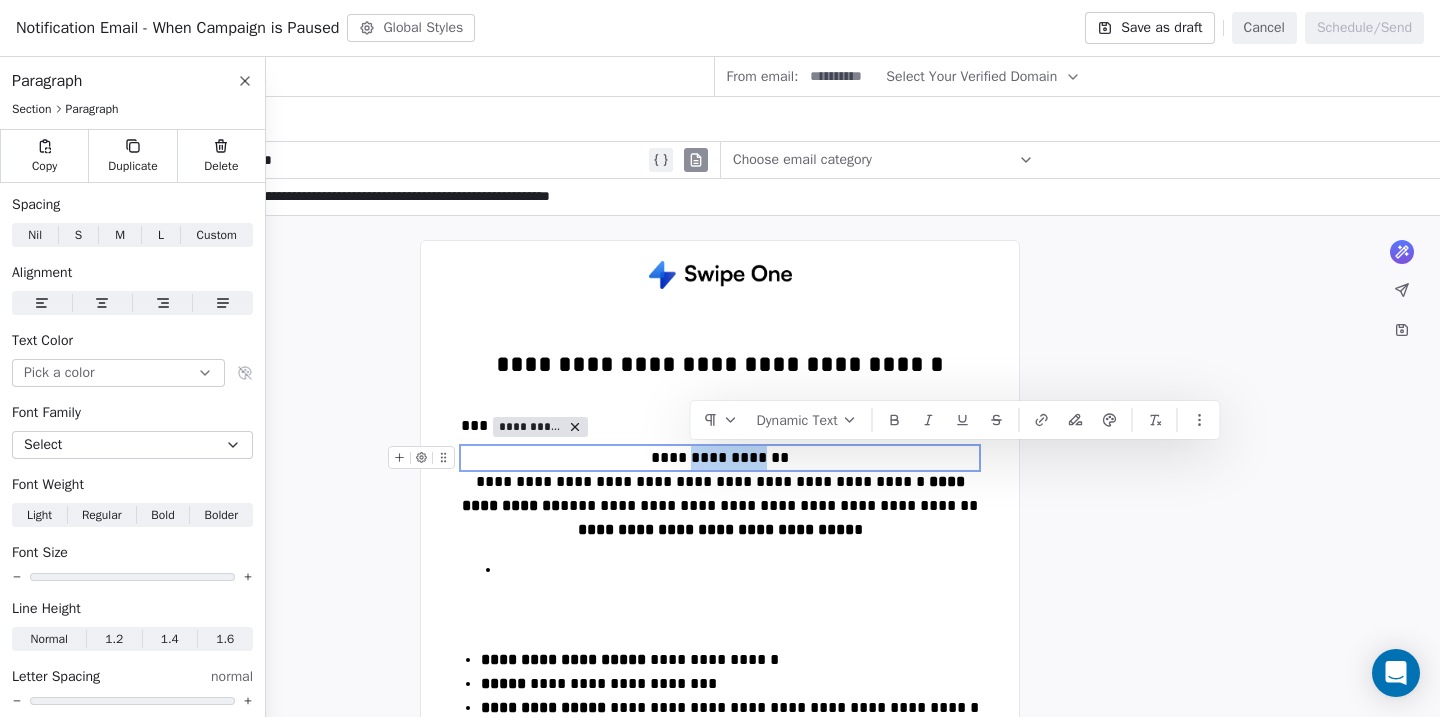 click on "**********" at bounding box center (720, 458) 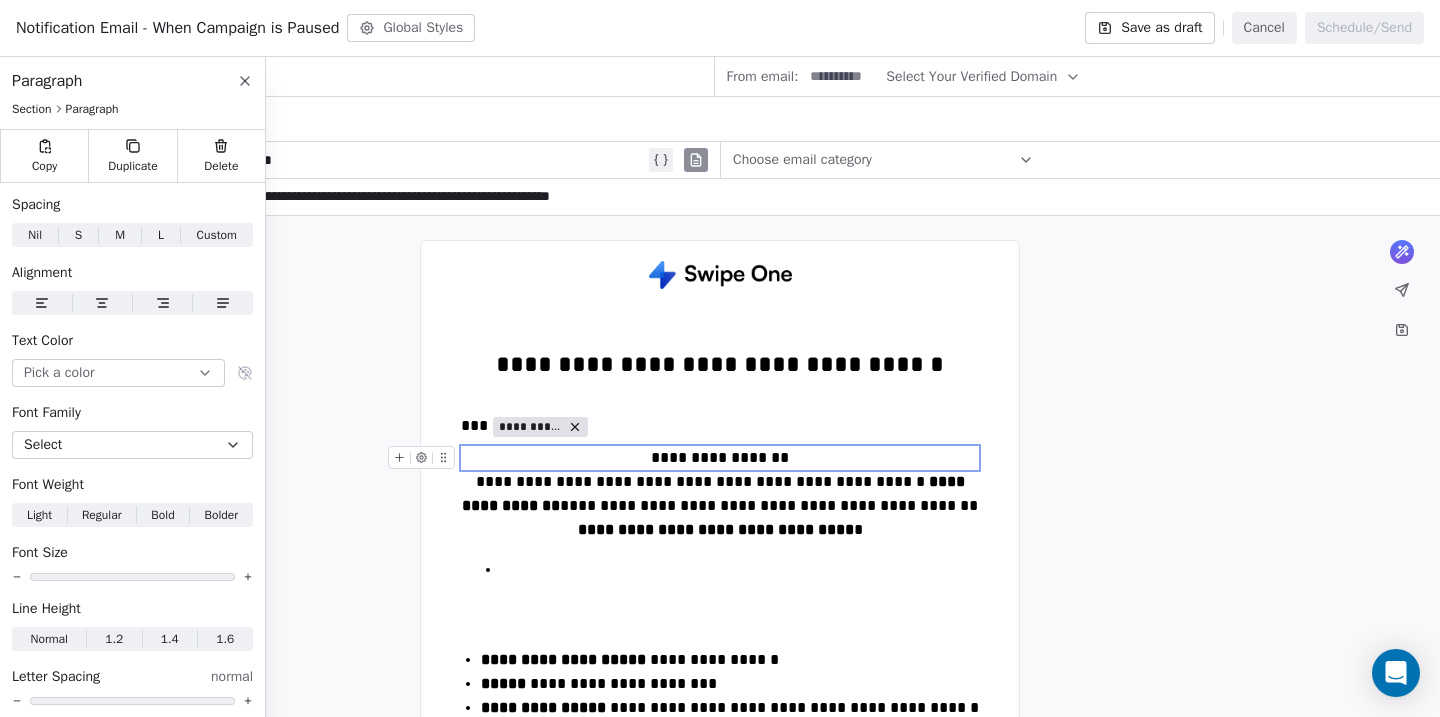 click on "**********" at bounding box center [720, 458] 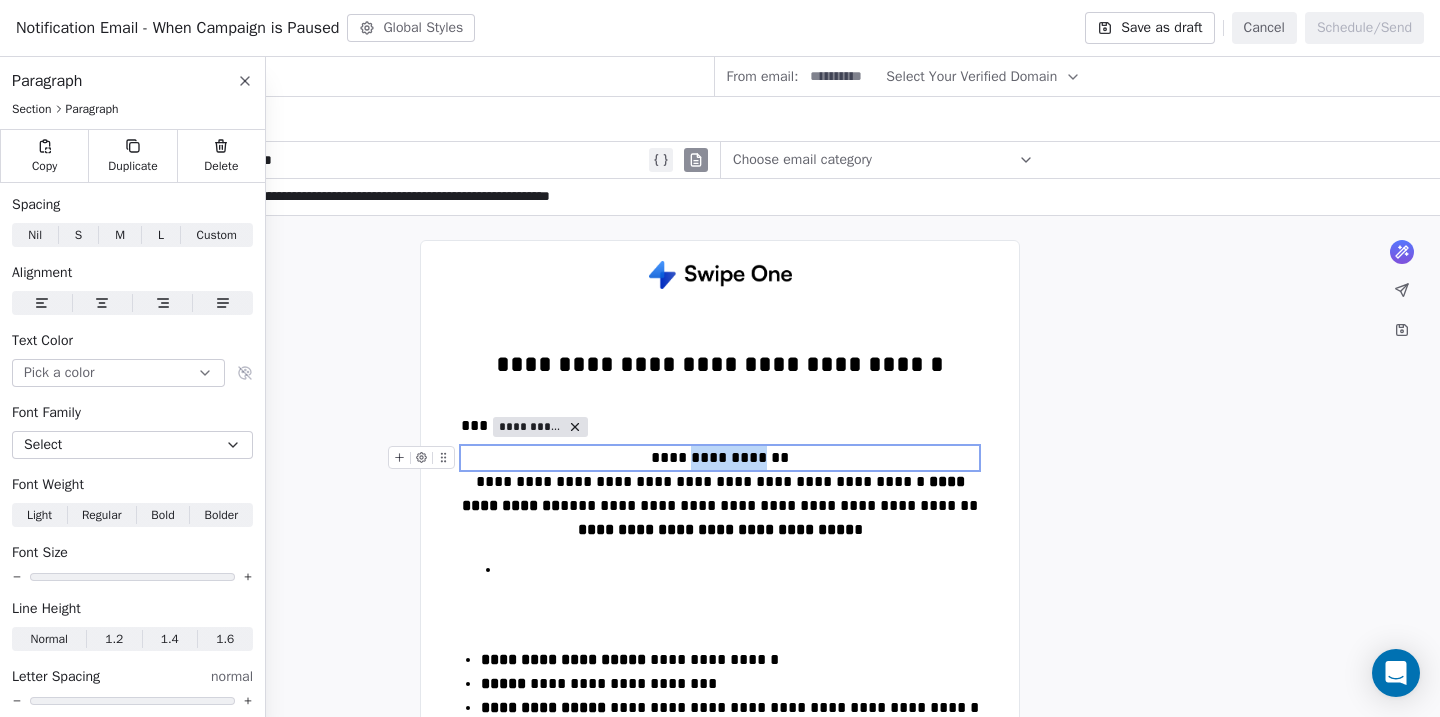 click on "**********" at bounding box center (720, 458) 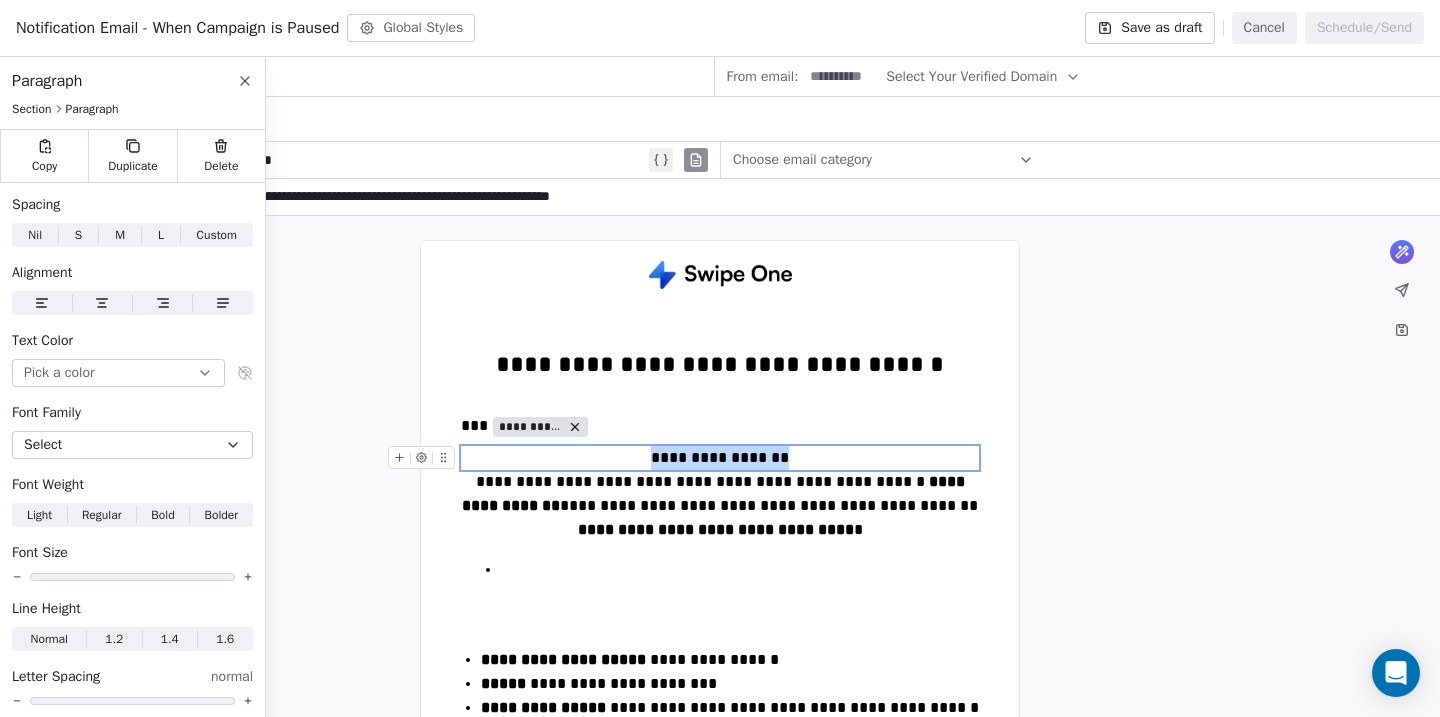 click on "**********" at bounding box center (720, 458) 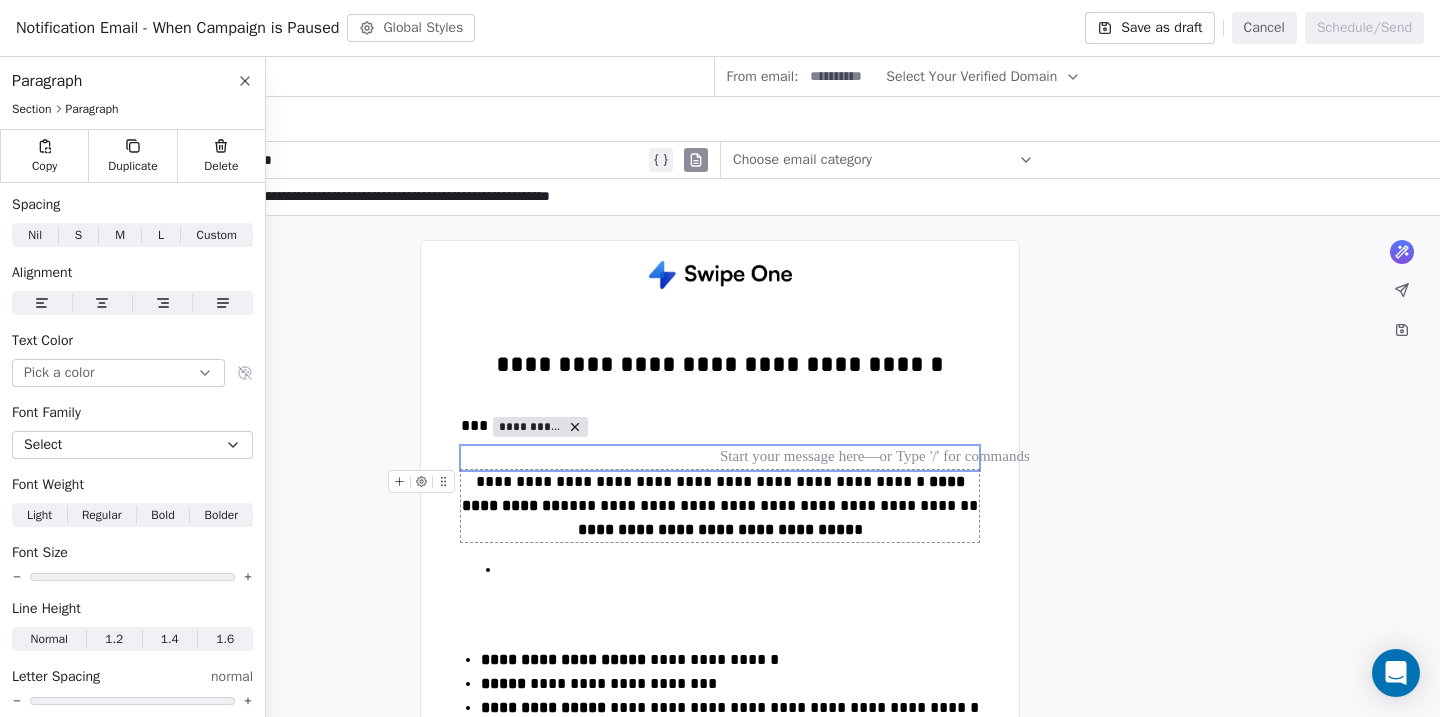 click on "**********" at bounding box center (720, 506) 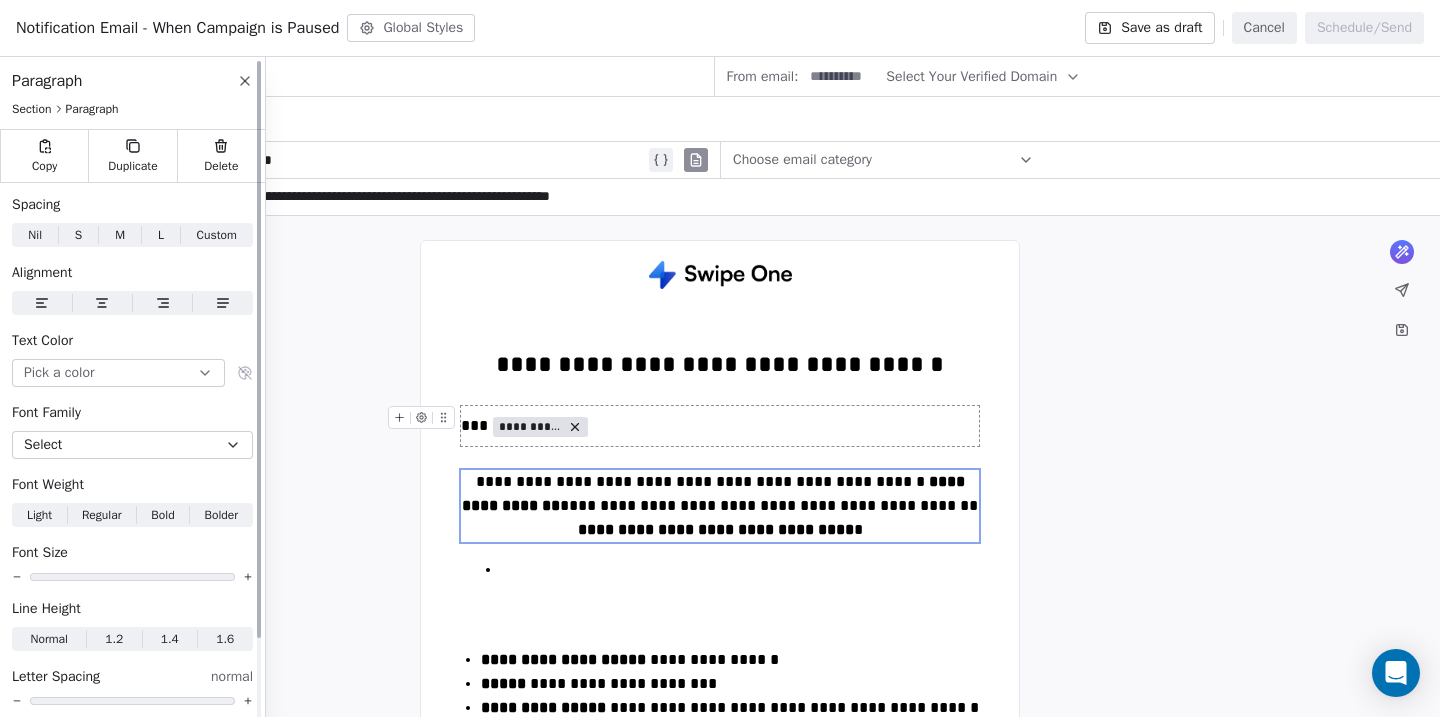 click 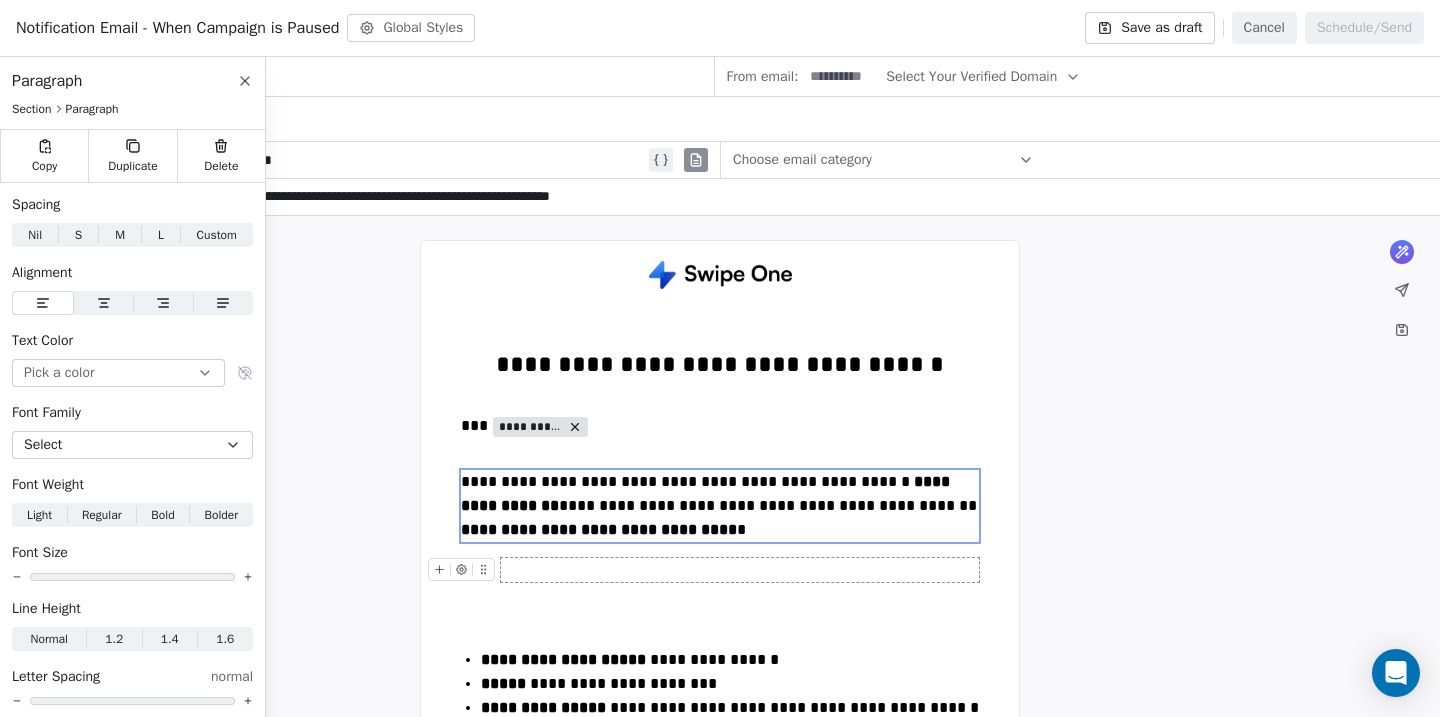 click at bounding box center (740, 570) 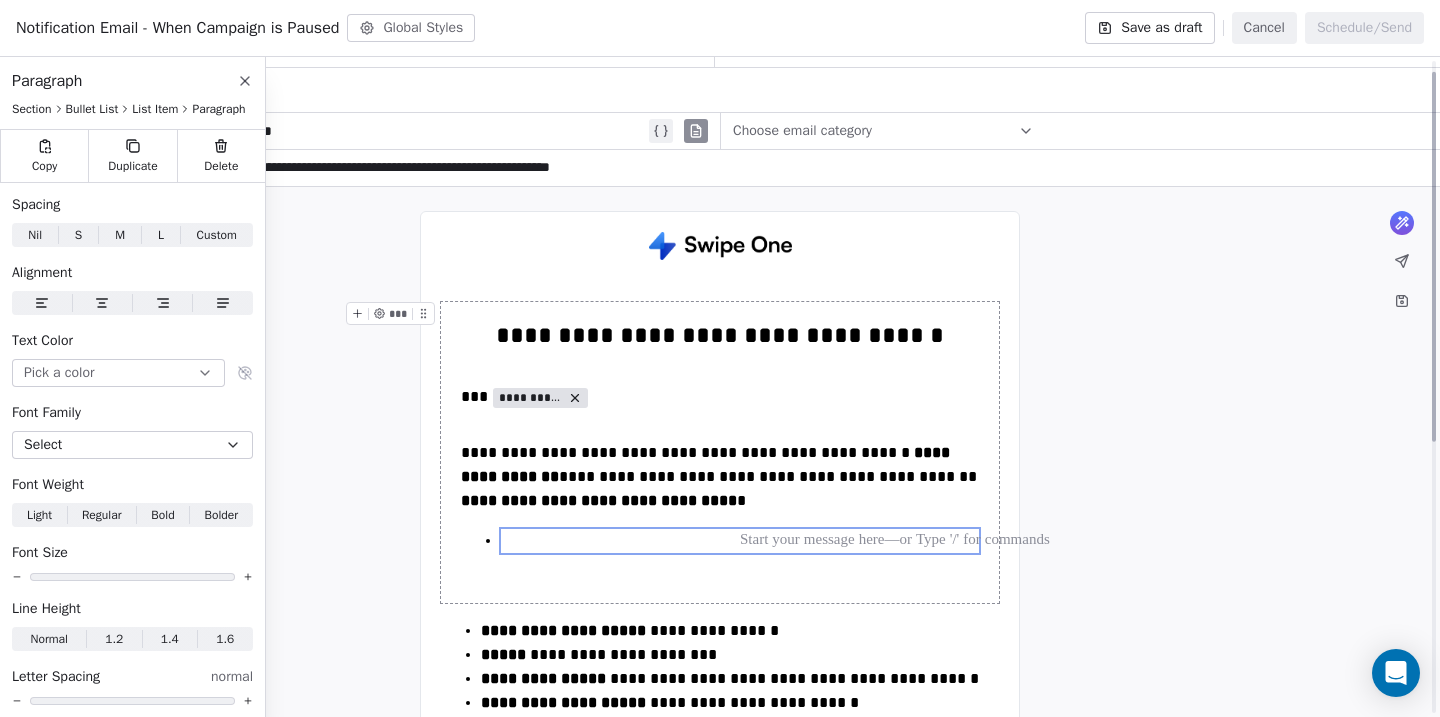 scroll, scrollTop: 31, scrollLeft: 0, axis: vertical 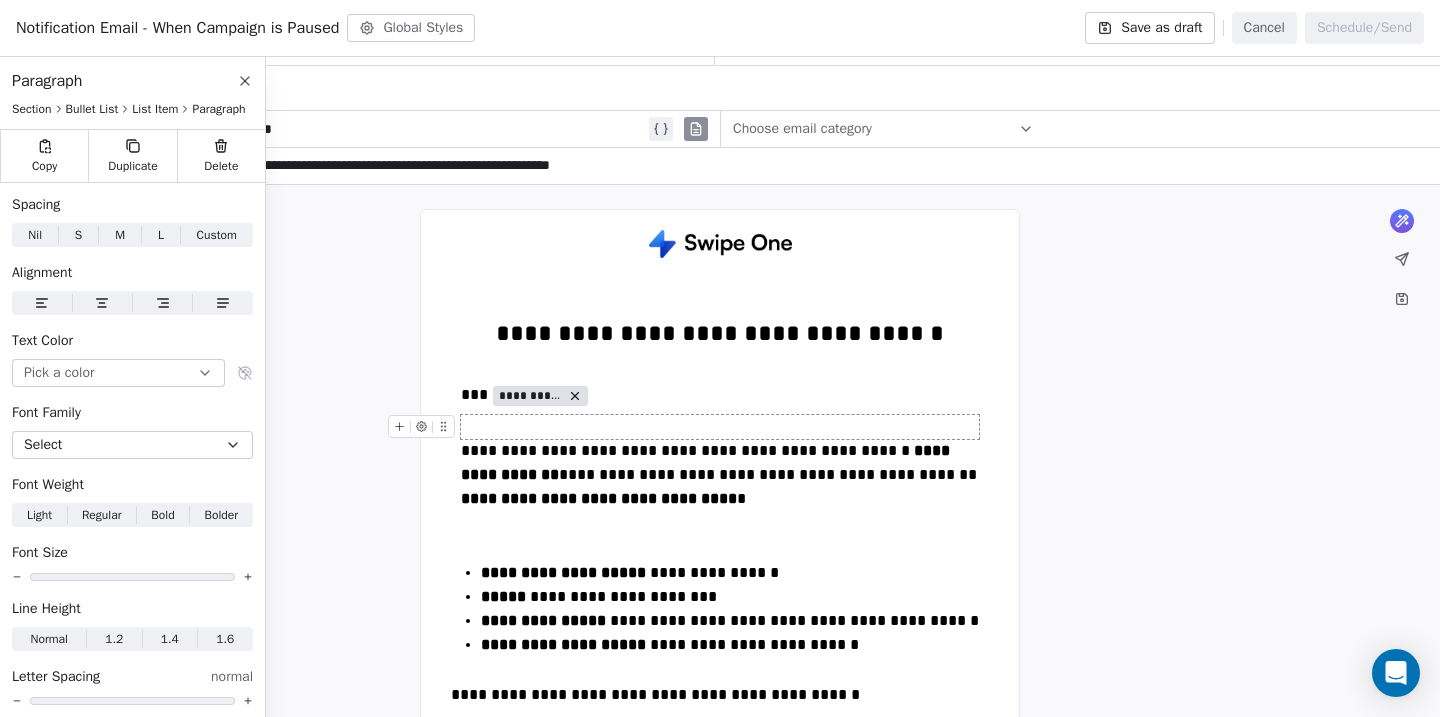 click at bounding box center (720, 427) 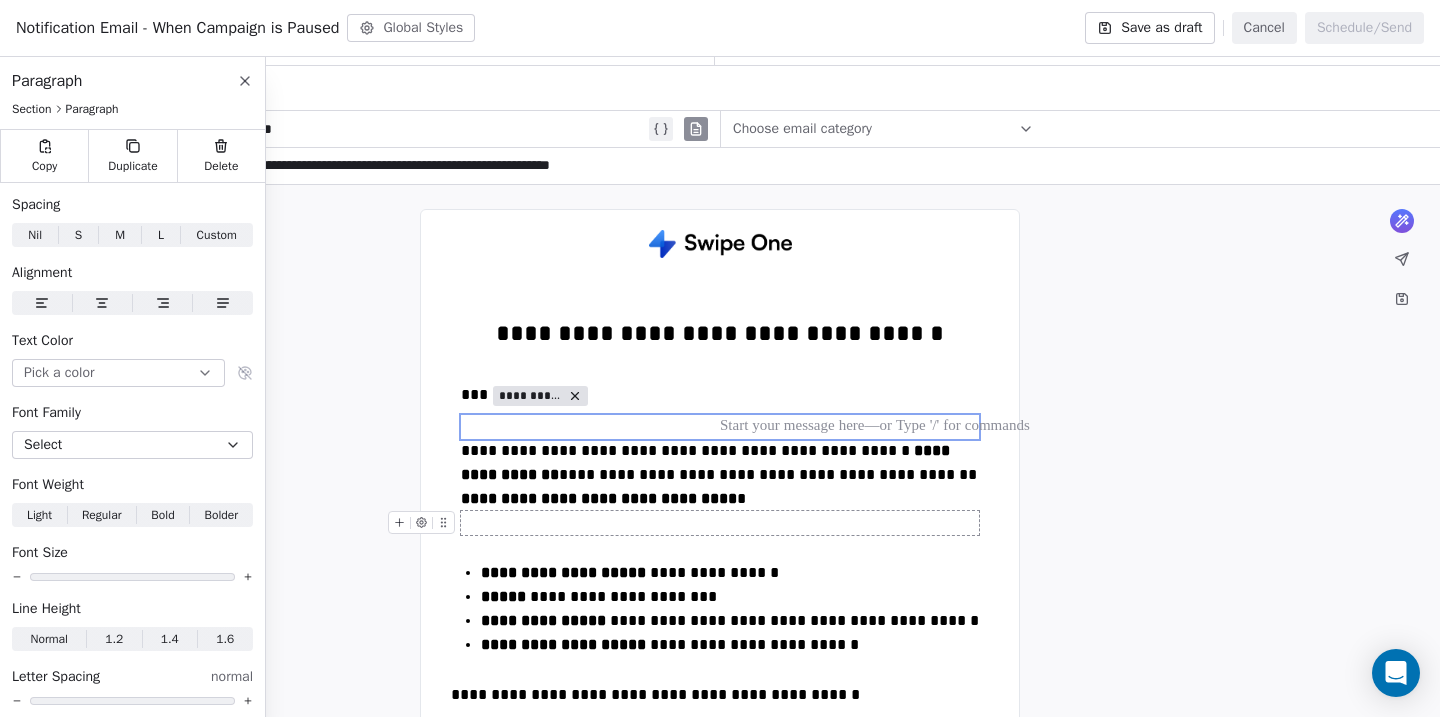 click at bounding box center (720, 523) 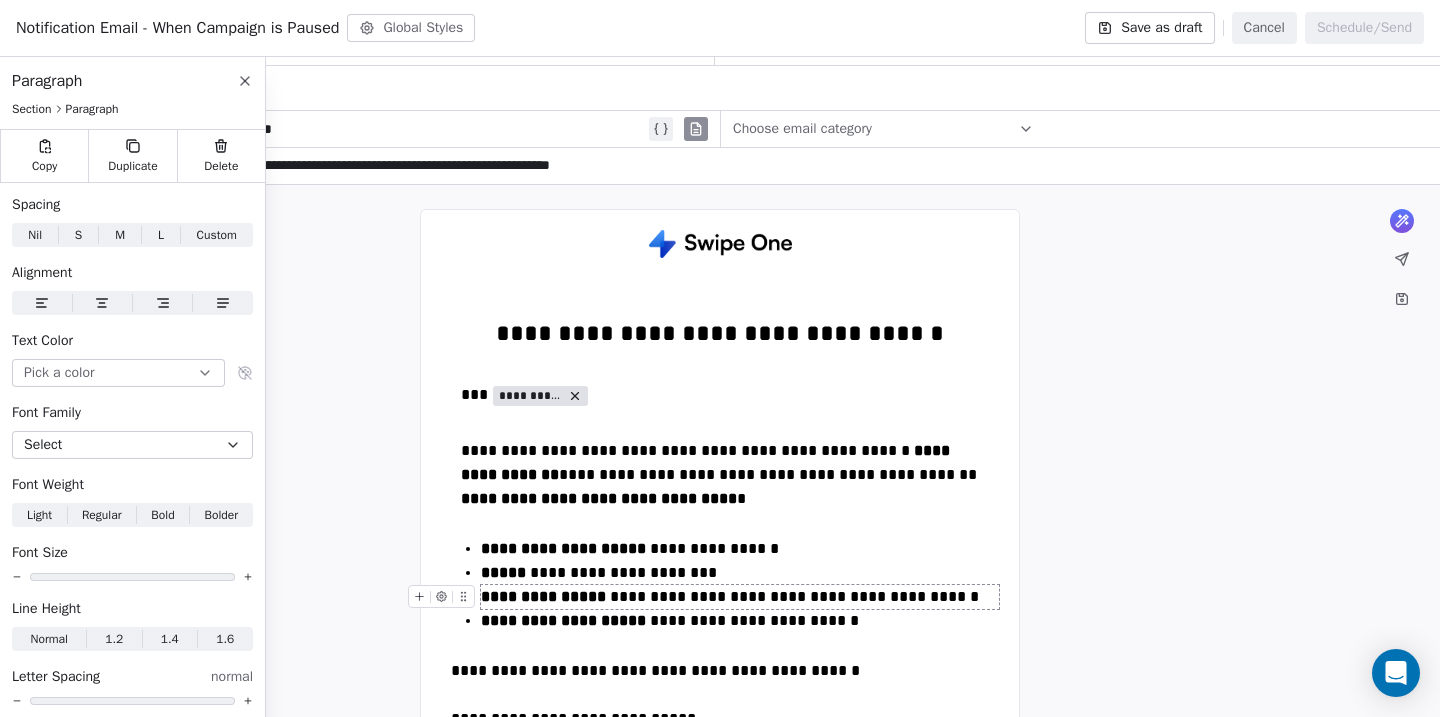 click on "**********" at bounding box center [543, 596] 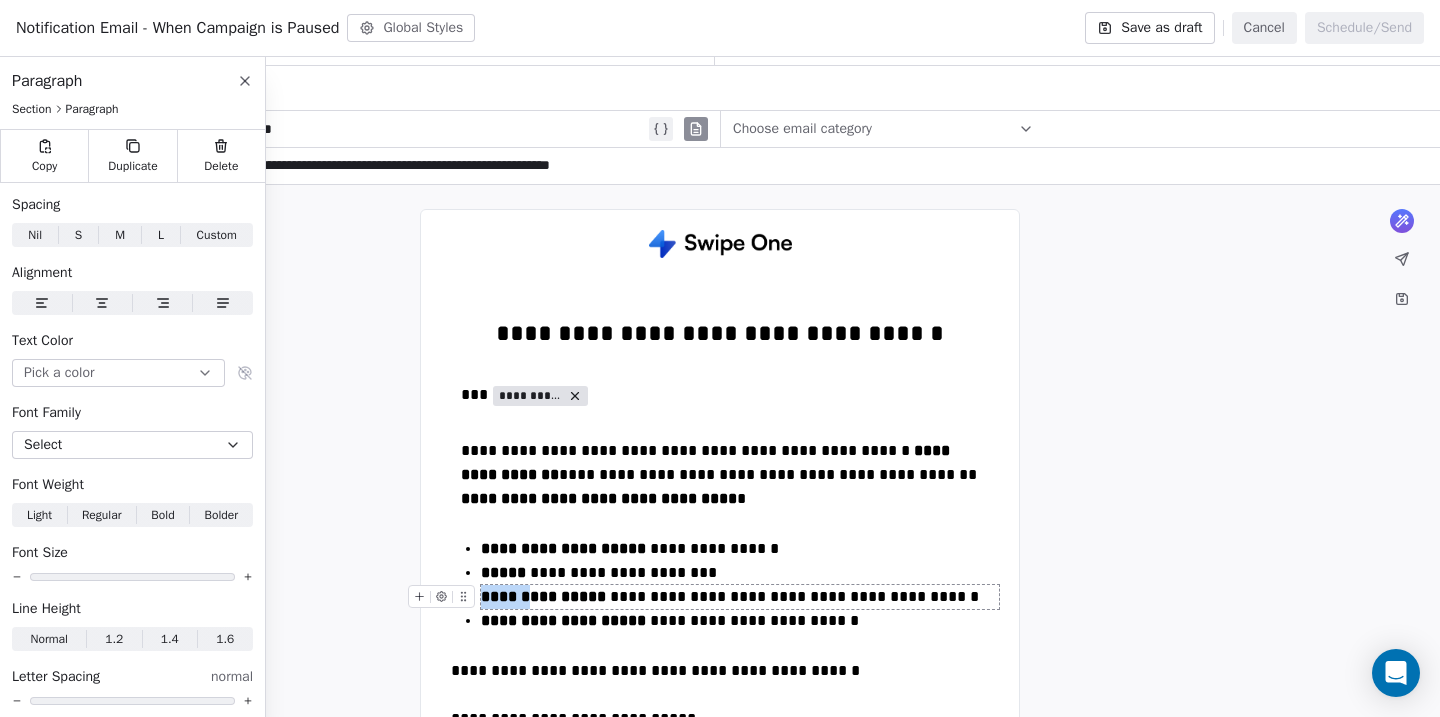 click on "**********" at bounding box center (543, 596) 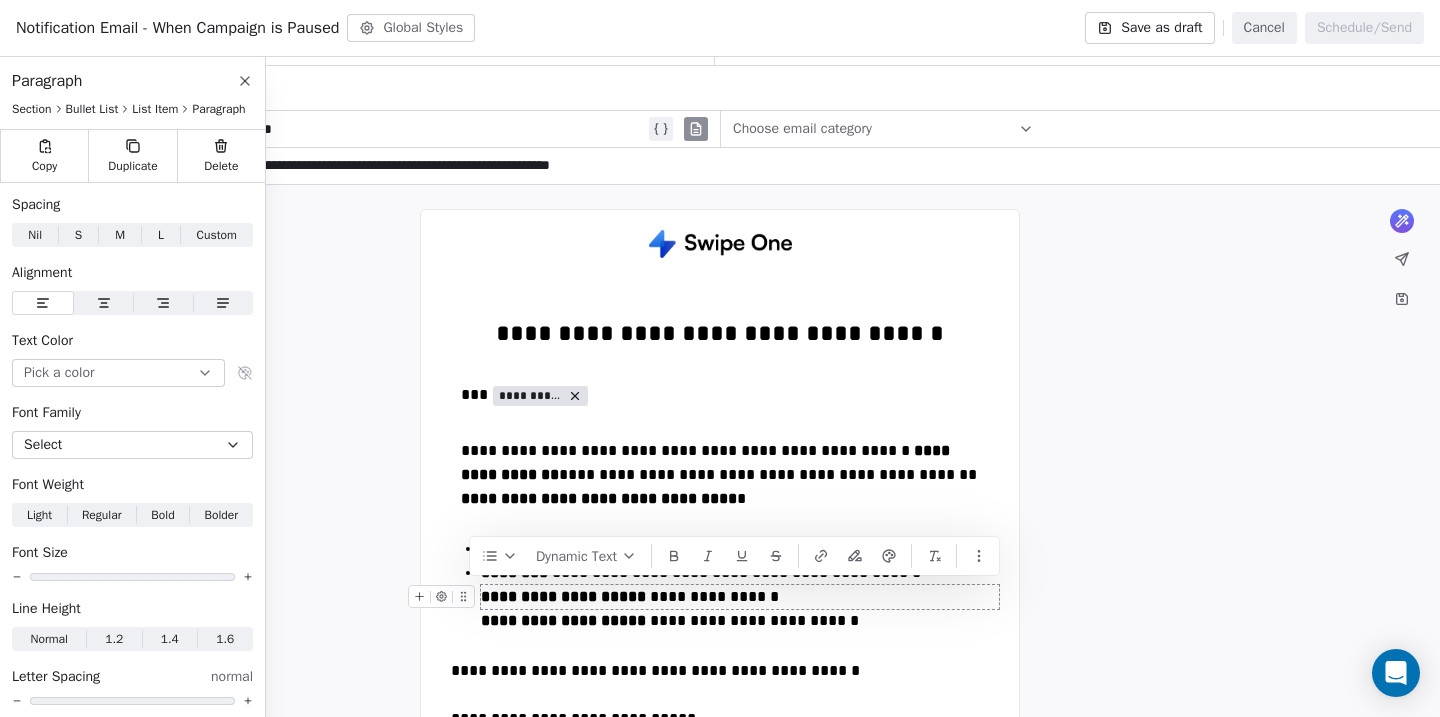 click on "**********" at bounding box center (563, 596) 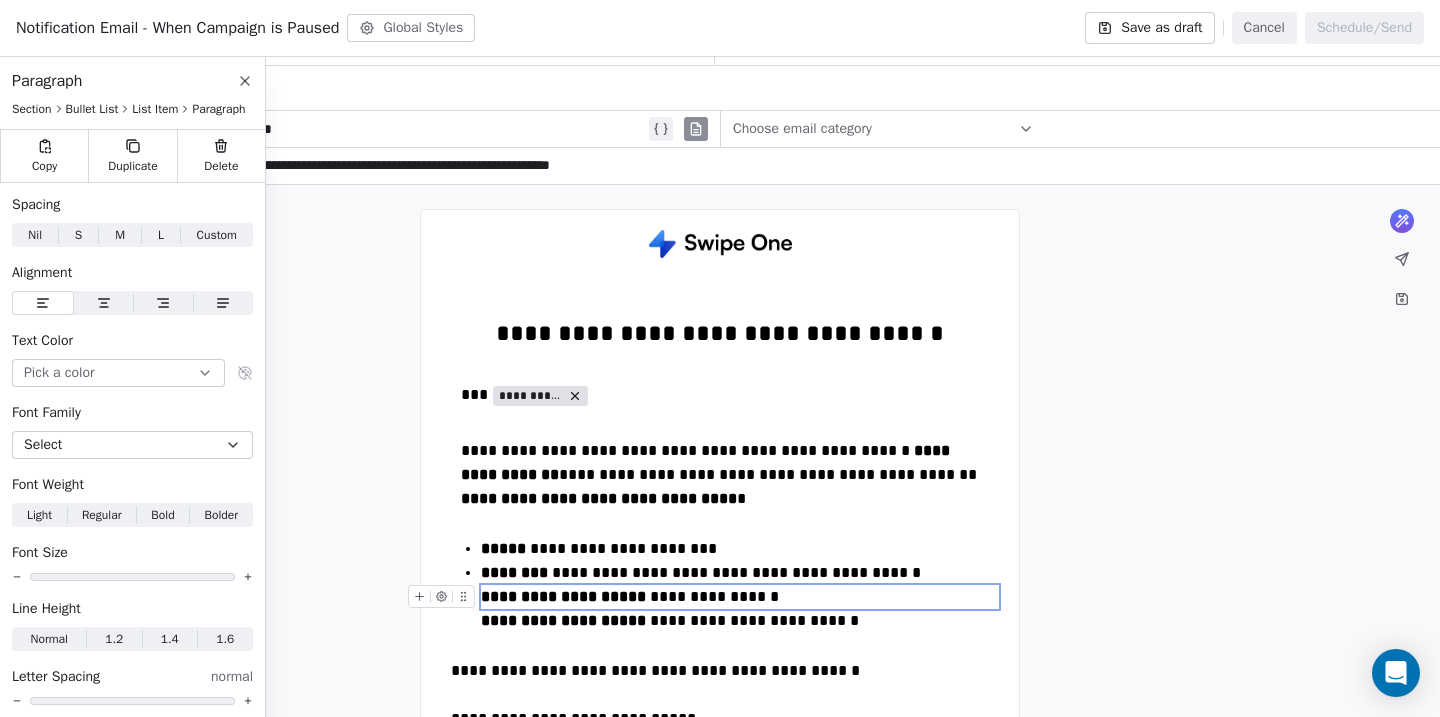 click on "**********" at bounding box center (563, 596) 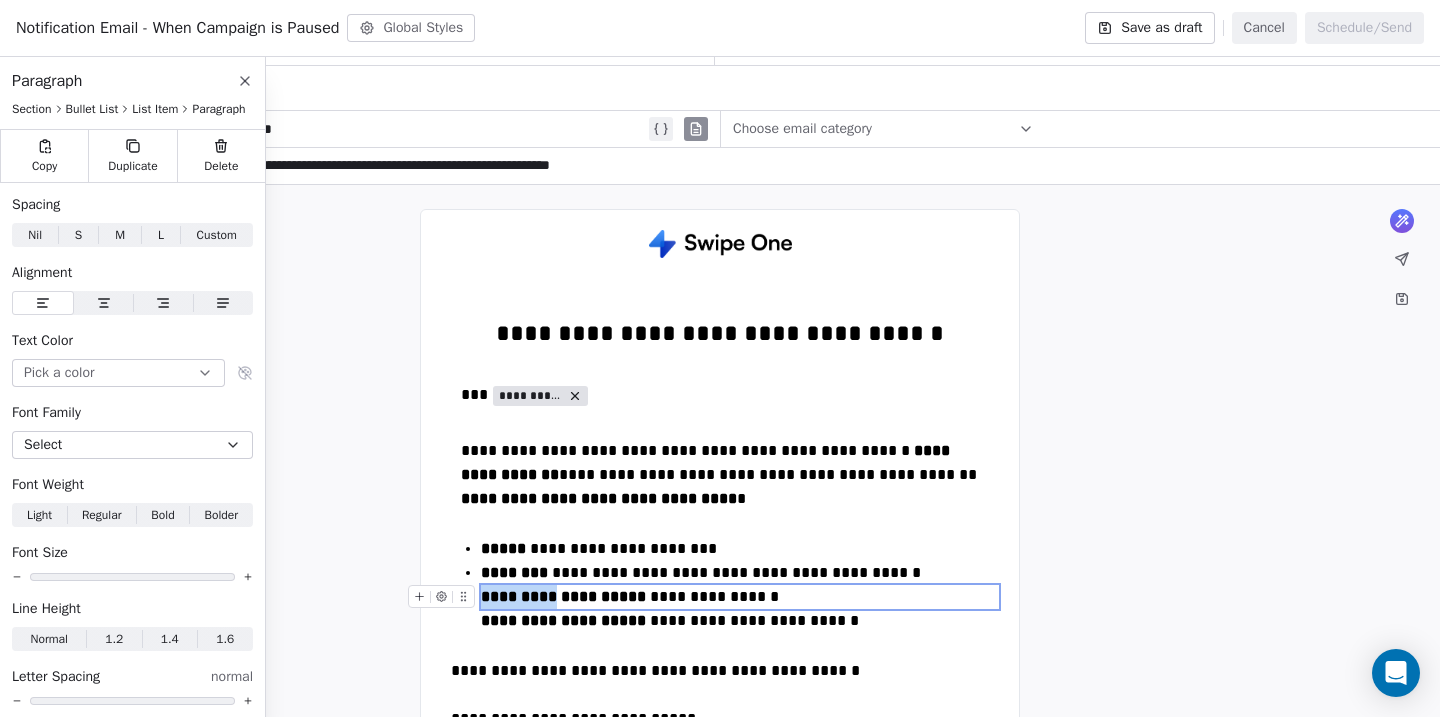 click on "**********" at bounding box center (563, 596) 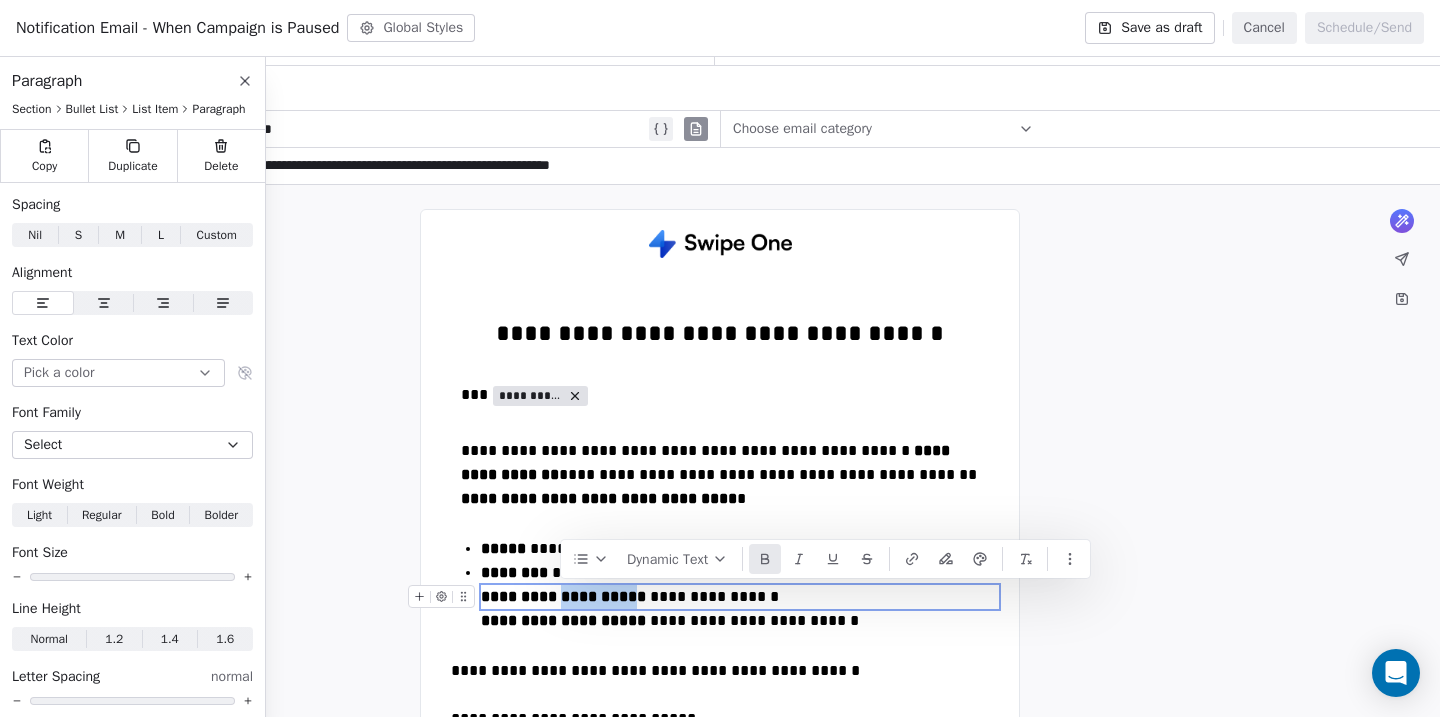 drag, startPoint x: 634, startPoint y: 595, endPoint x: 561, endPoint y: 597, distance: 73.02739 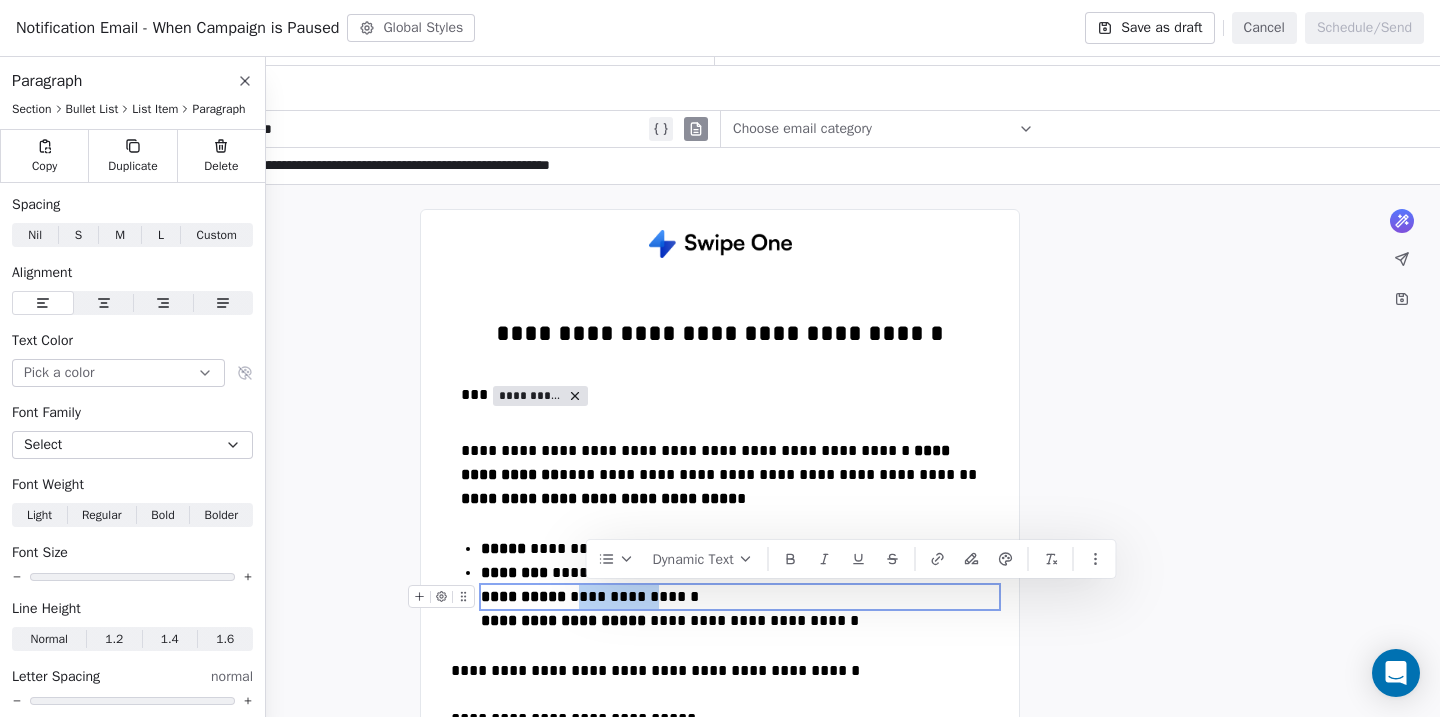 drag, startPoint x: 659, startPoint y: 596, endPoint x: 580, endPoint y: 596, distance: 79 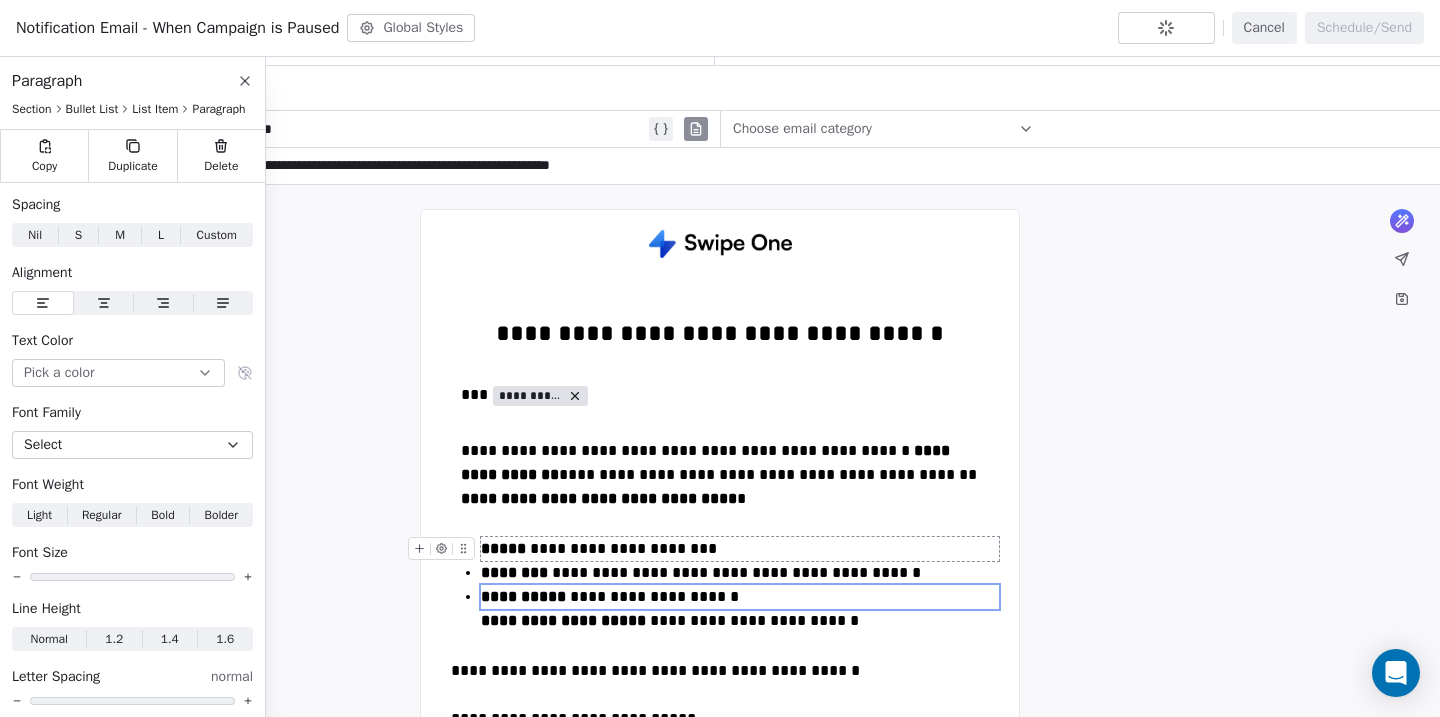 click 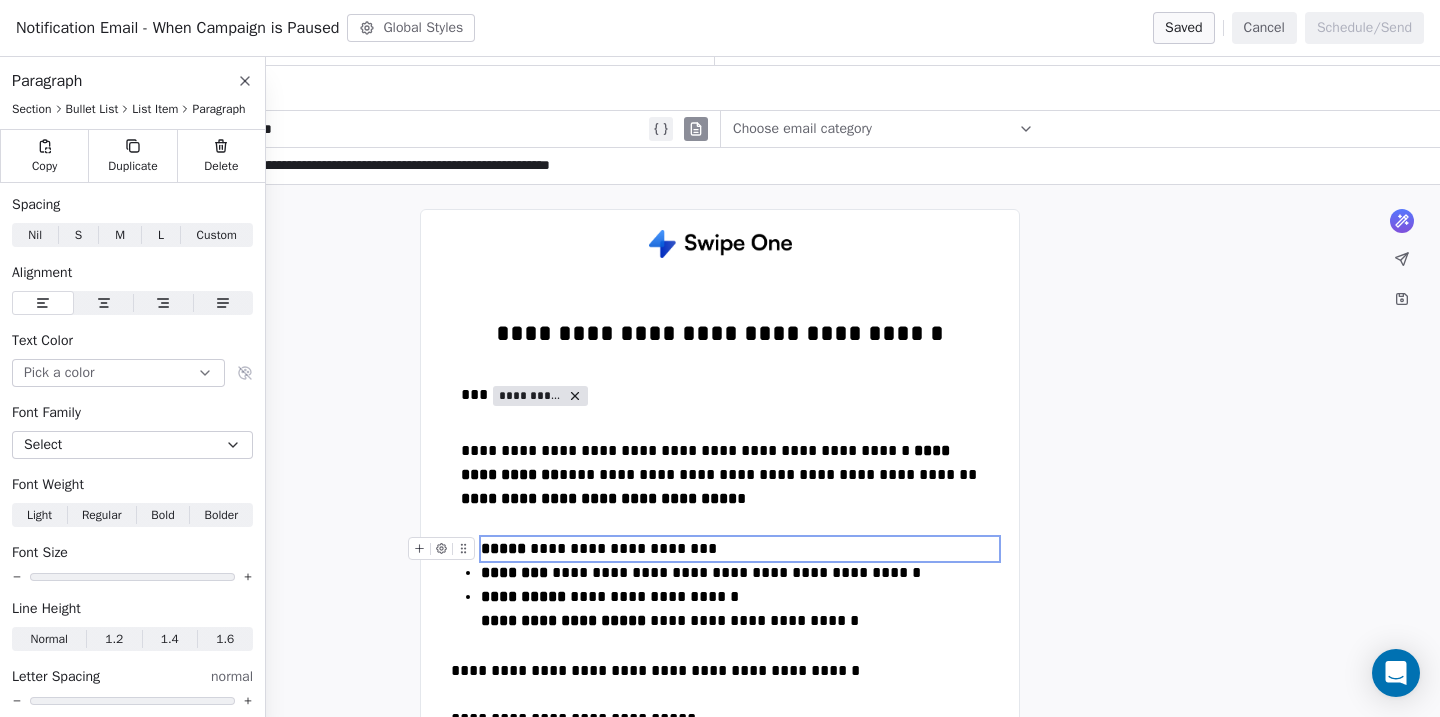 click on "**********" at bounding box center [740, 549] 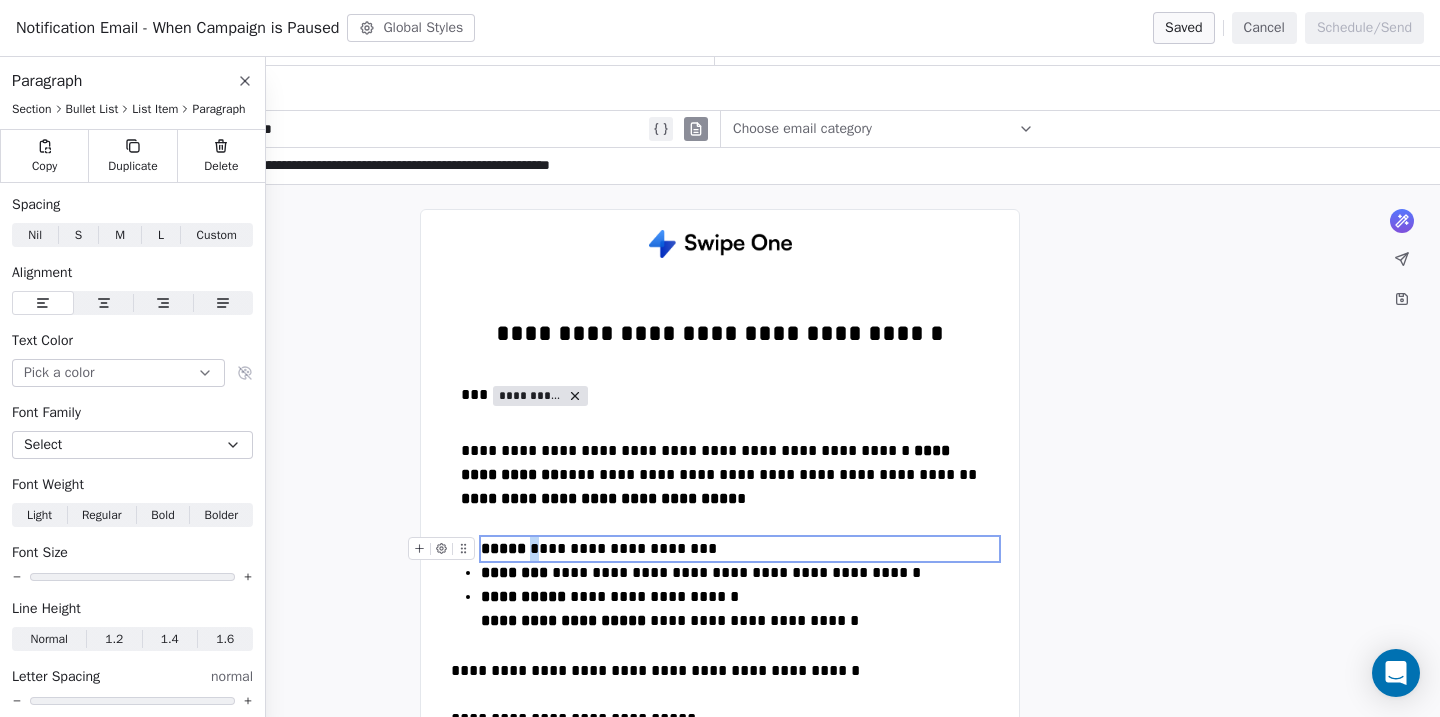 click on "**********" at bounding box center [740, 549] 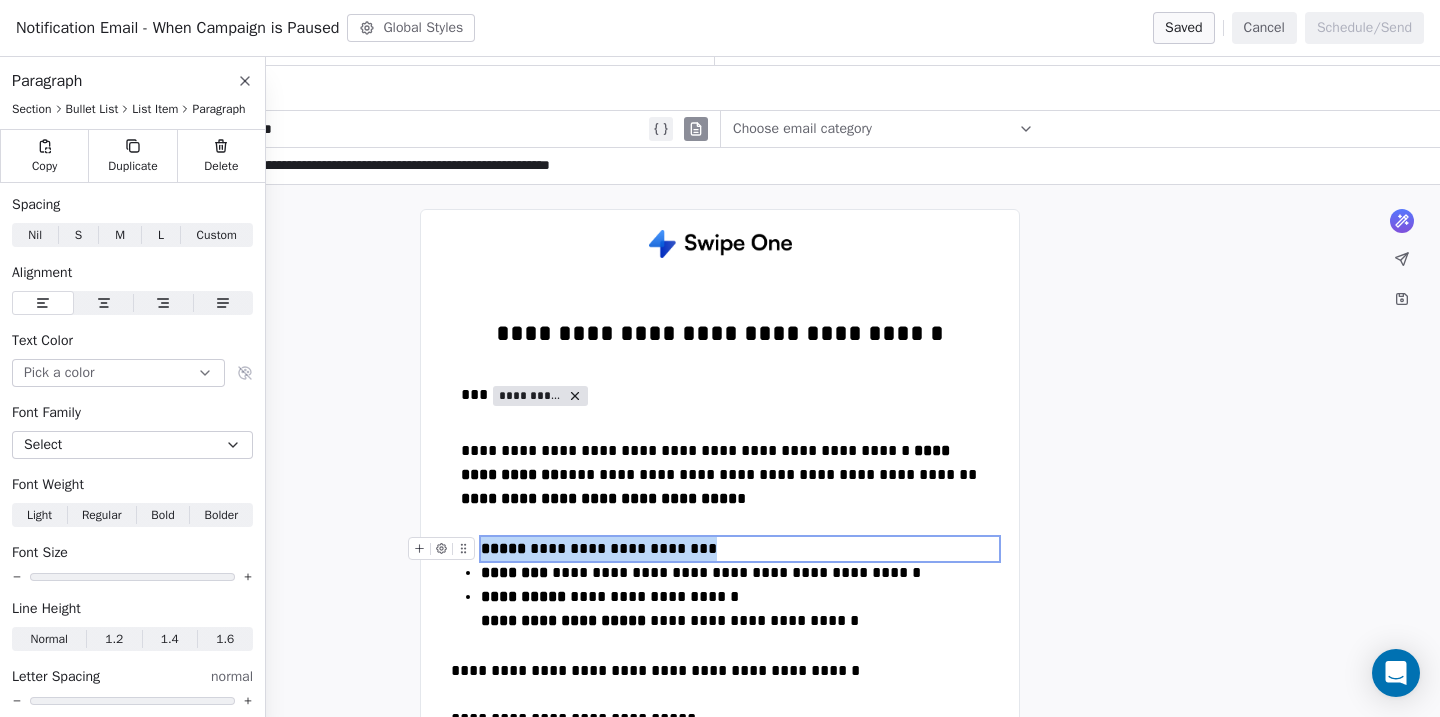 click on "**********" at bounding box center [740, 549] 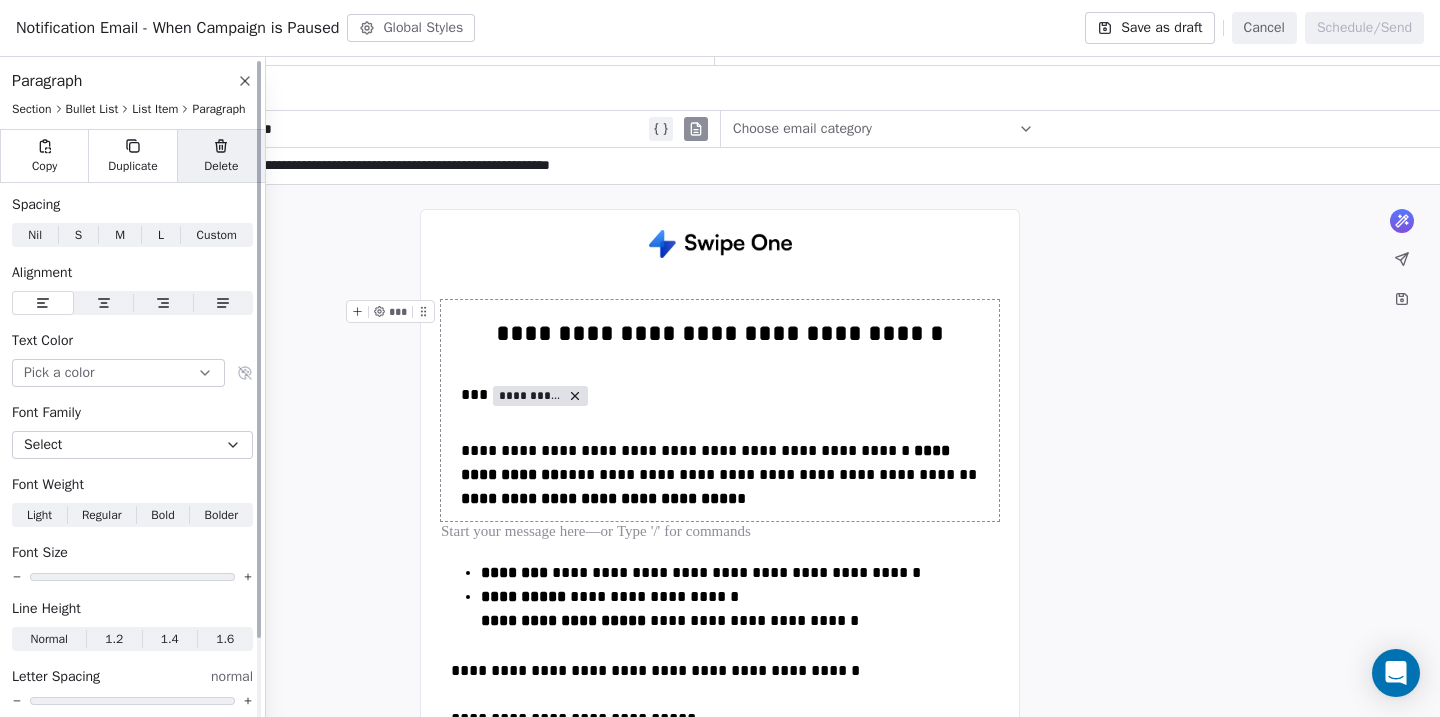 click on "Delete" at bounding box center (221, 156) 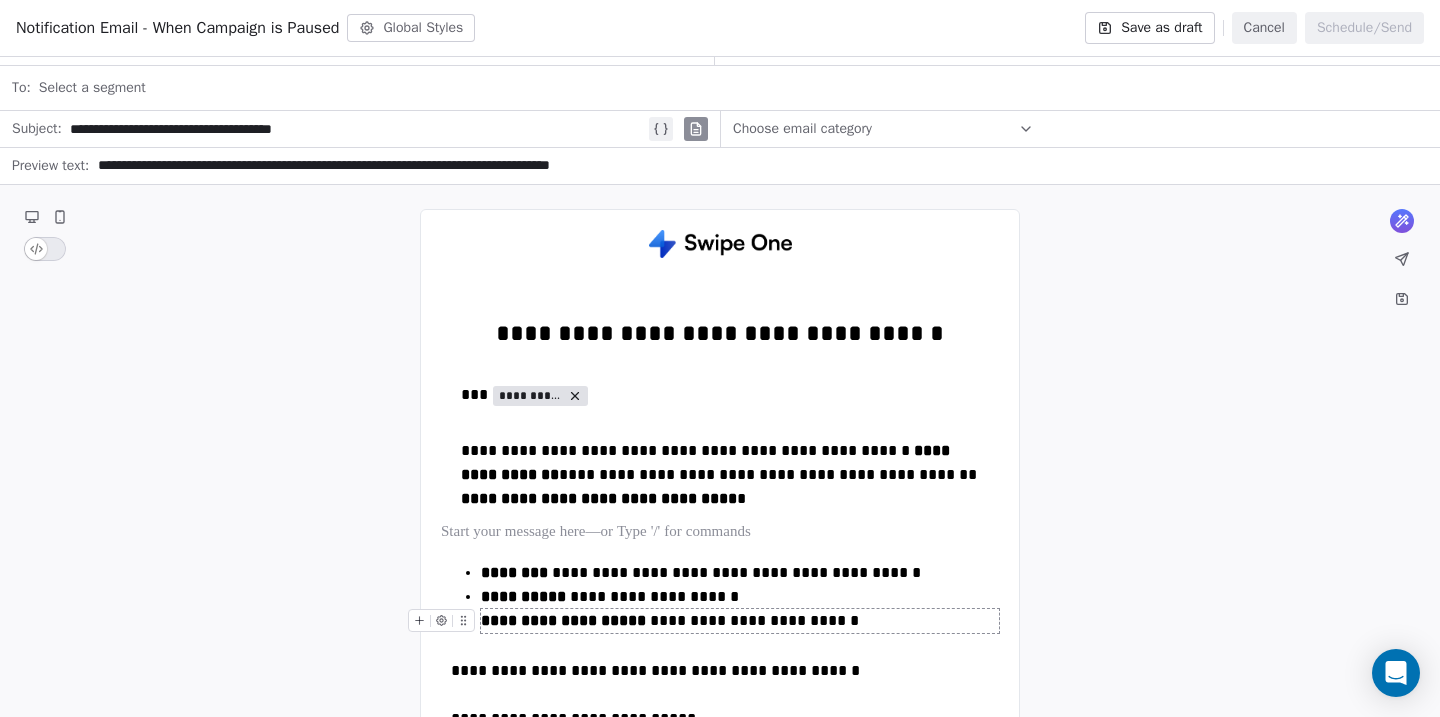 click on "**********" at bounding box center (563, 620) 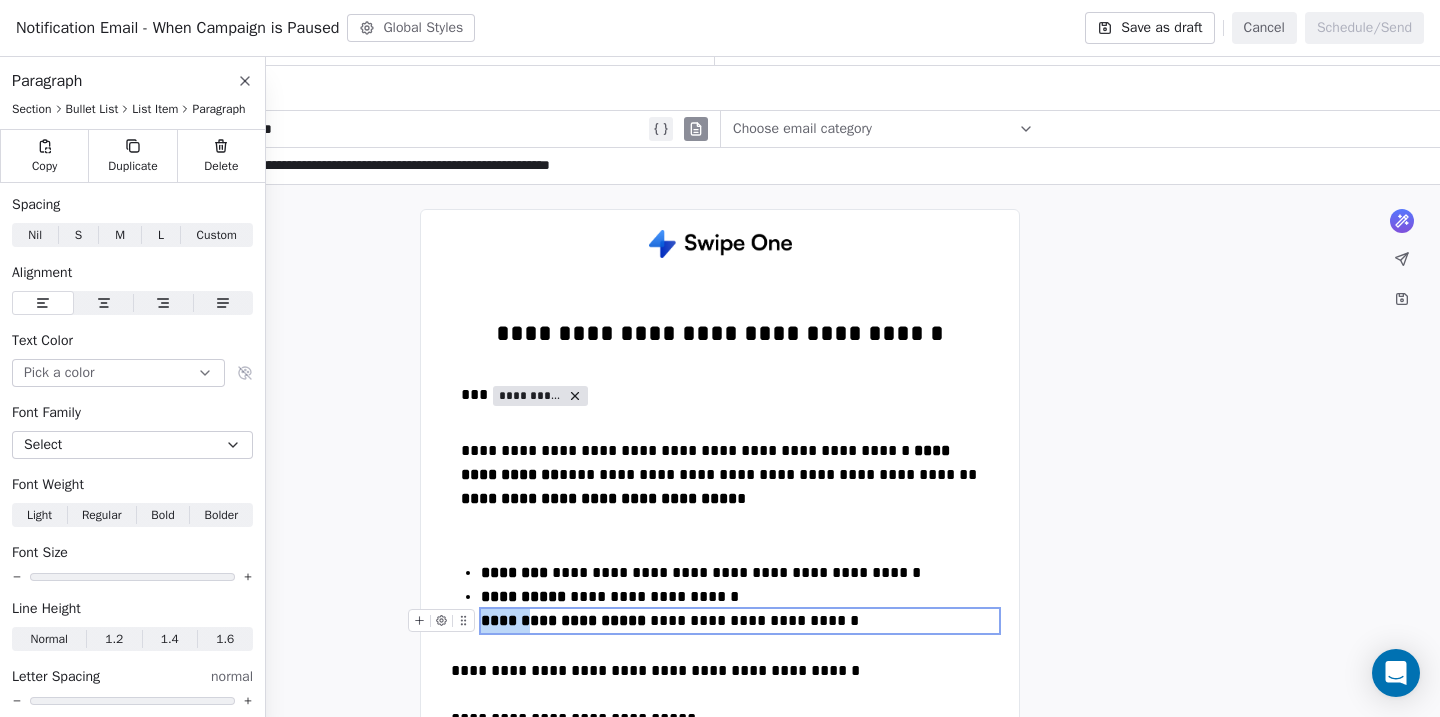 click on "**********" at bounding box center [563, 620] 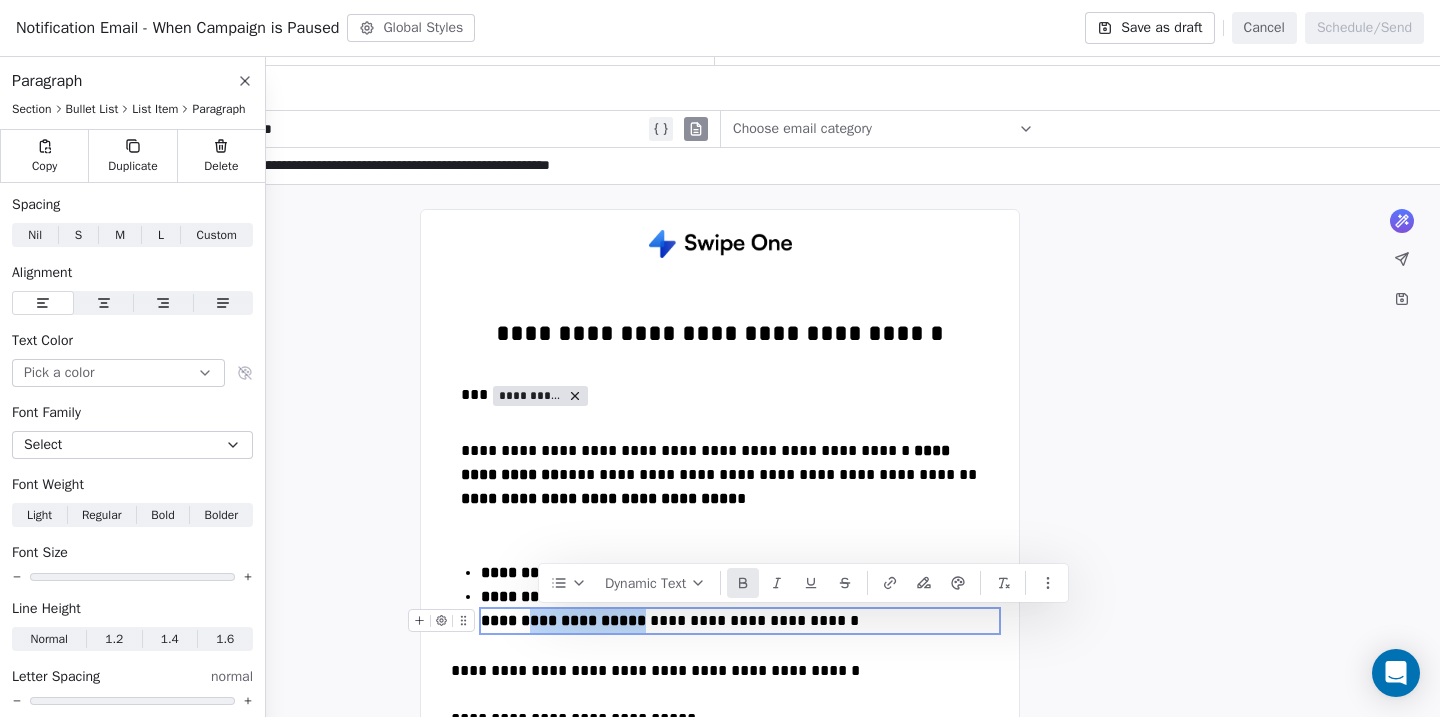 drag, startPoint x: 637, startPoint y: 627, endPoint x: 539, endPoint y: 622, distance: 98.12747 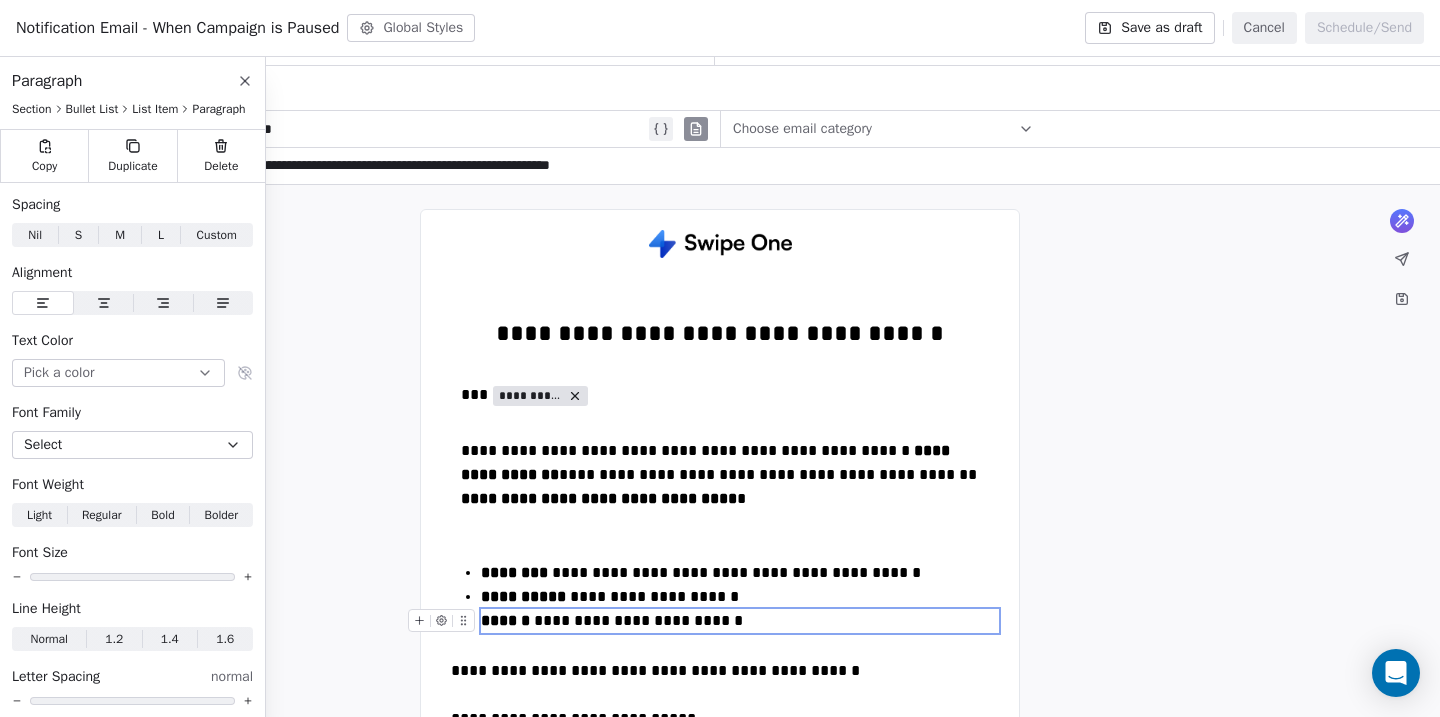 click on "**********" at bounding box center (740, 621) 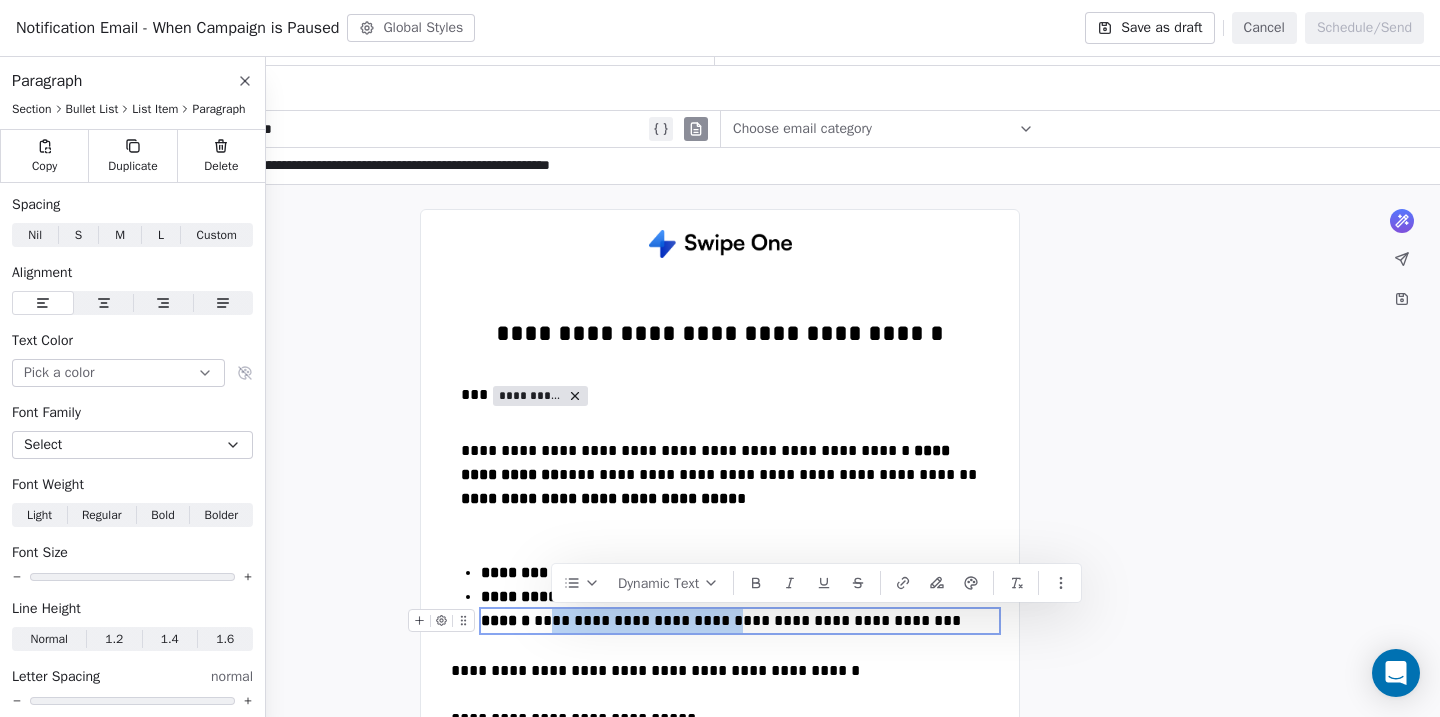 drag, startPoint x: 716, startPoint y: 624, endPoint x: 553, endPoint y: 624, distance: 163 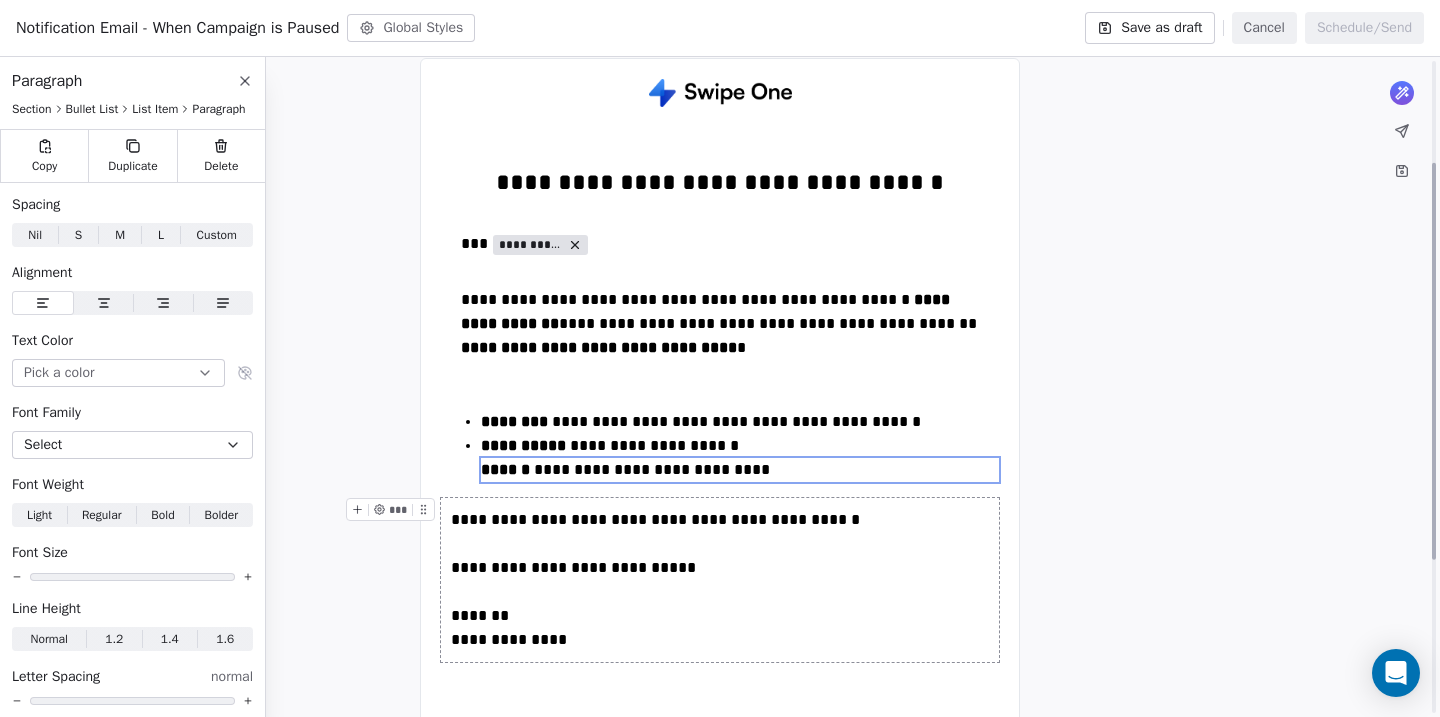 scroll, scrollTop: 203, scrollLeft: 0, axis: vertical 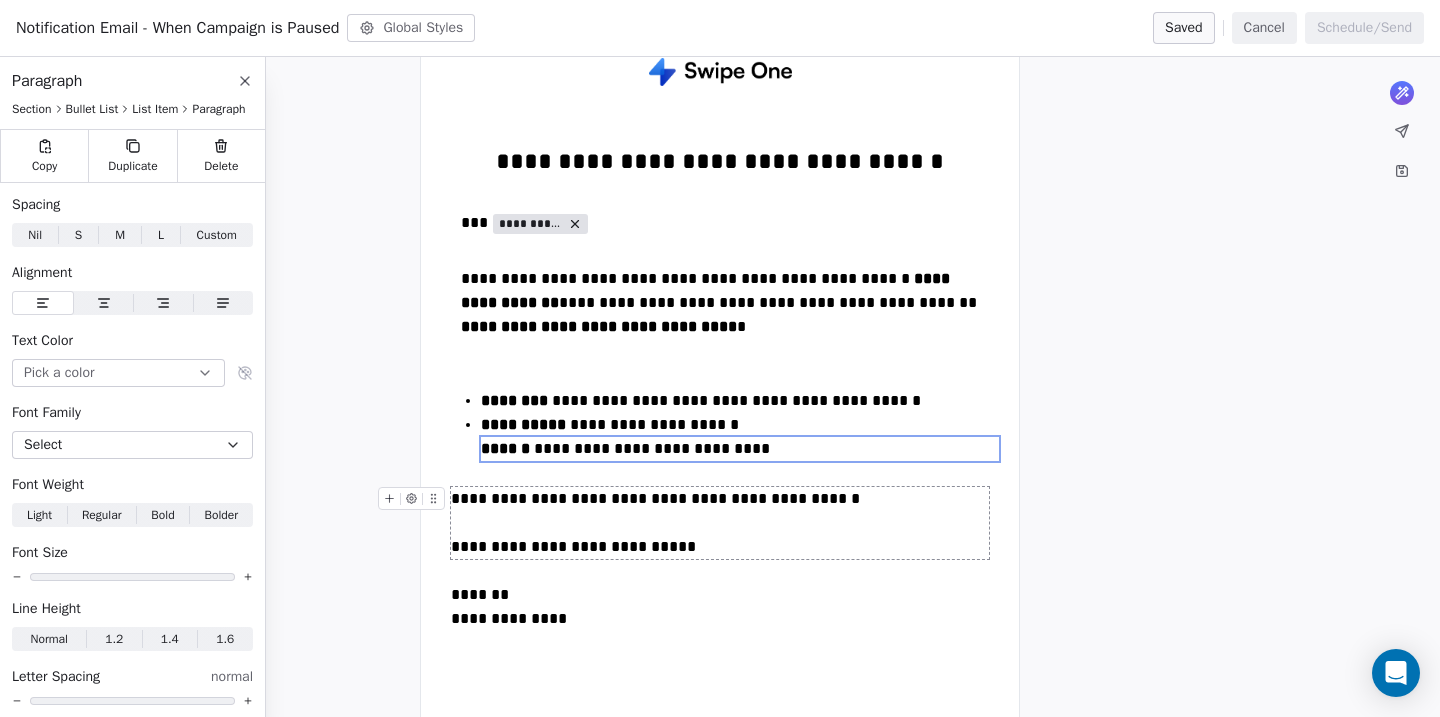 click on "**********" at bounding box center (720, 523) 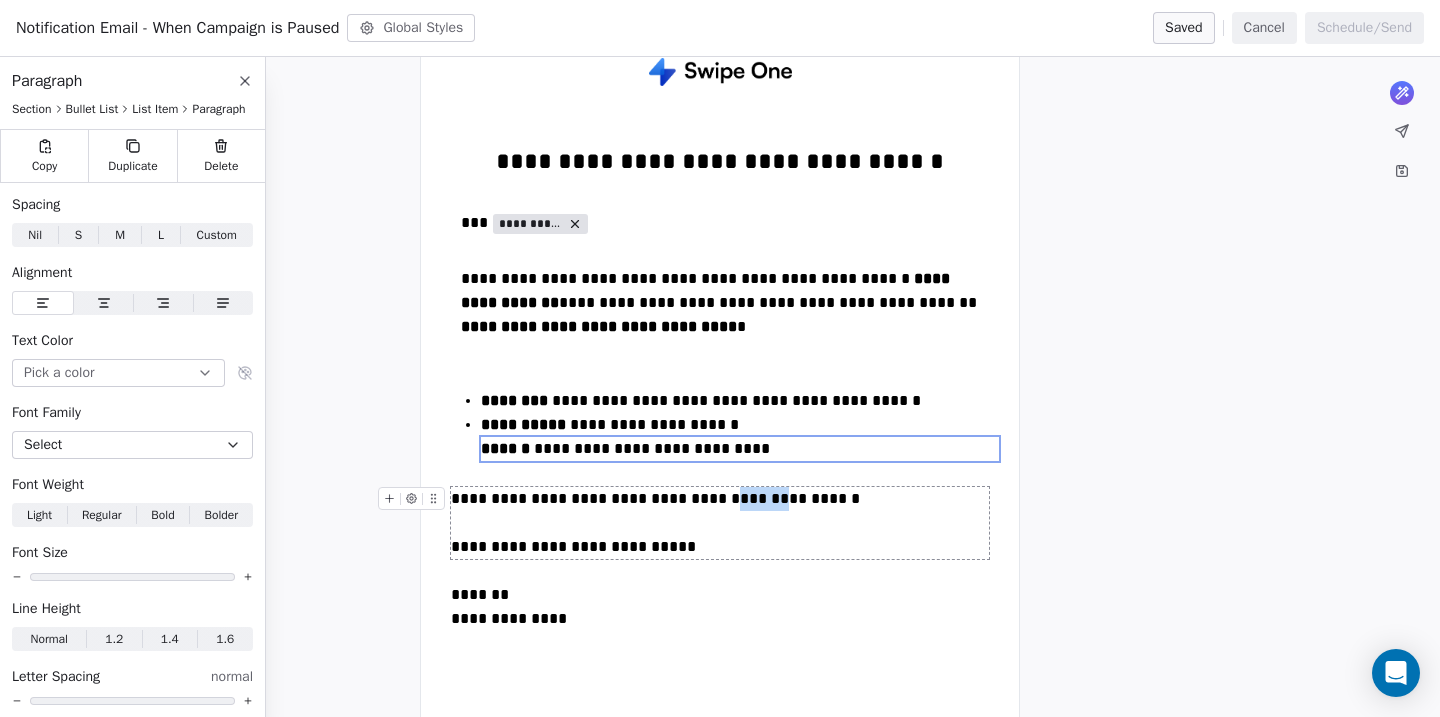 click on "**********" at bounding box center (720, 523) 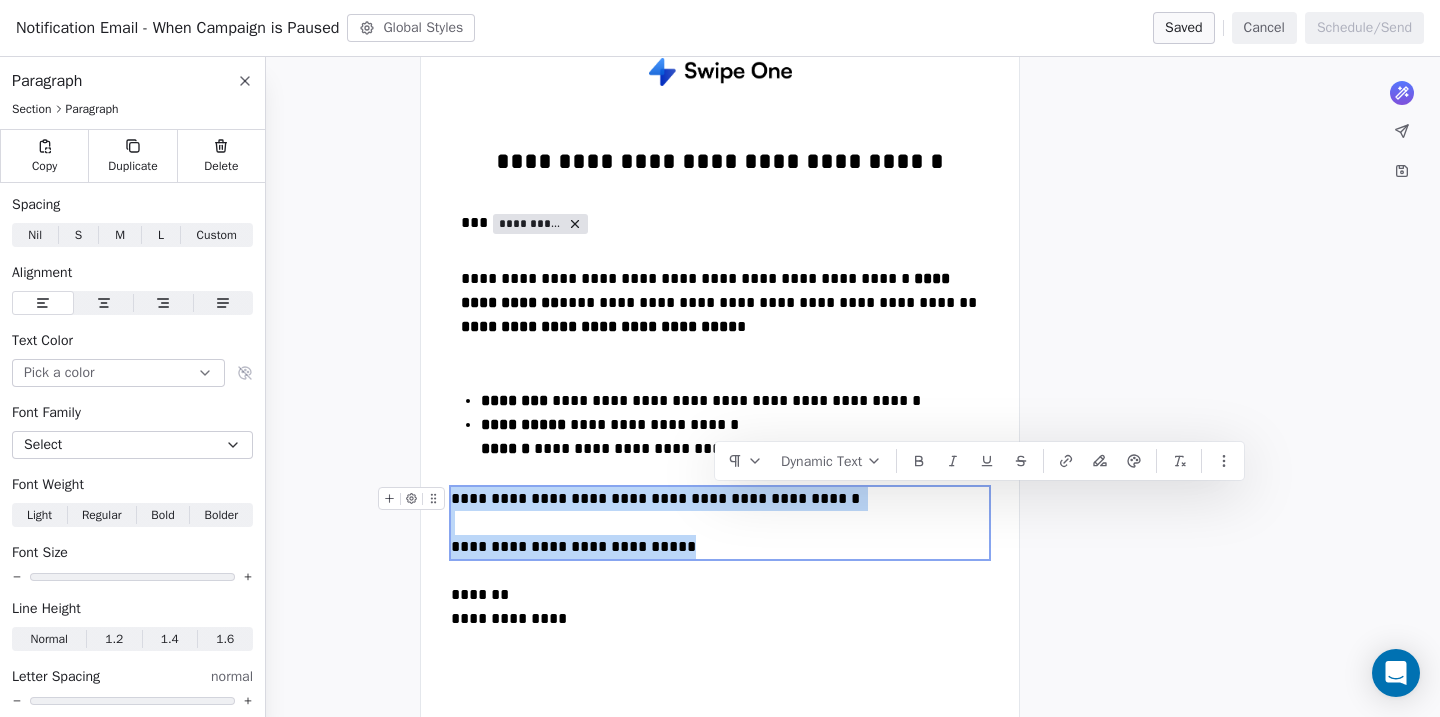 click on "**********" at bounding box center [720, 523] 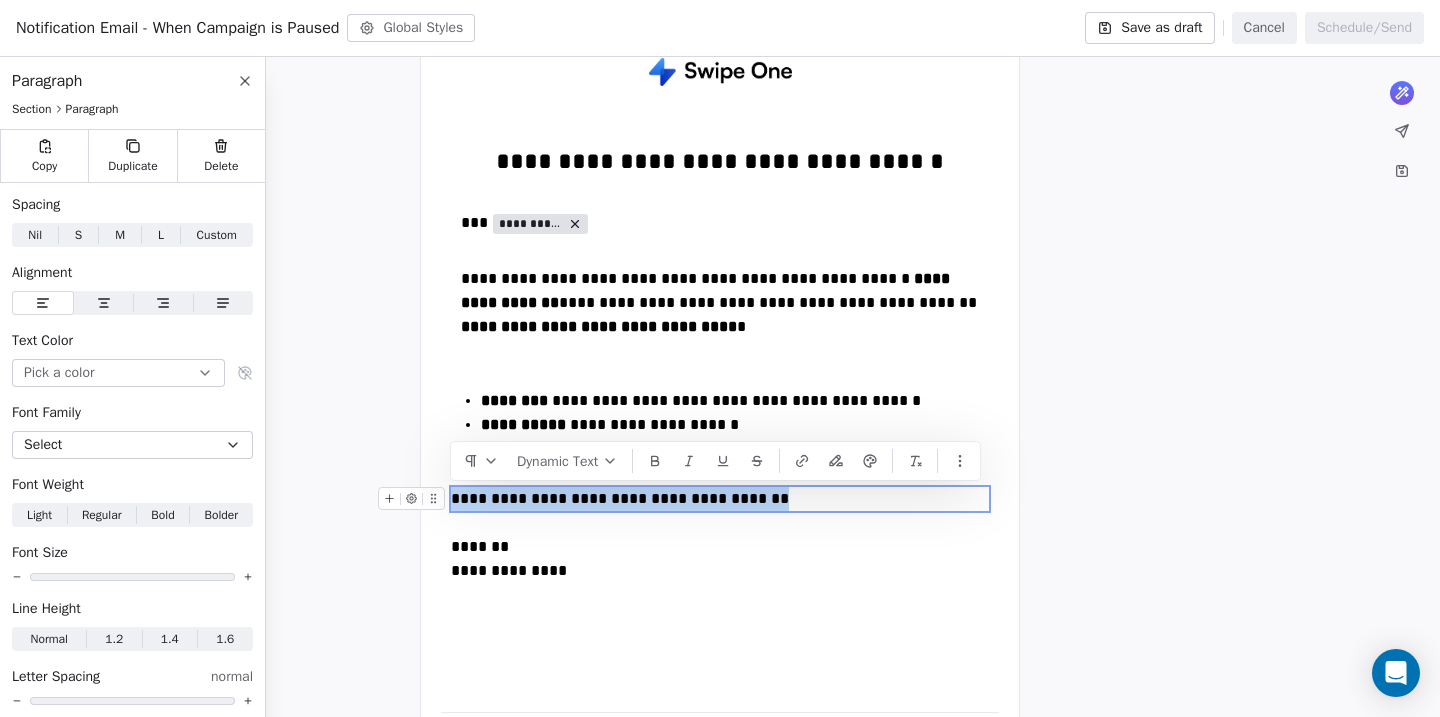 click on "**********" at bounding box center (720, 499) 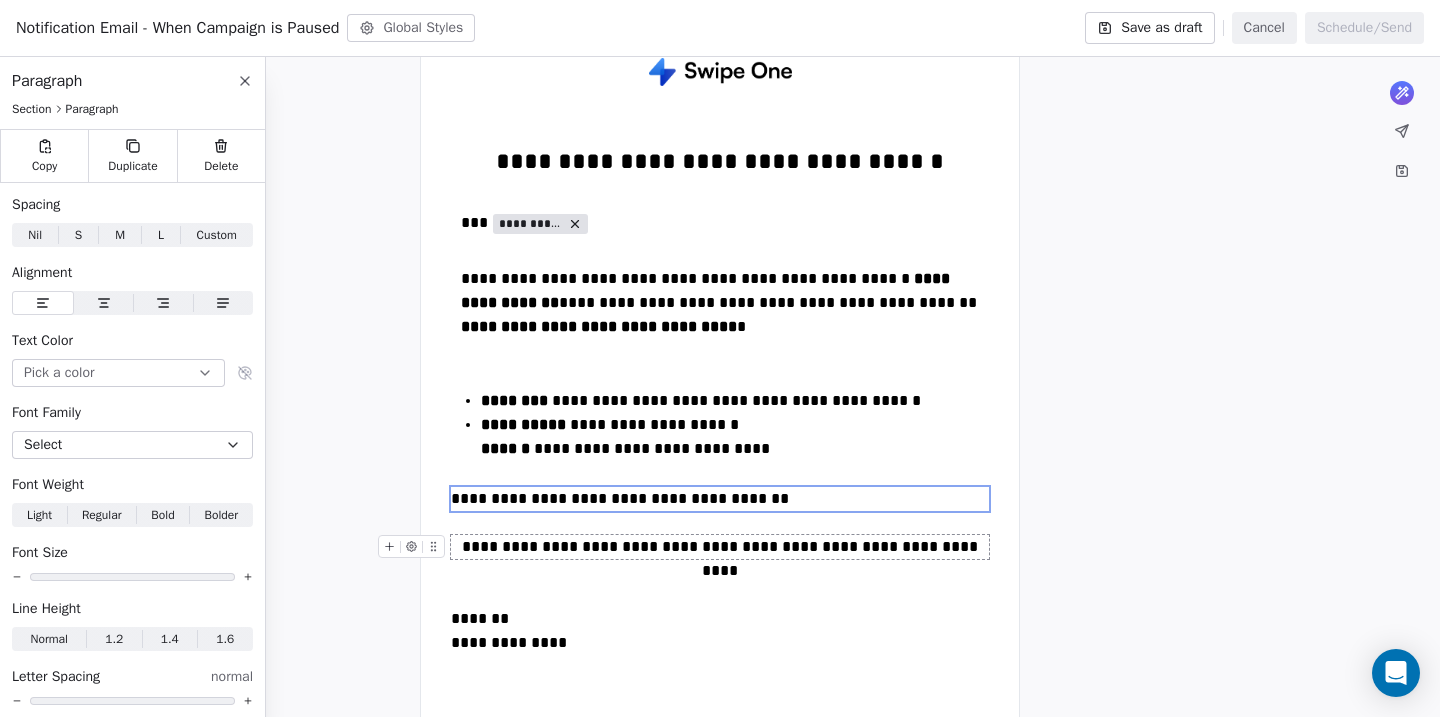 click on "**********" at bounding box center (720, 547) 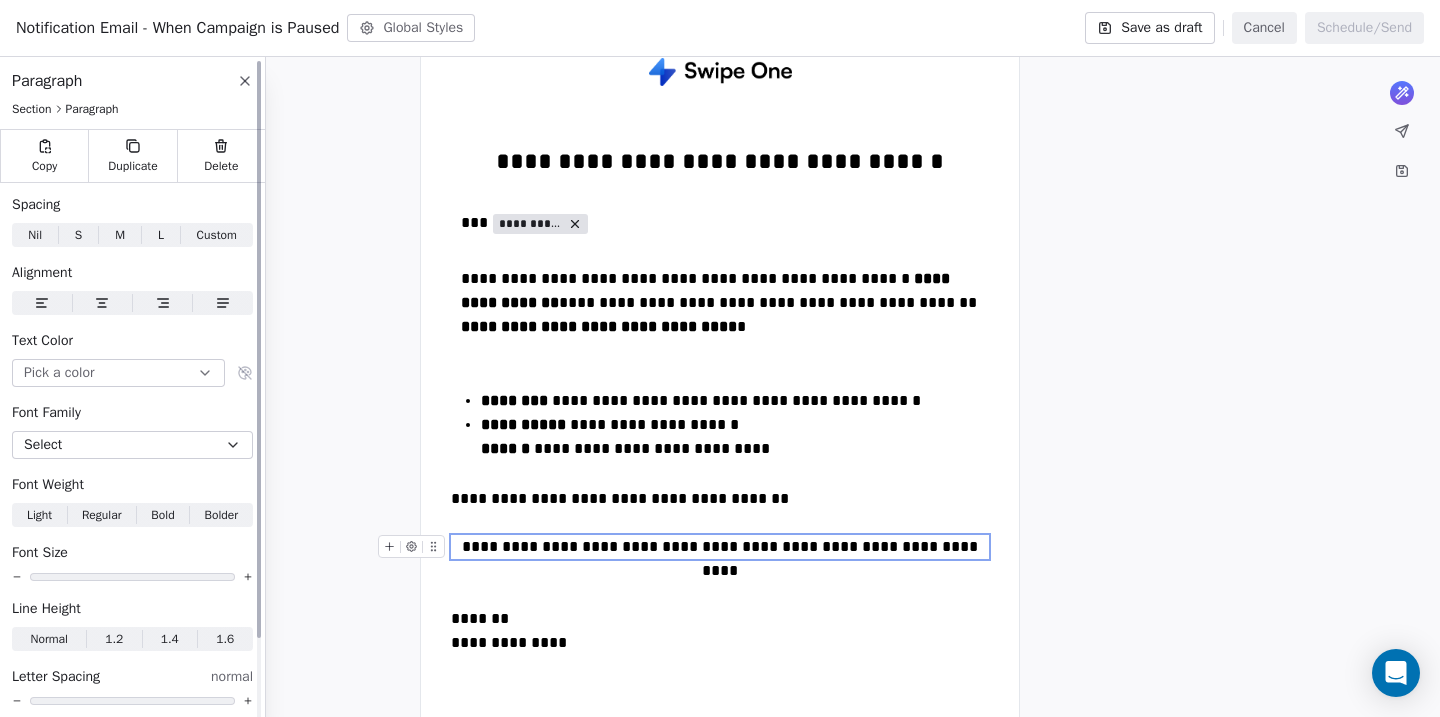 click at bounding box center [42, 303] 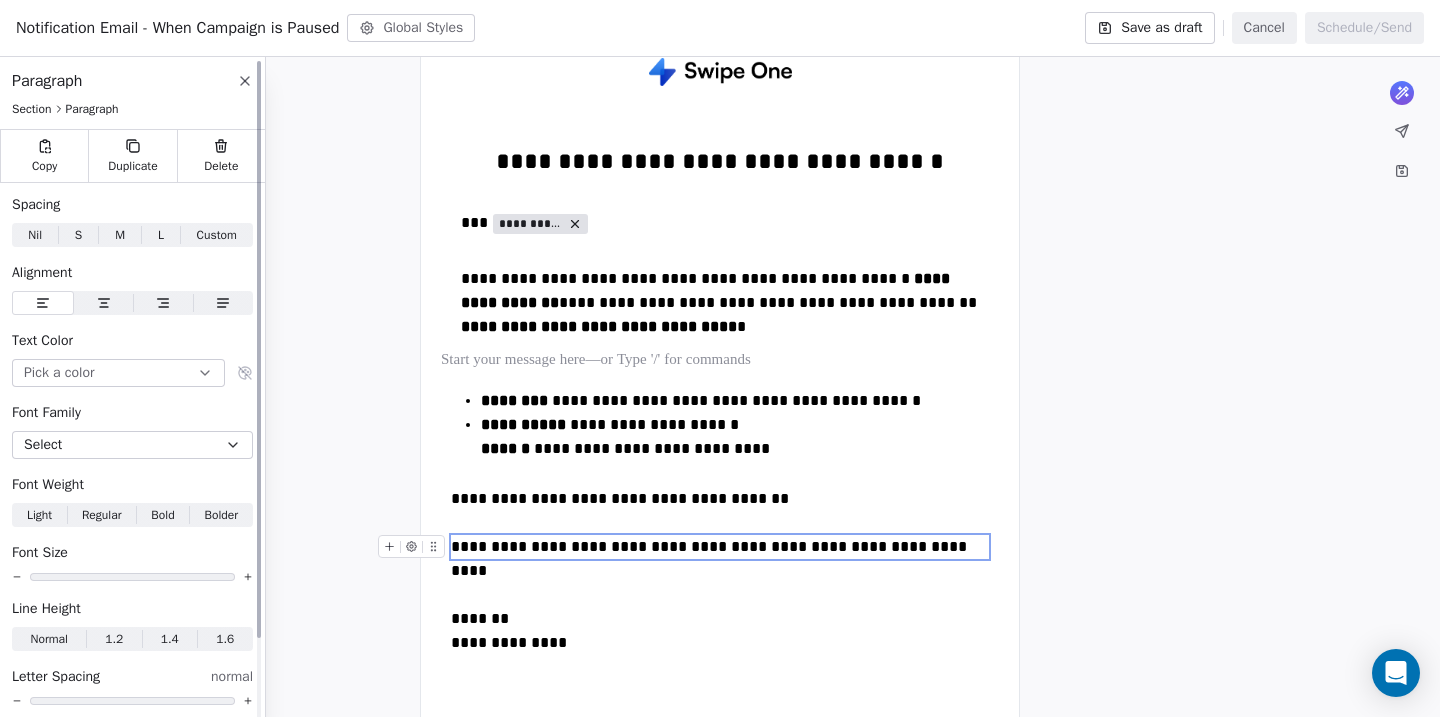 type 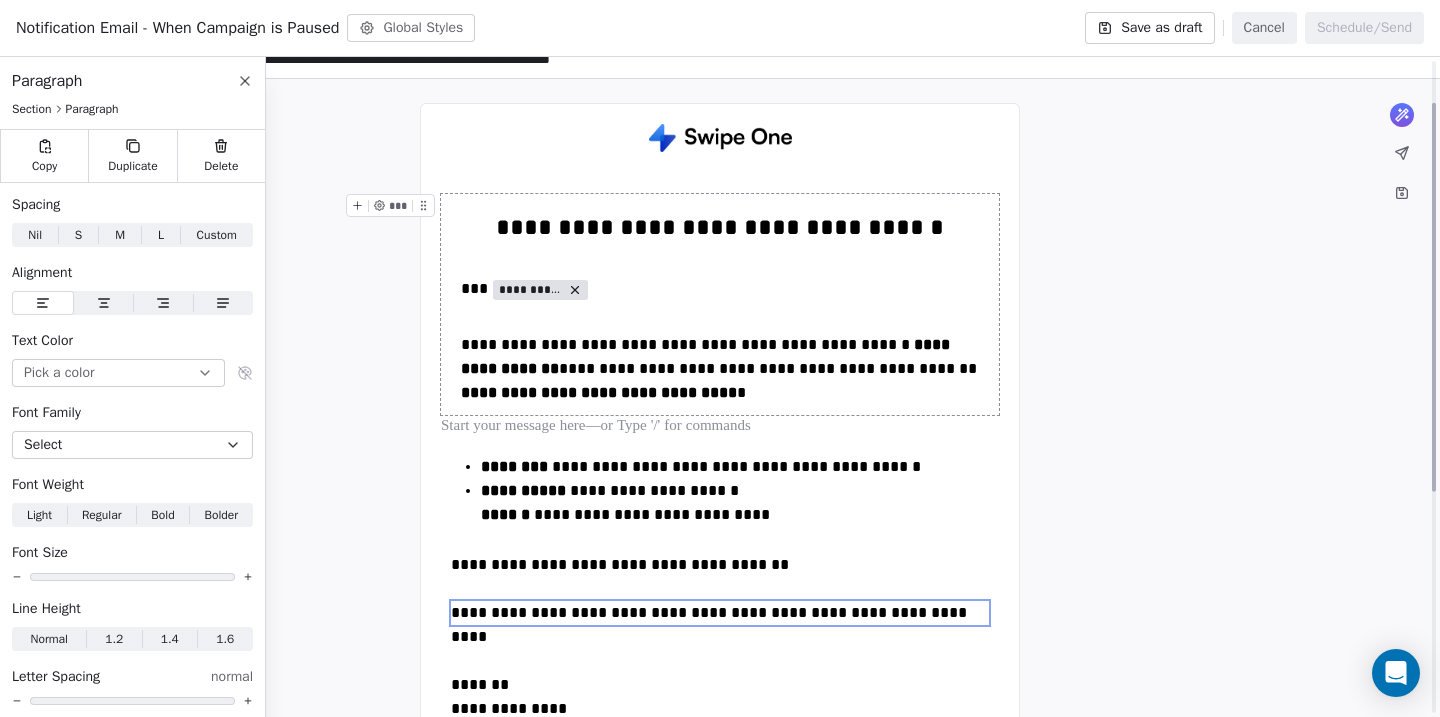 scroll, scrollTop: 0, scrollLeft: 0, axis: both 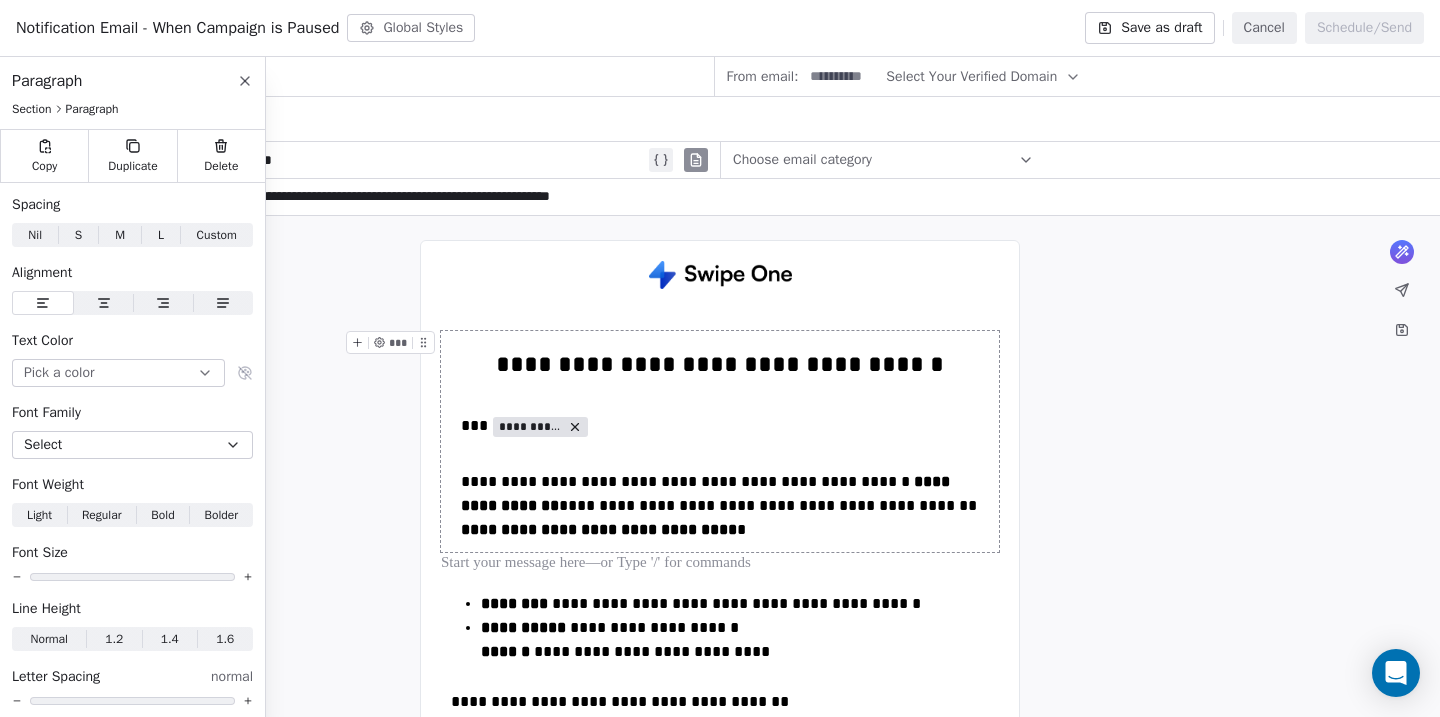 click on "Save as draft" at bounding box center [1149, 28] 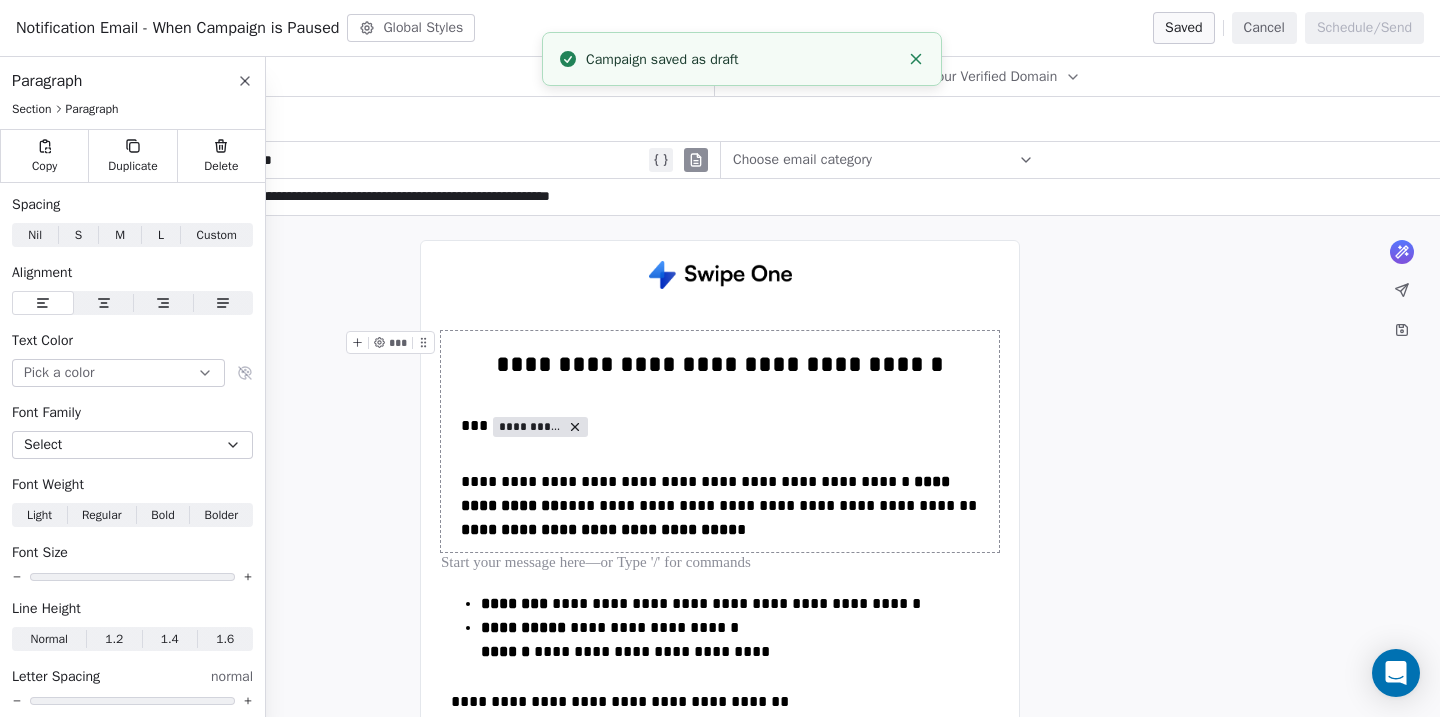 click on "Cancel" at bounding box center (1264, 28) 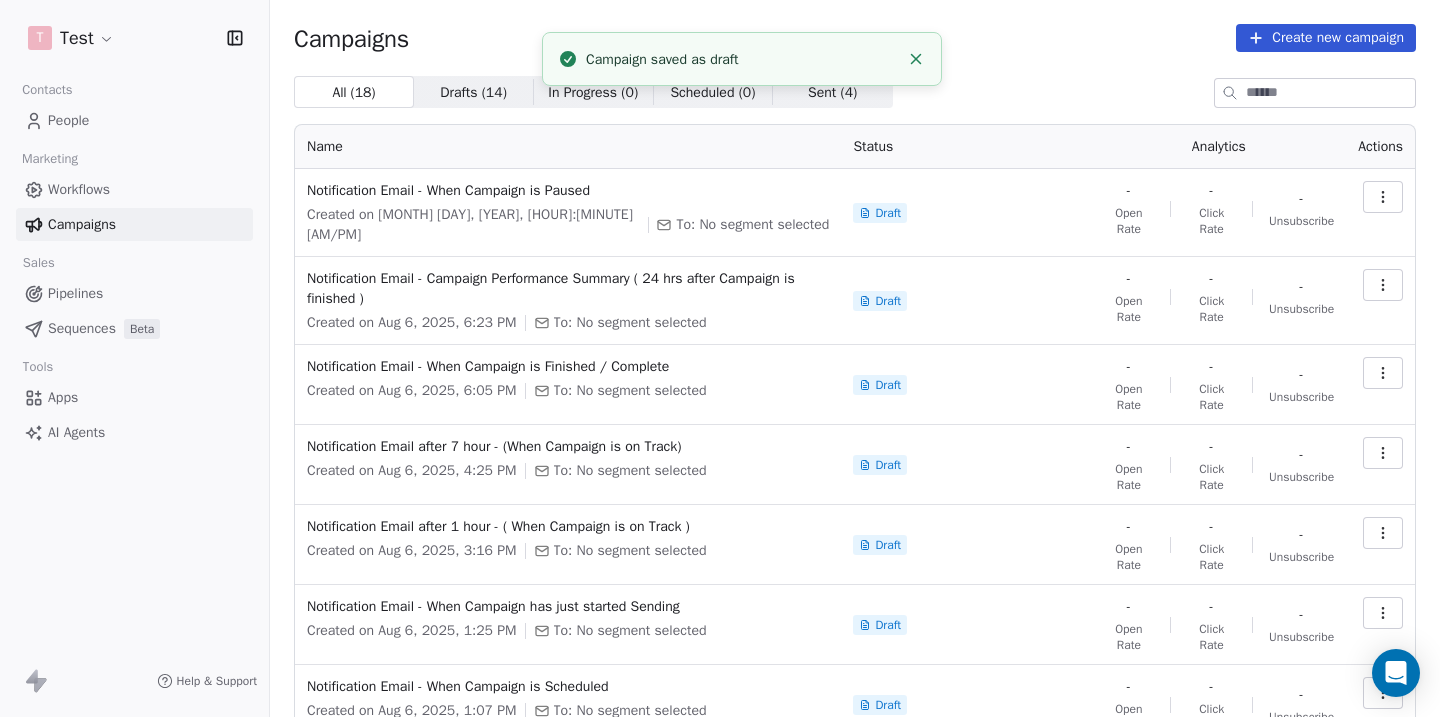 click 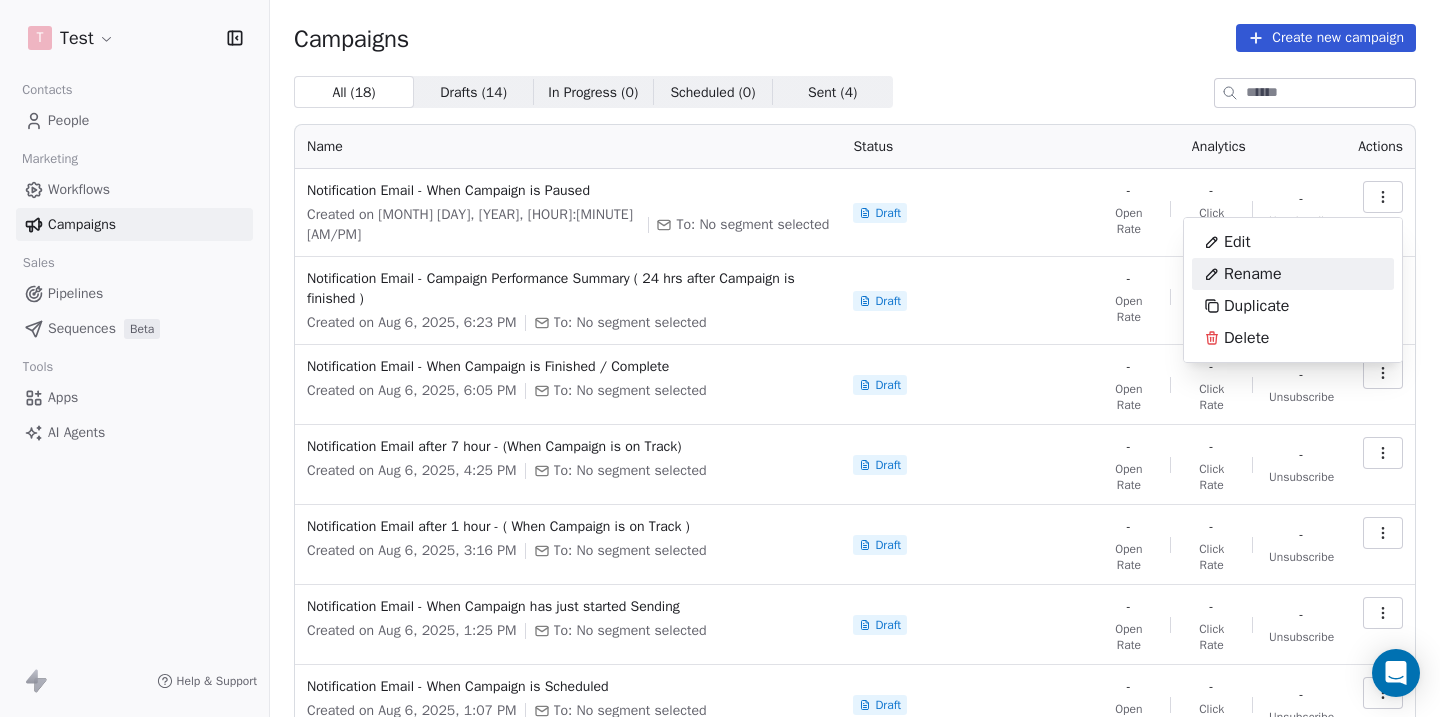 click on "Rename" at bounding box center (1253, 274) 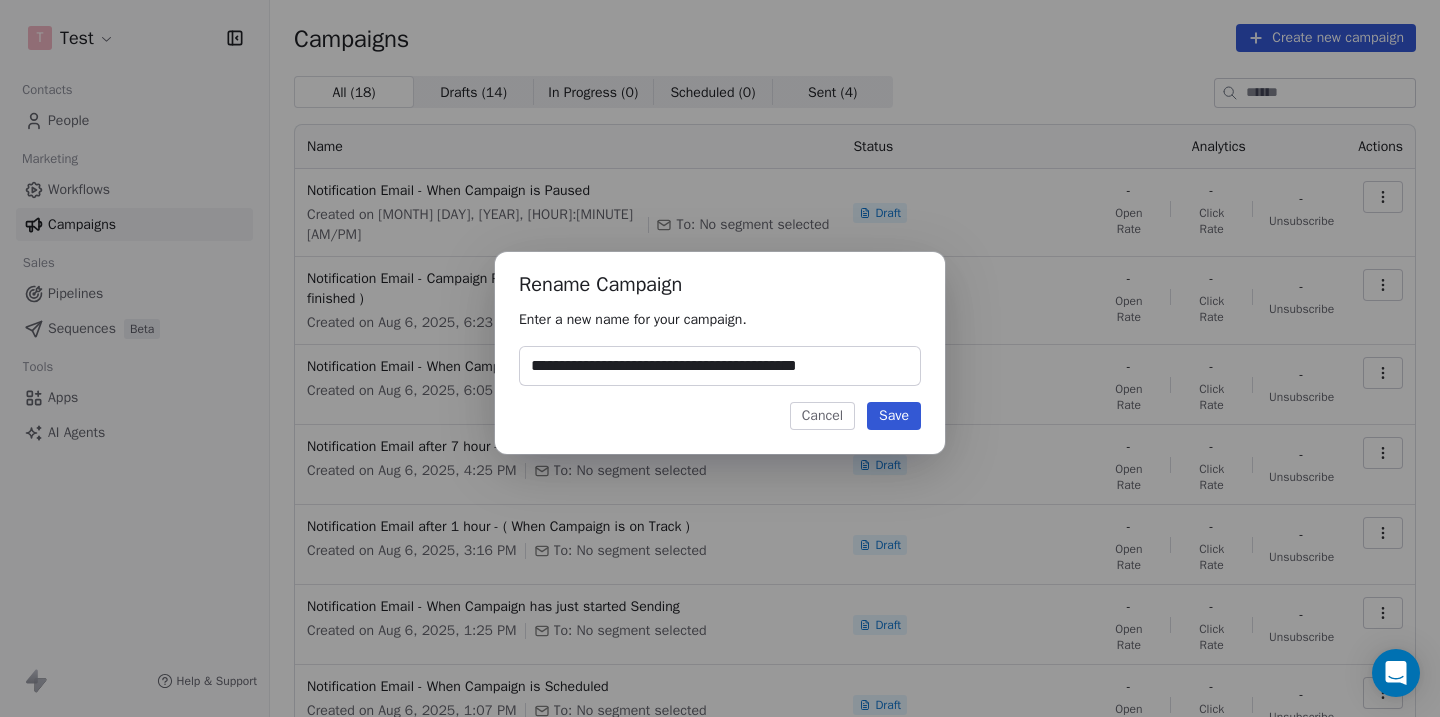 click on "**********" at bounding box center [720, 366] 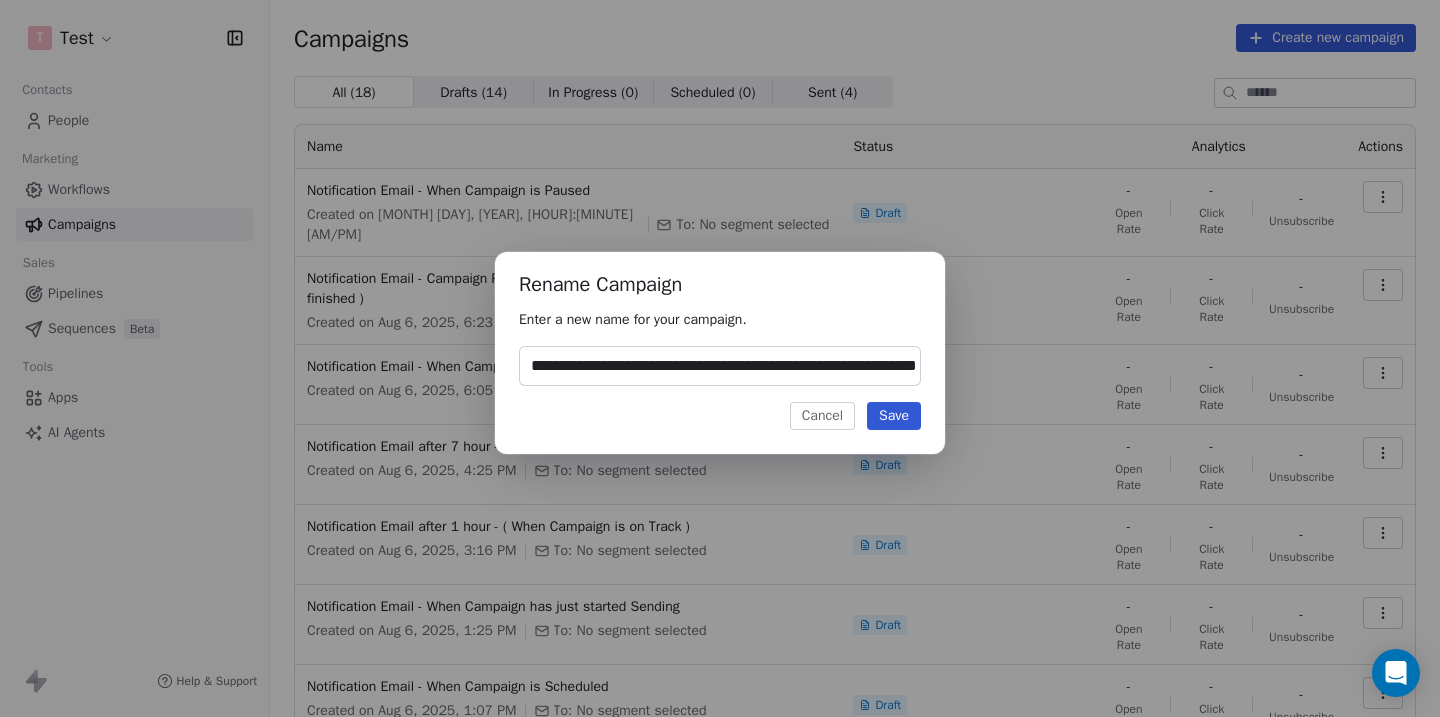 scroll, scrollTop: 0, scrollLeft: 87, axis: horizontal 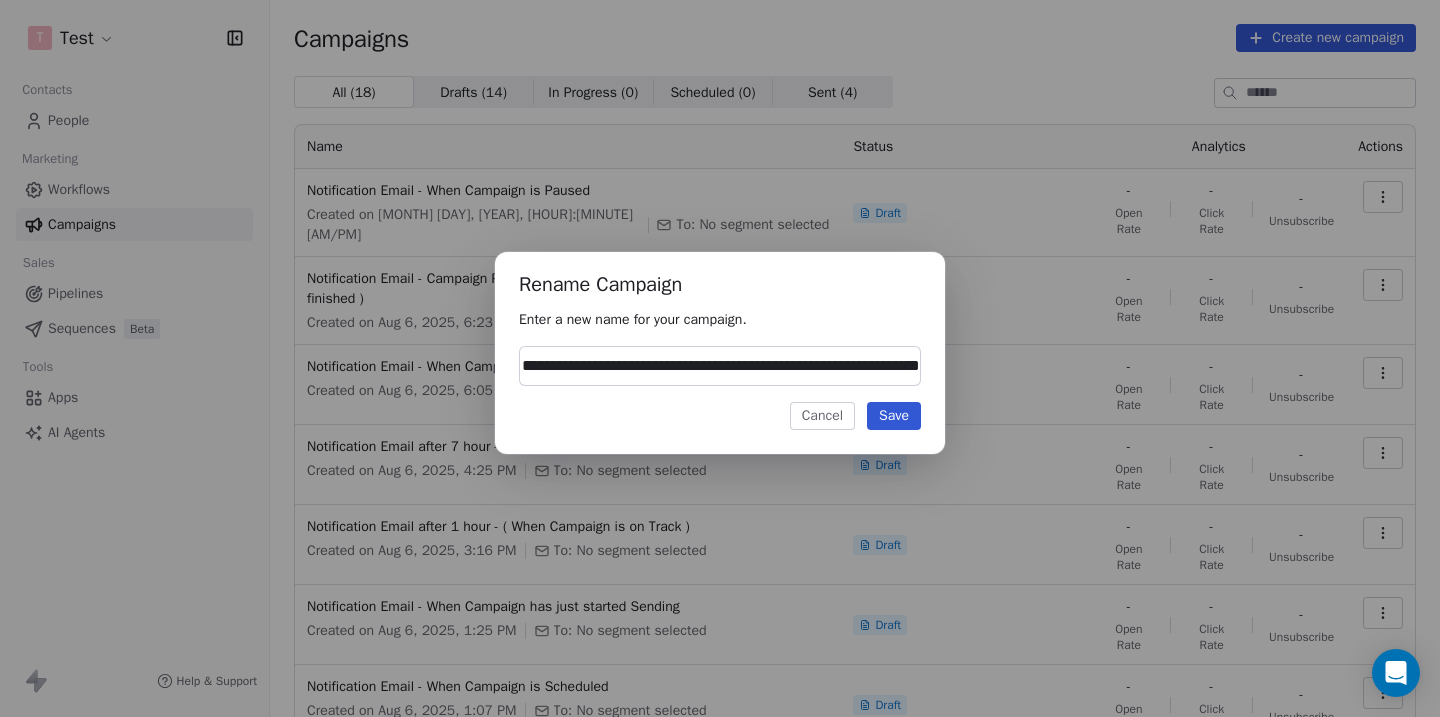 click on "**********" at bounding box center (720, 366) 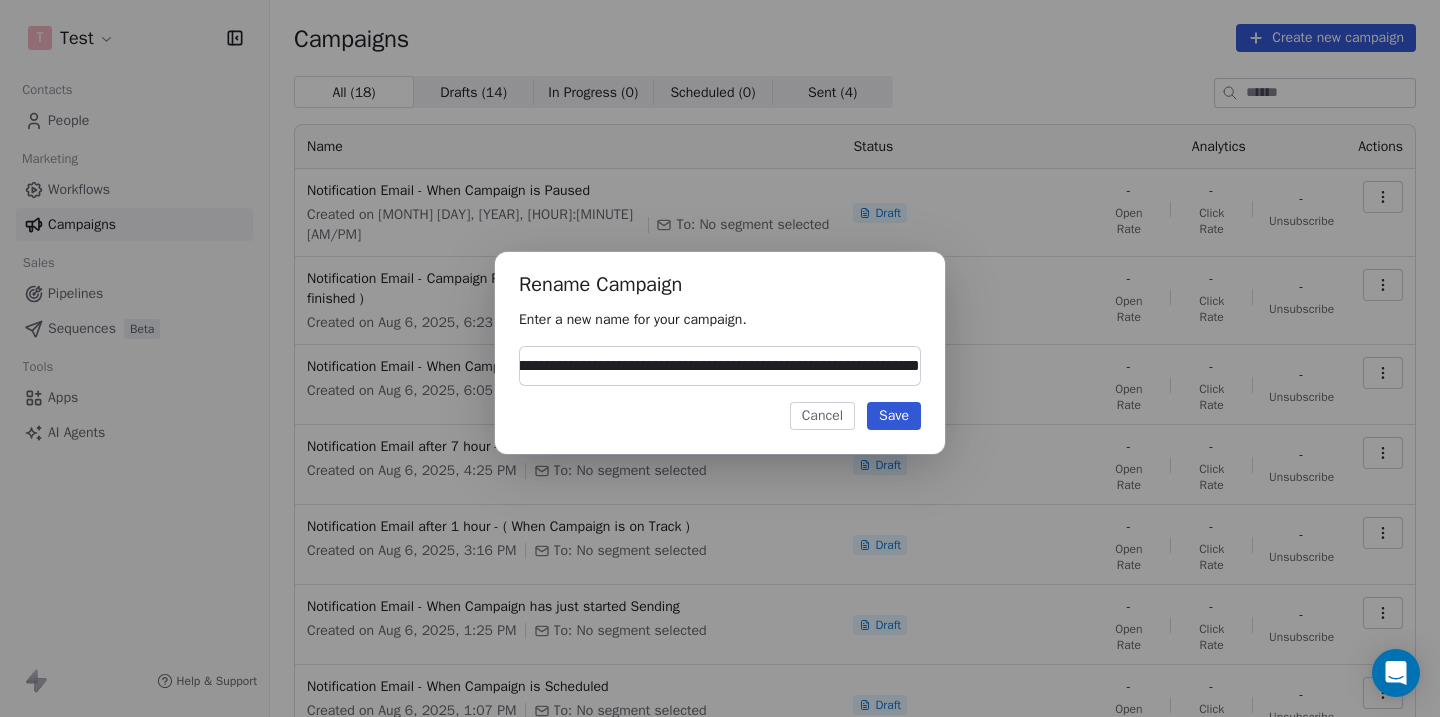 scroll, scrollTop: 0, scrollLeft: 151, axis: horizontal 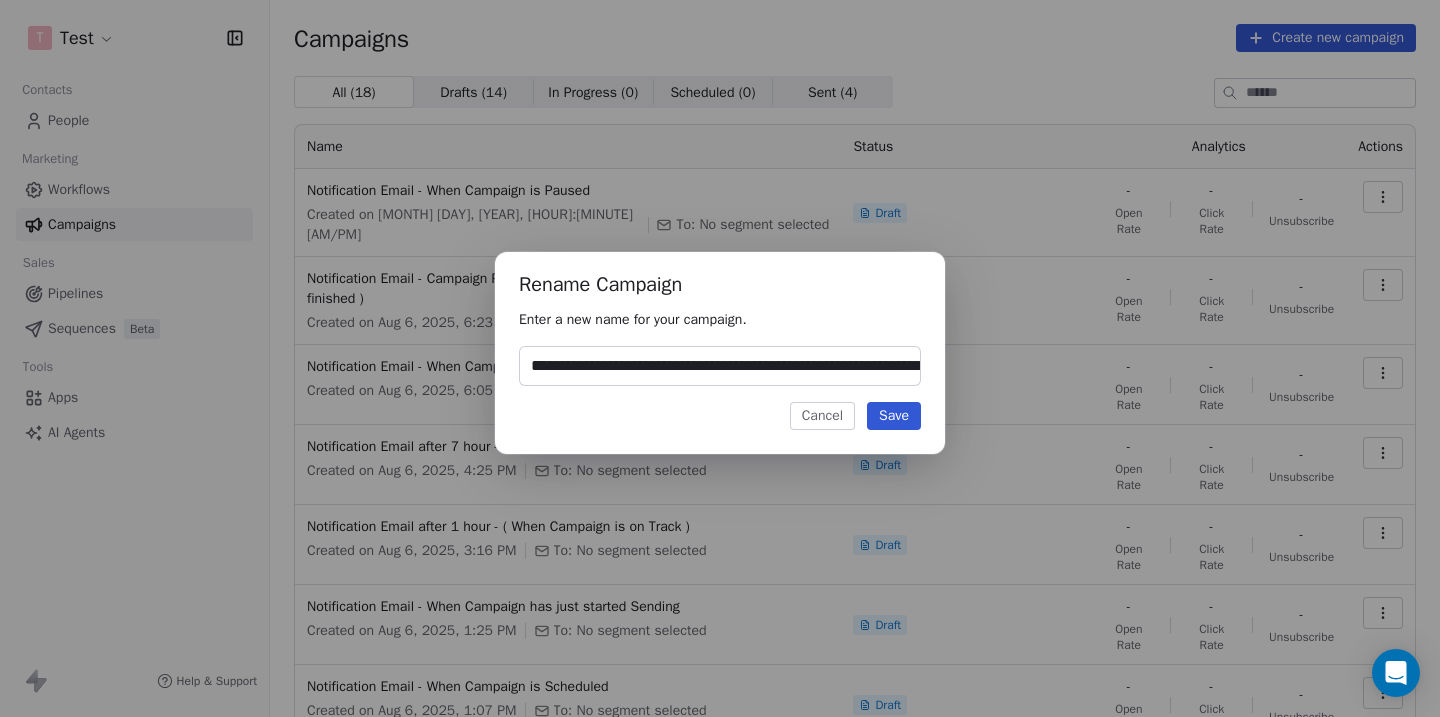 click on "Save" at bounding box center [894, 416] 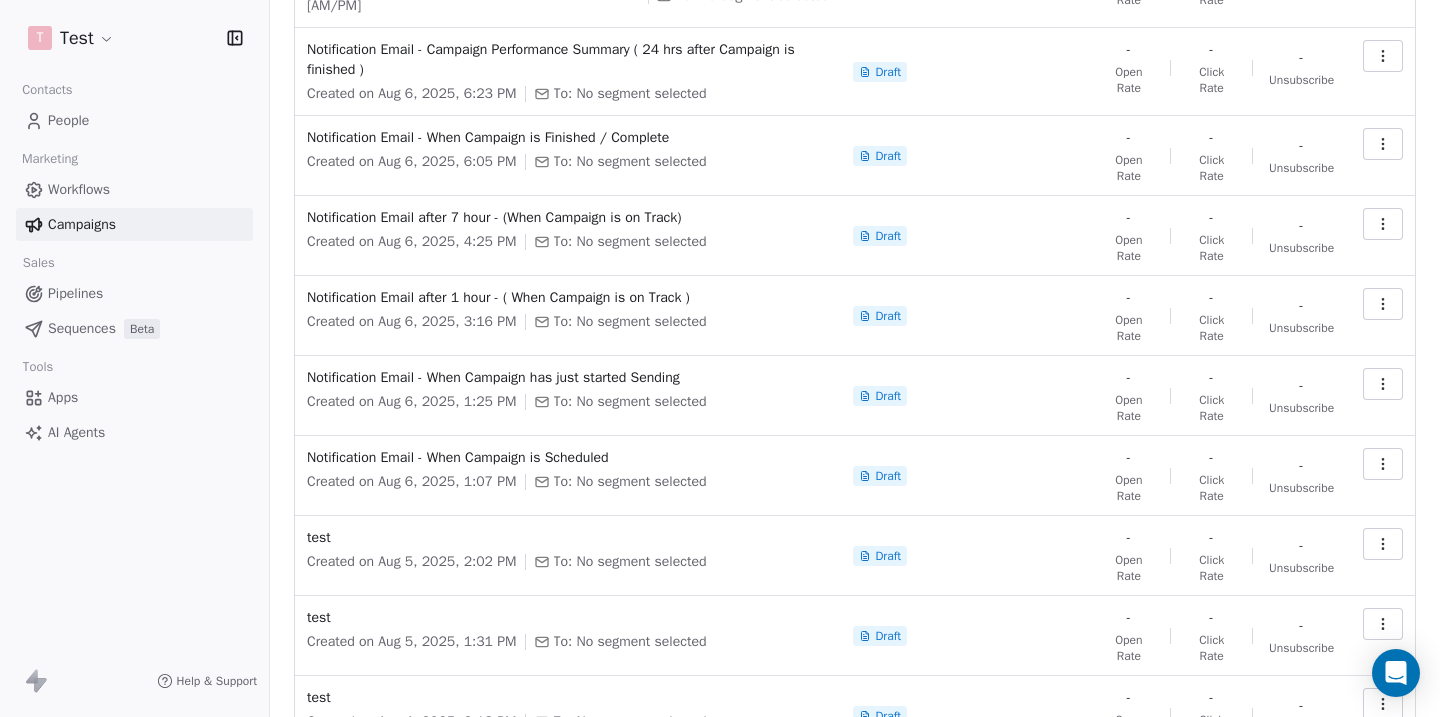 scroll, scrollTop: 249, scrollLeft: 0, axis: vertical 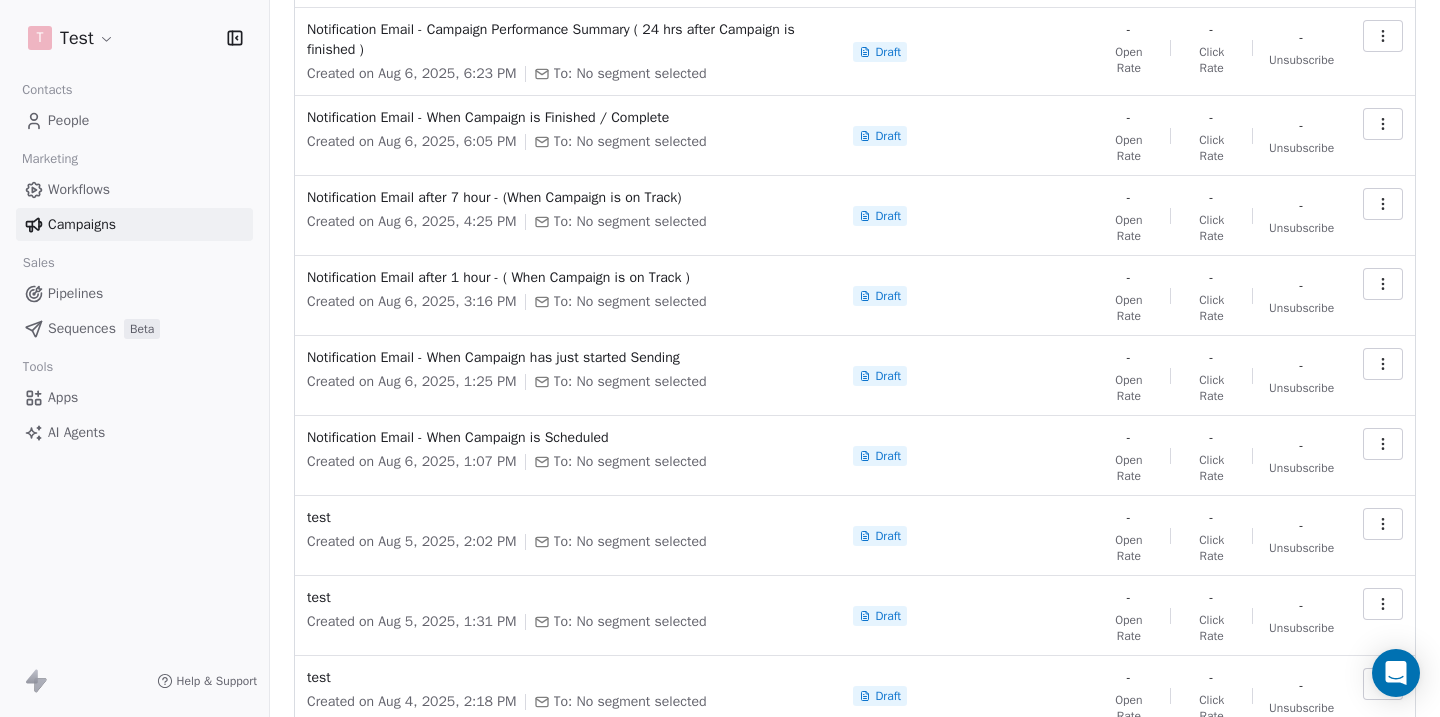 click 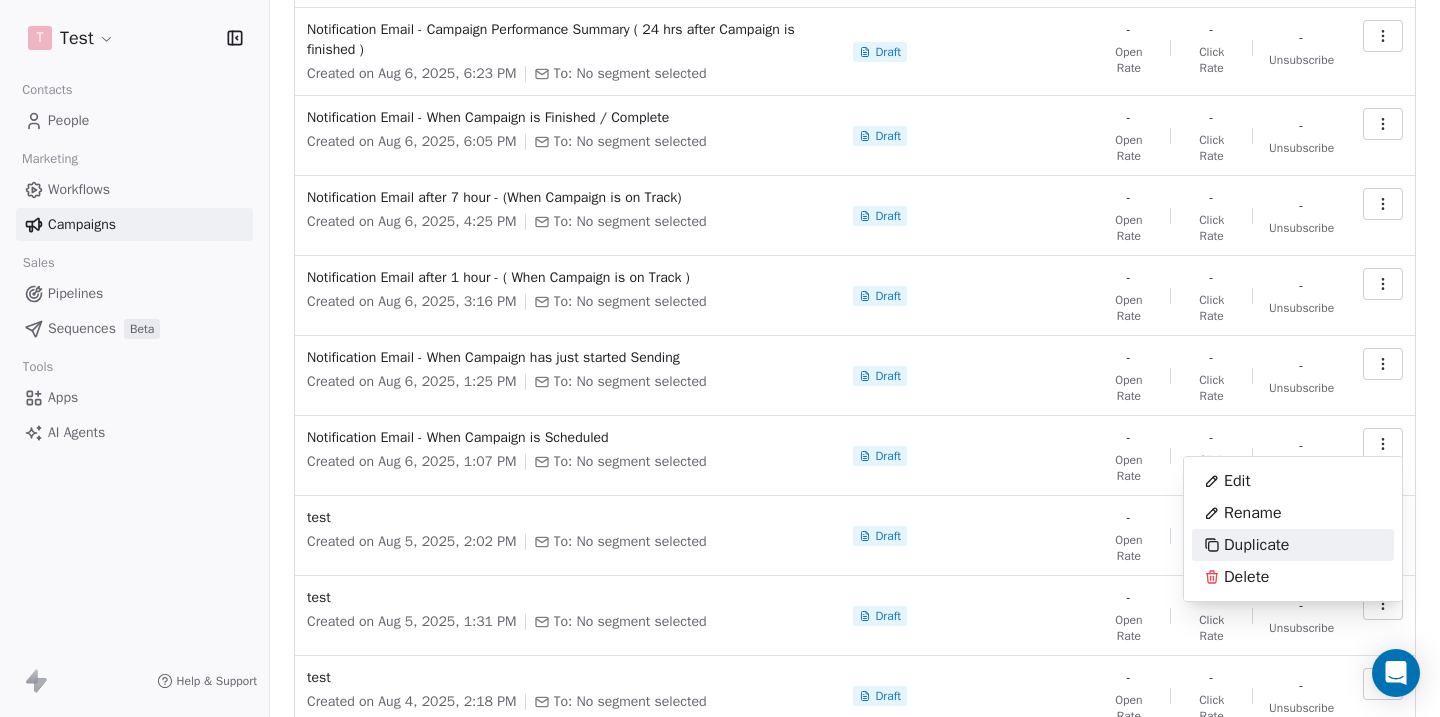 click on "Duplicate" at bounding box center [1256, 545] 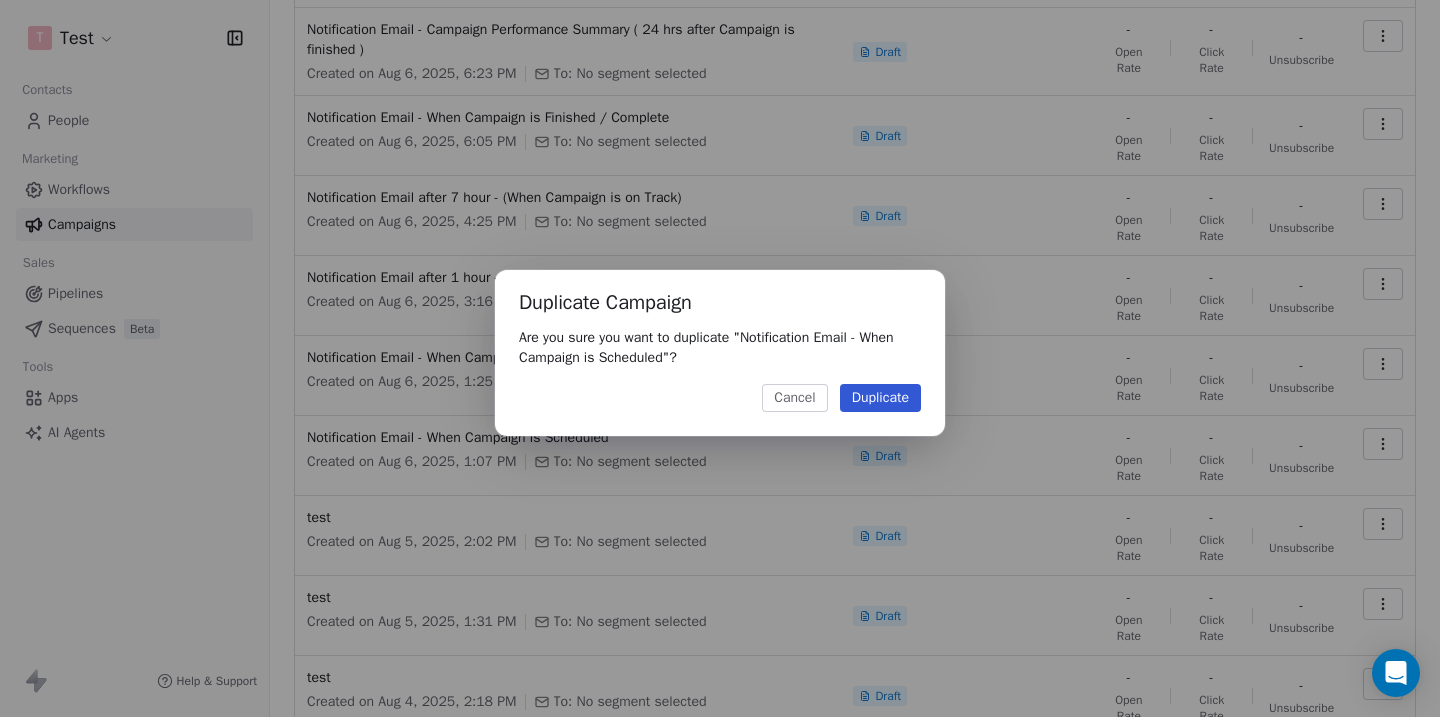 click on "Duplicate" at bounding box center (880, 398) 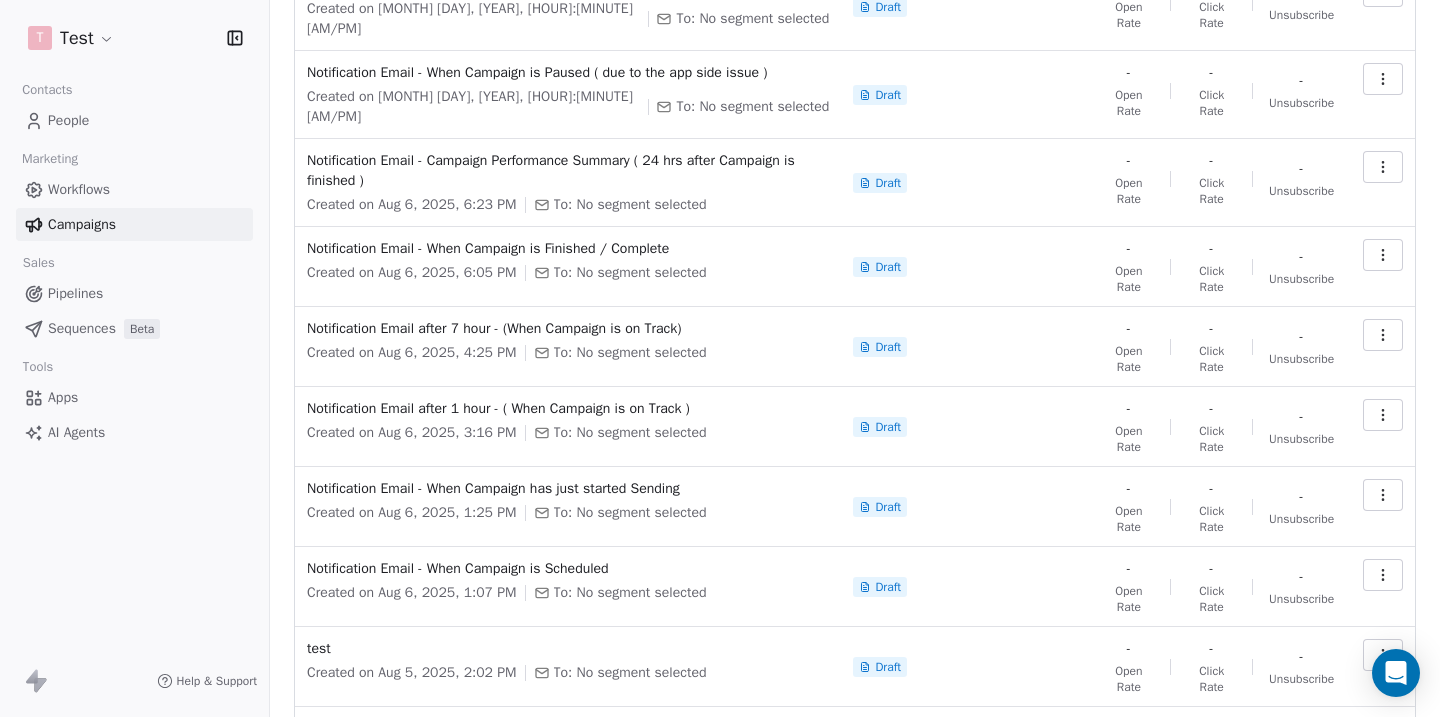 scroll, scrollTop: 0, scrollLeft: 0, axis: both 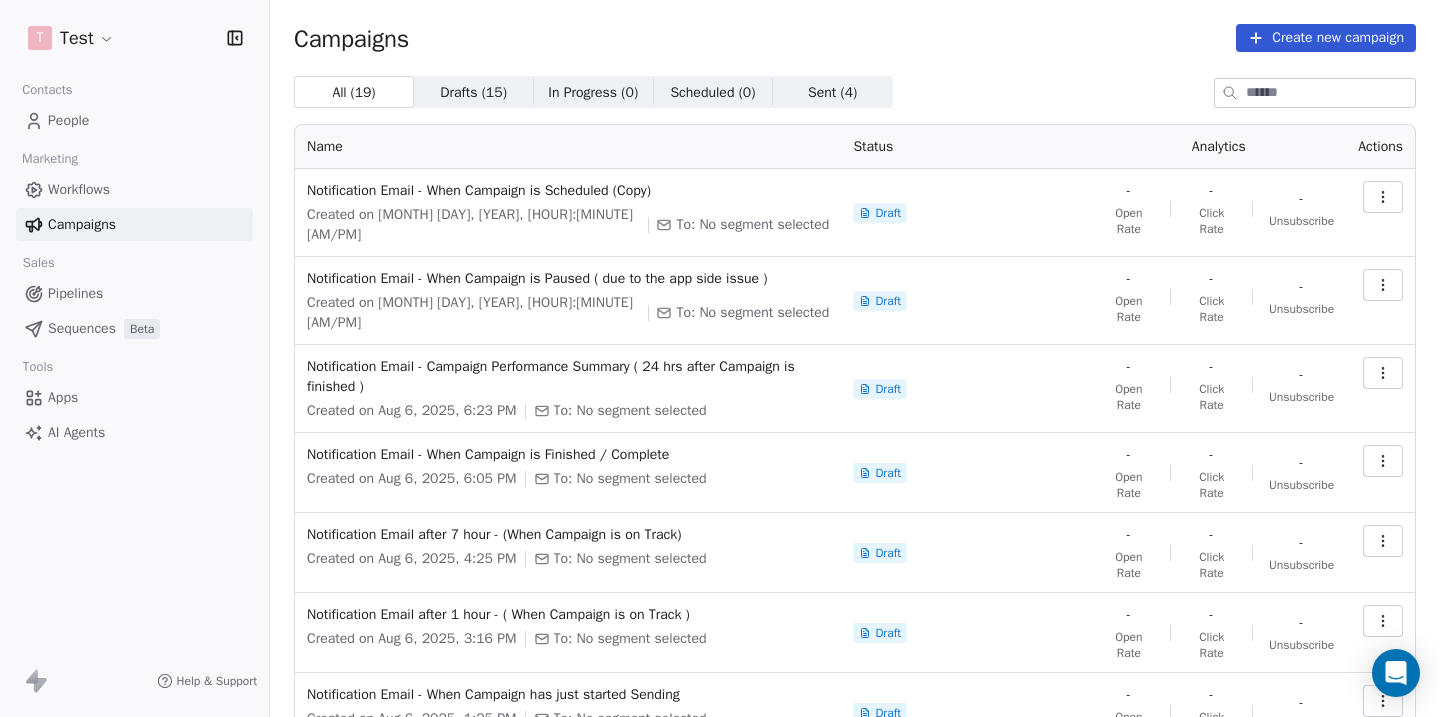 click at bounding box center [1383, 197] 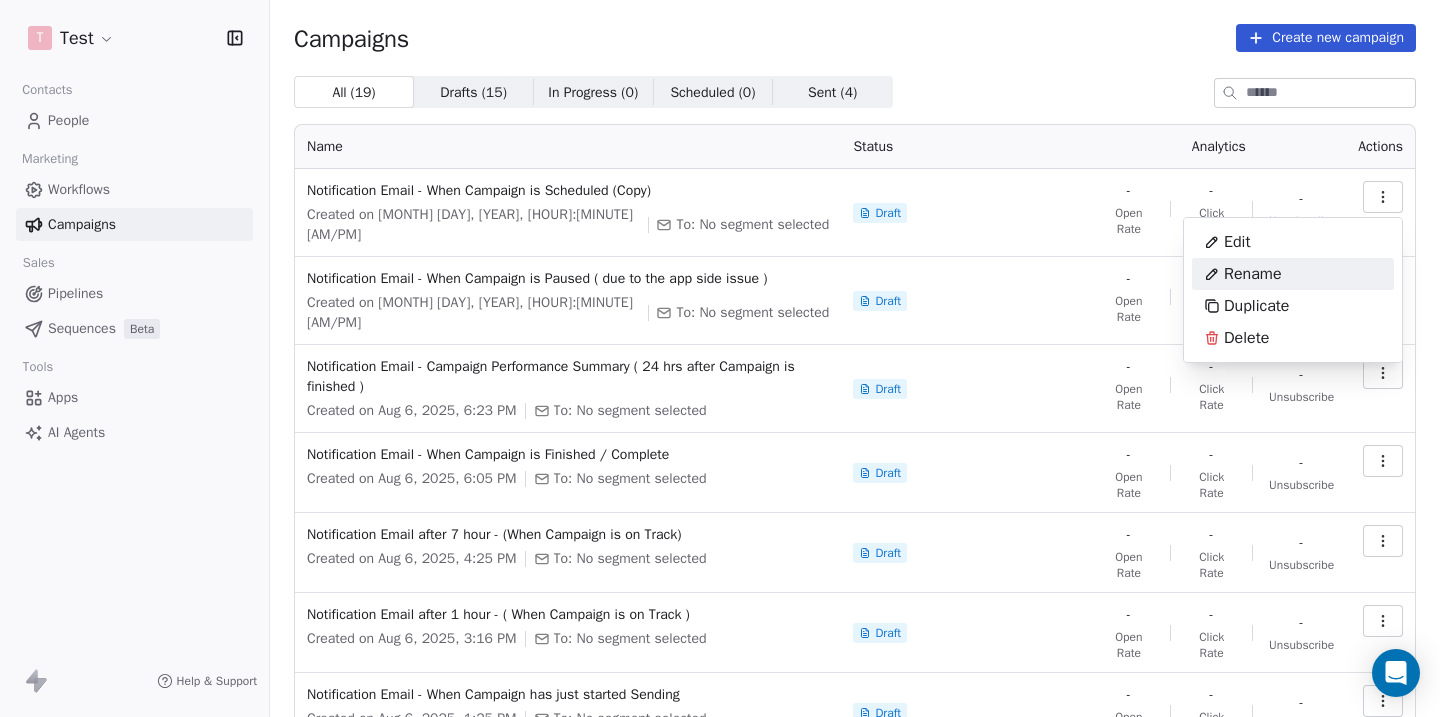 click on "Rename" at bounding box center (1293, 274) 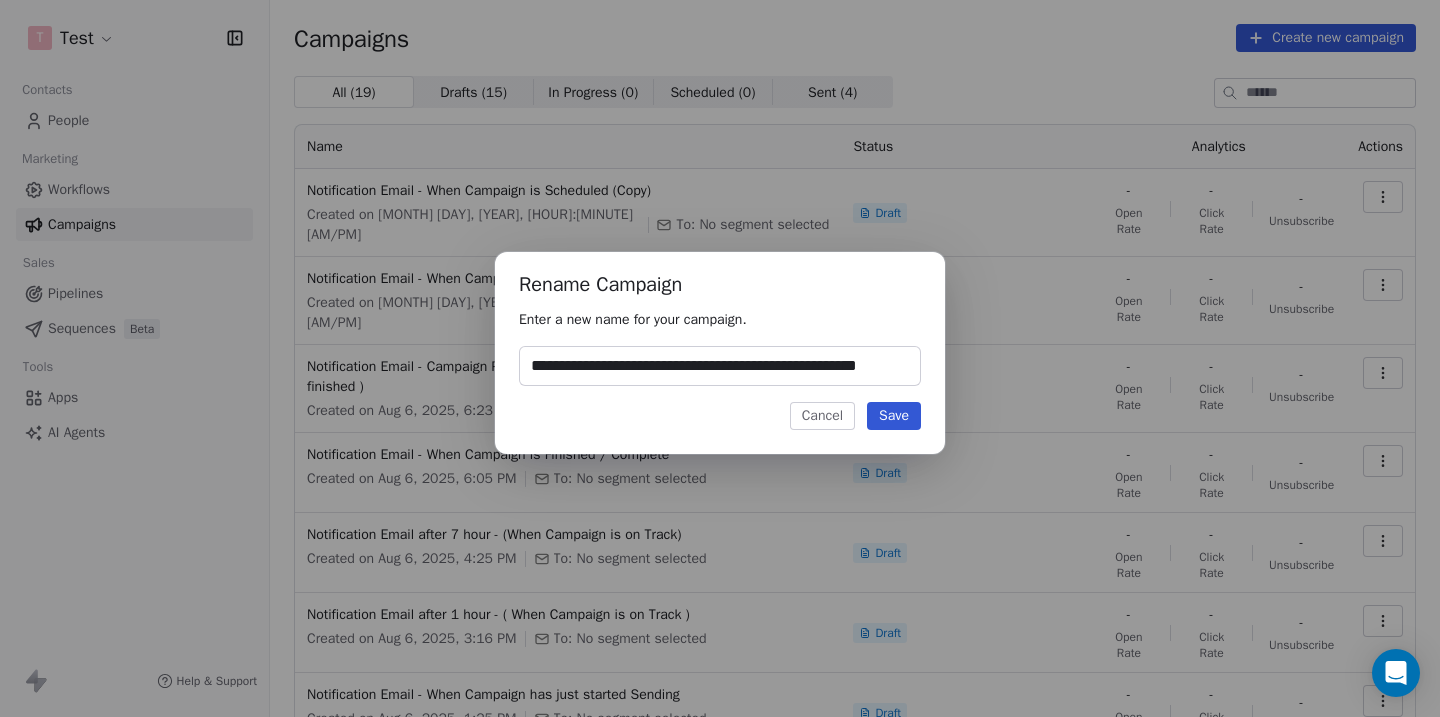 click on "**********" at bounding box center [720, 366] 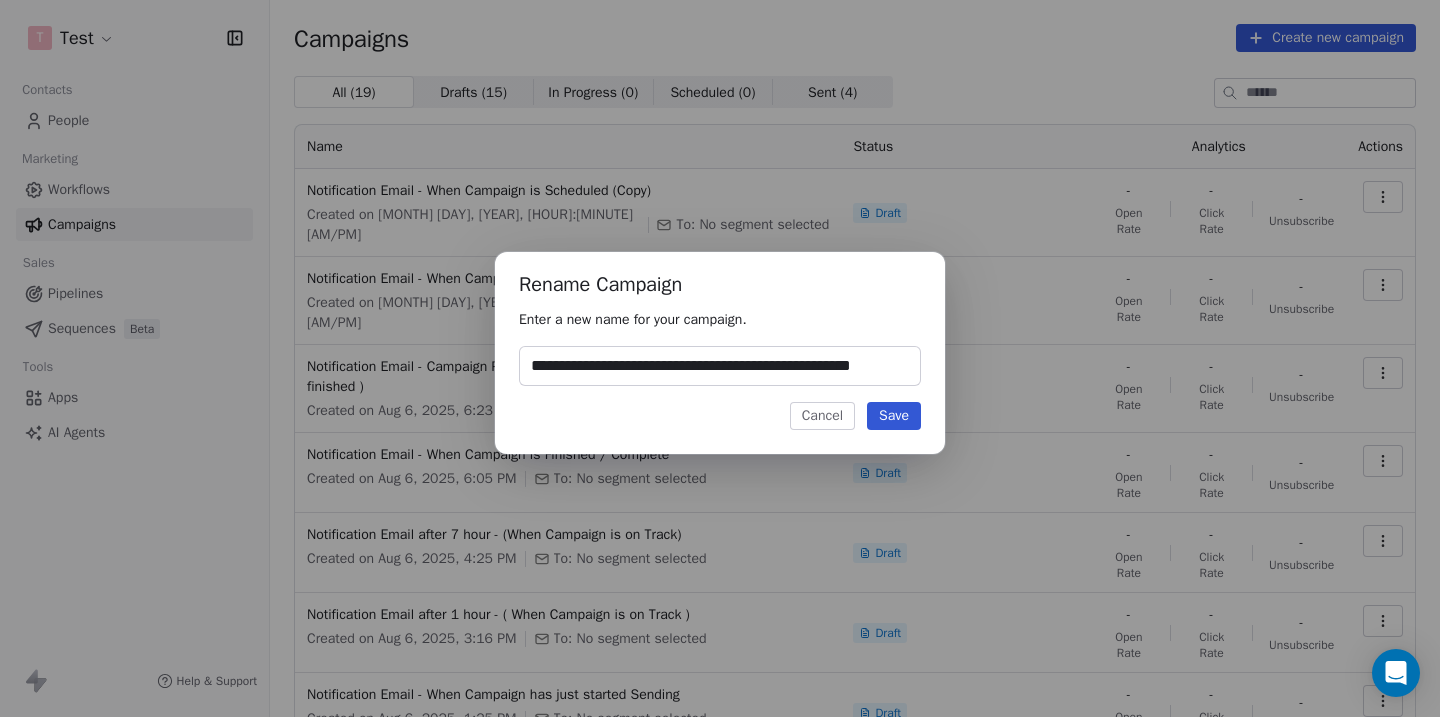scroll, scrollTop: 0, scrollLeft: 14, axis: horizontal 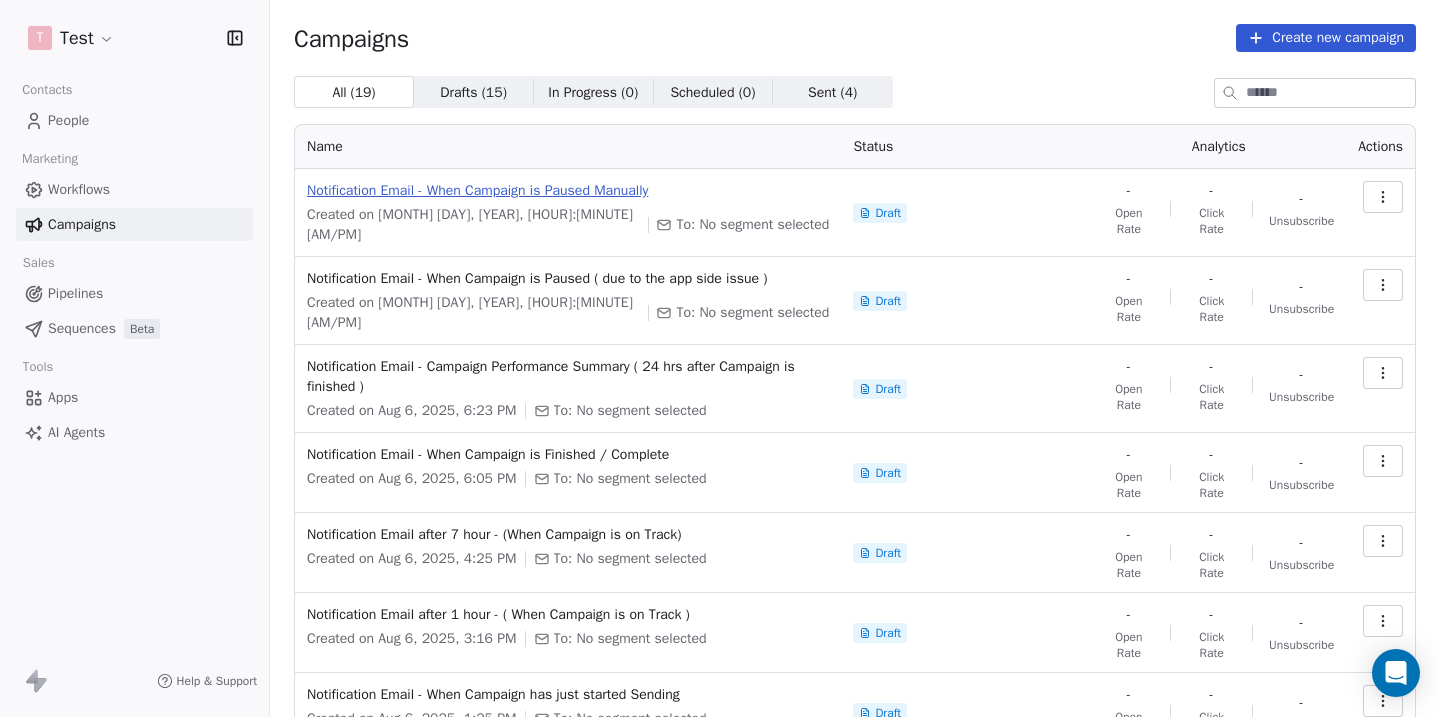 click on "Notification Email - When Campaign is Paused Manually" at bounding box center [568, 191] 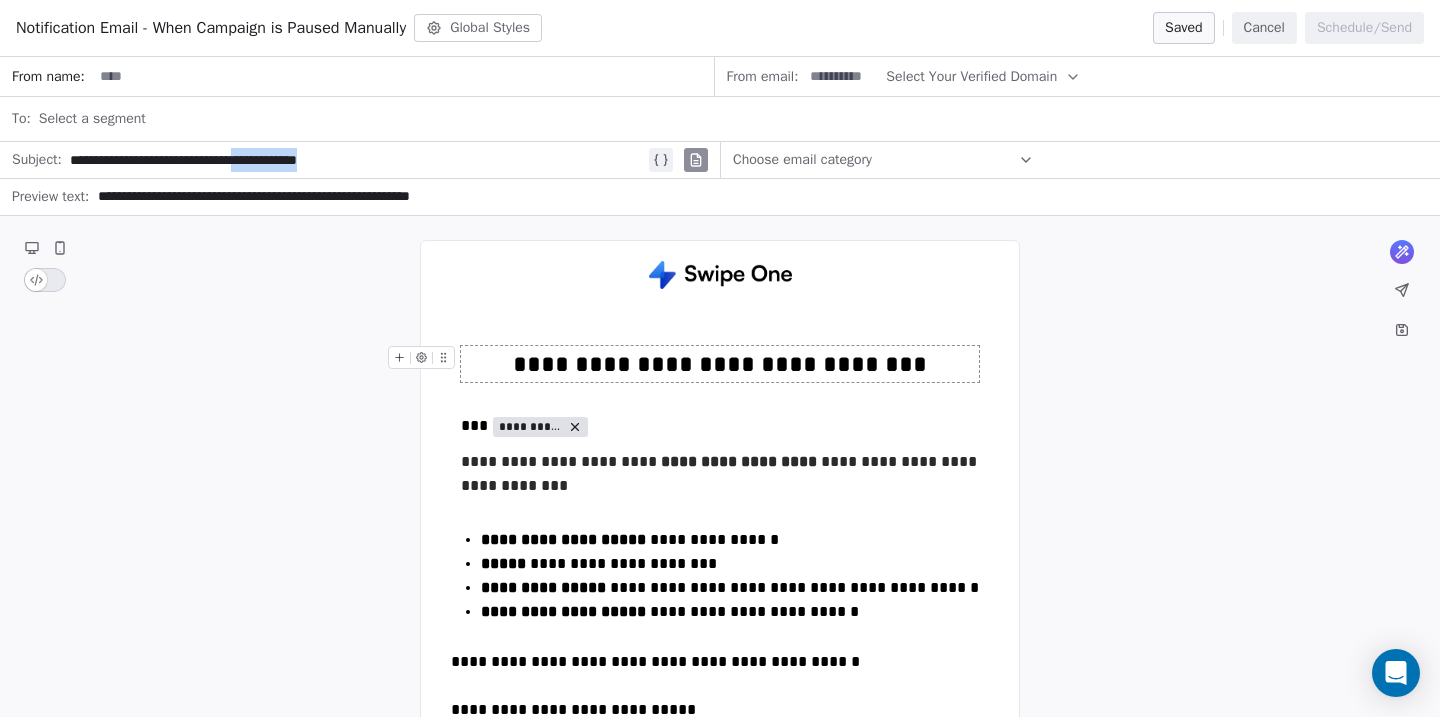 drag, startPoint x: 318, startPoint y: 162, endPoint x: 464, endPoint y: 160, distance: 146.0137 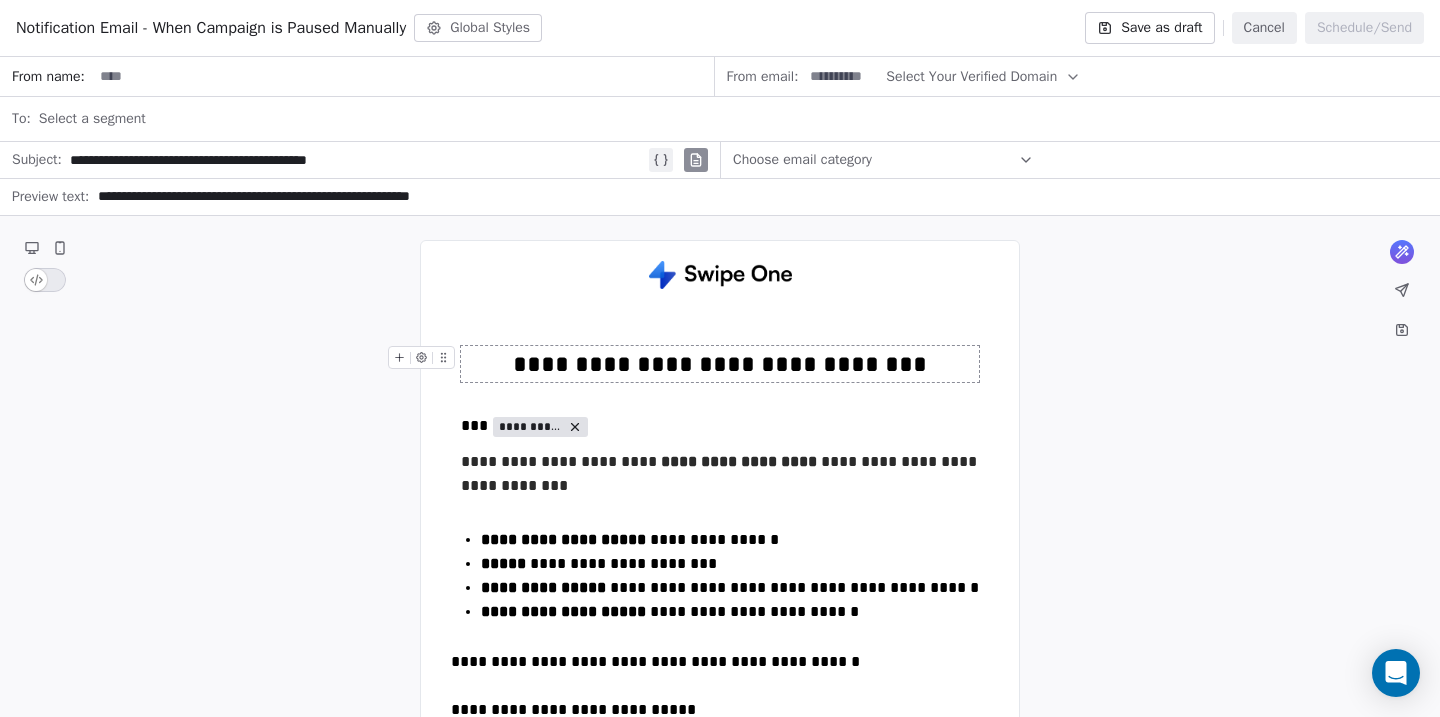 click on "**********" at bounding box center [357, 160] 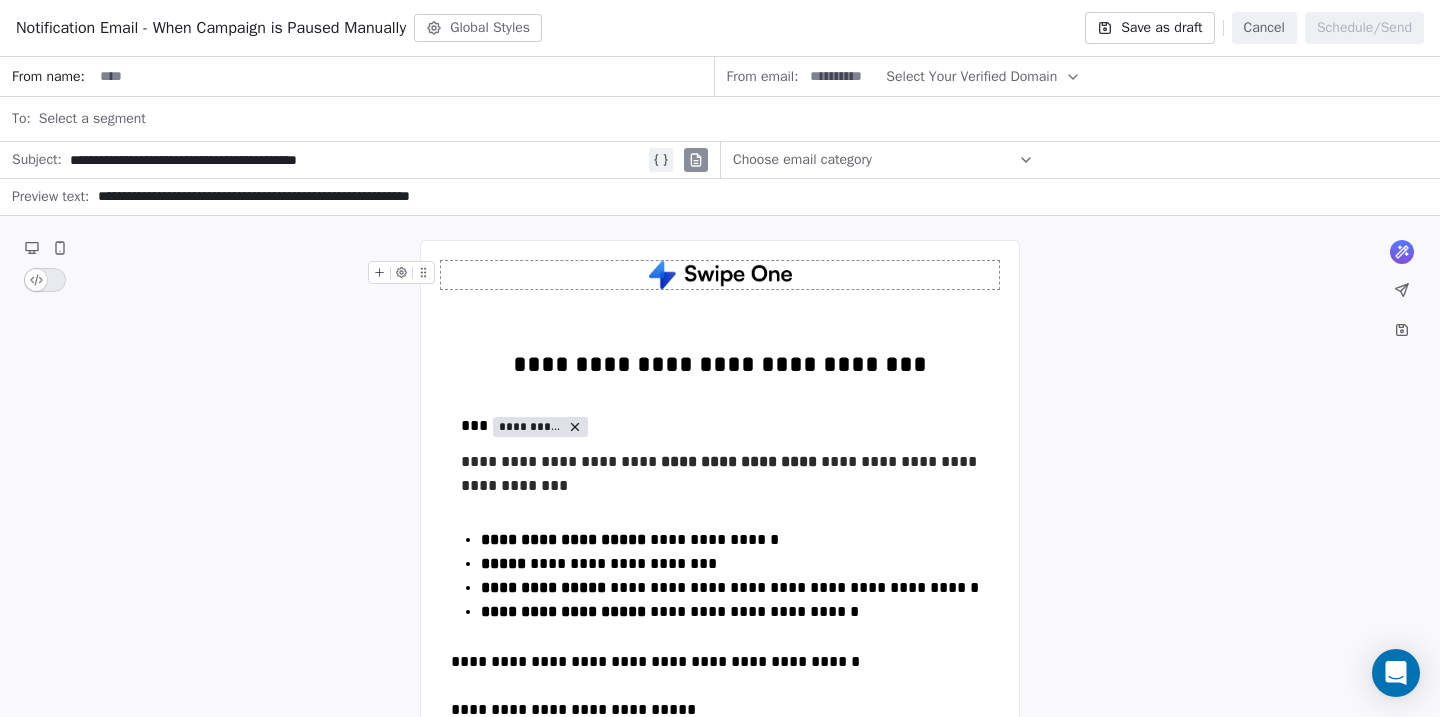 click on "**********" at bounding box center (757, 197) 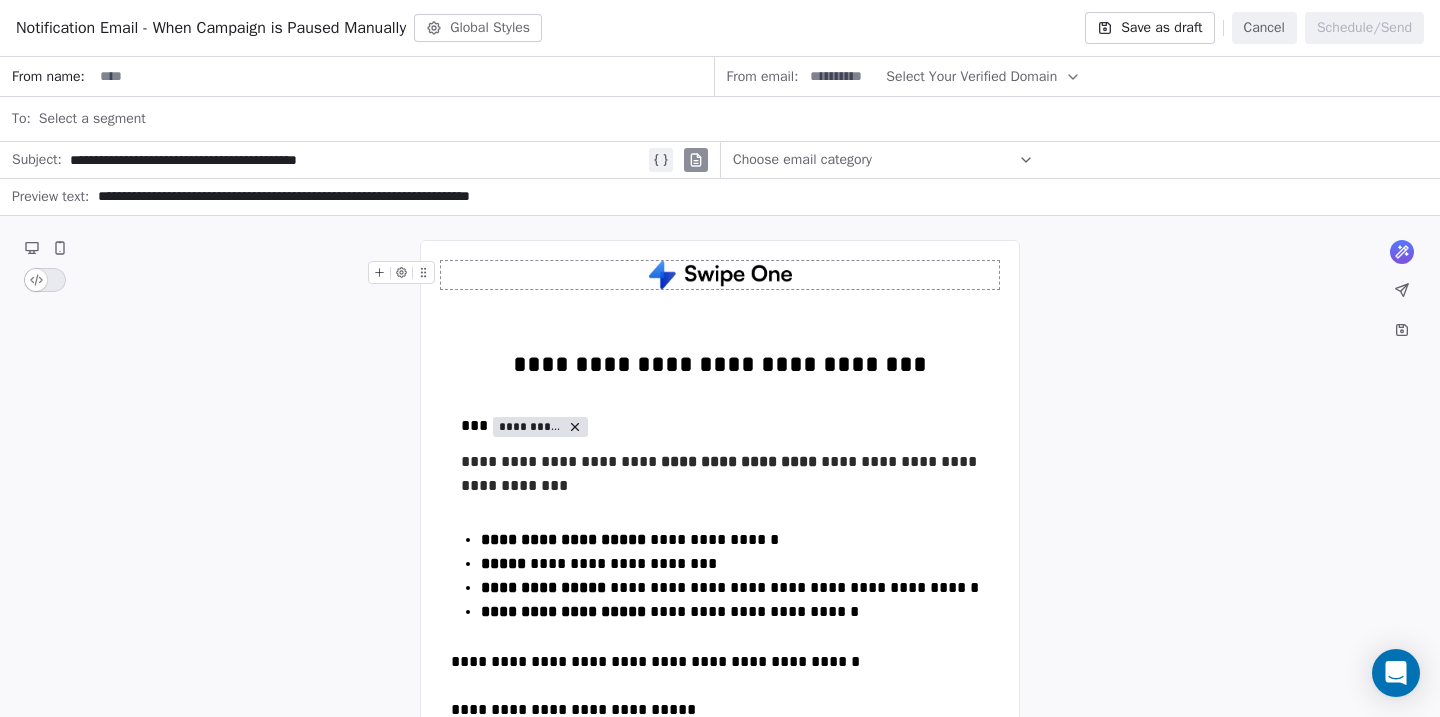 type on "**********" 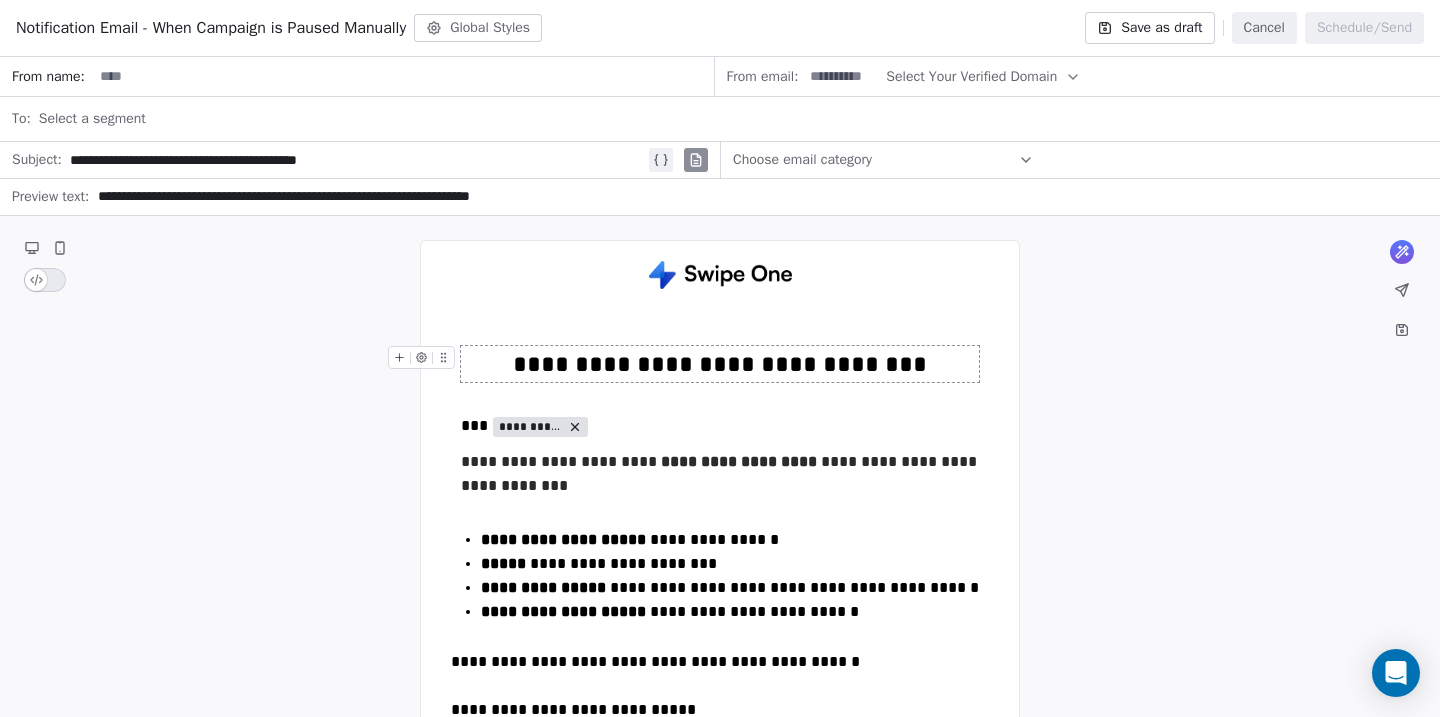 click on "**********" at bounding box center (720, 364) 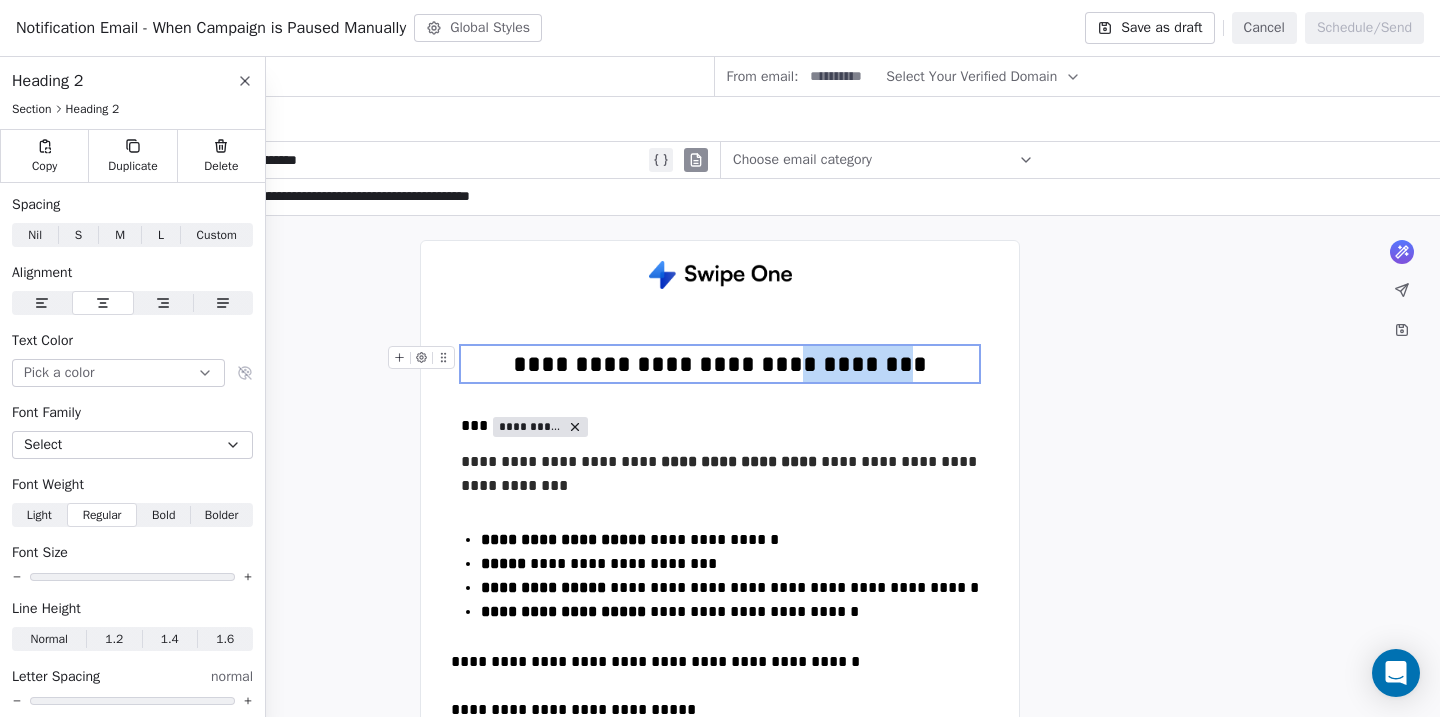click on "**********" at bounding box center (720, 364) 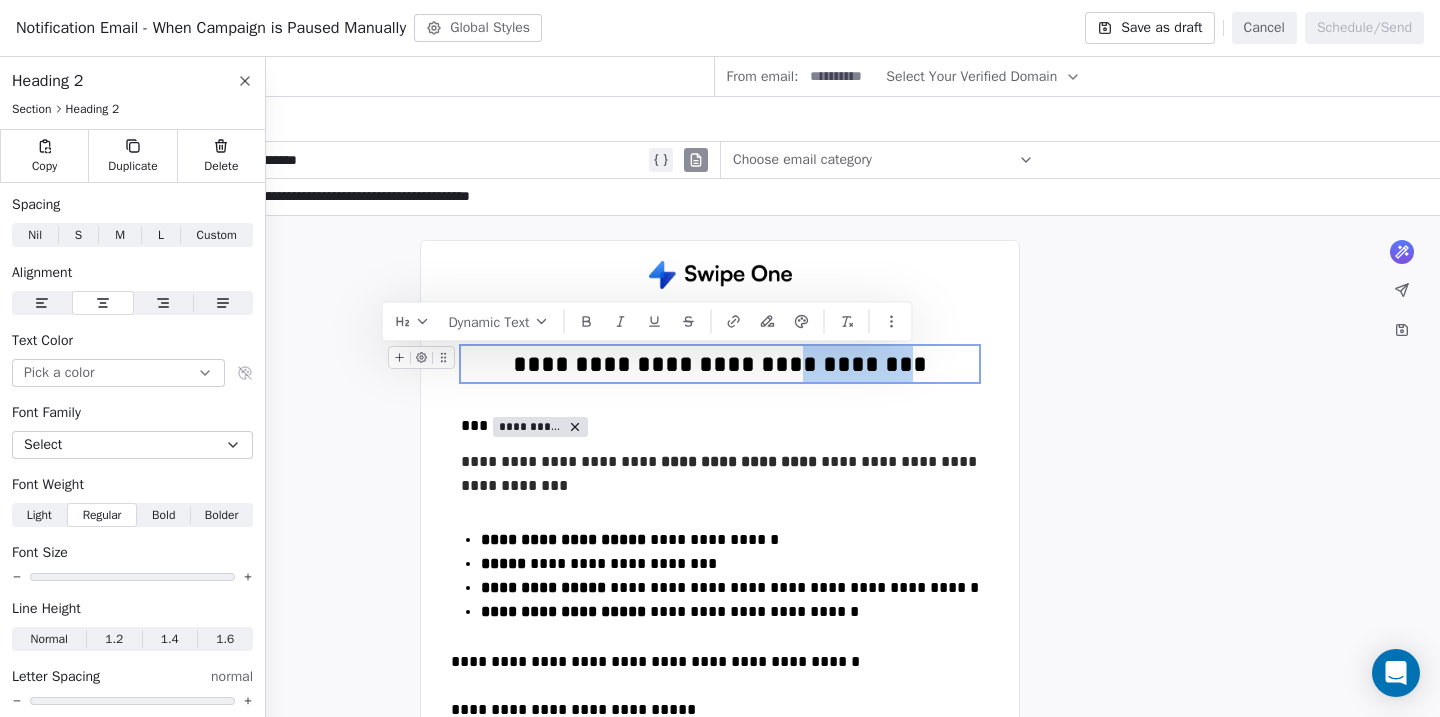 type 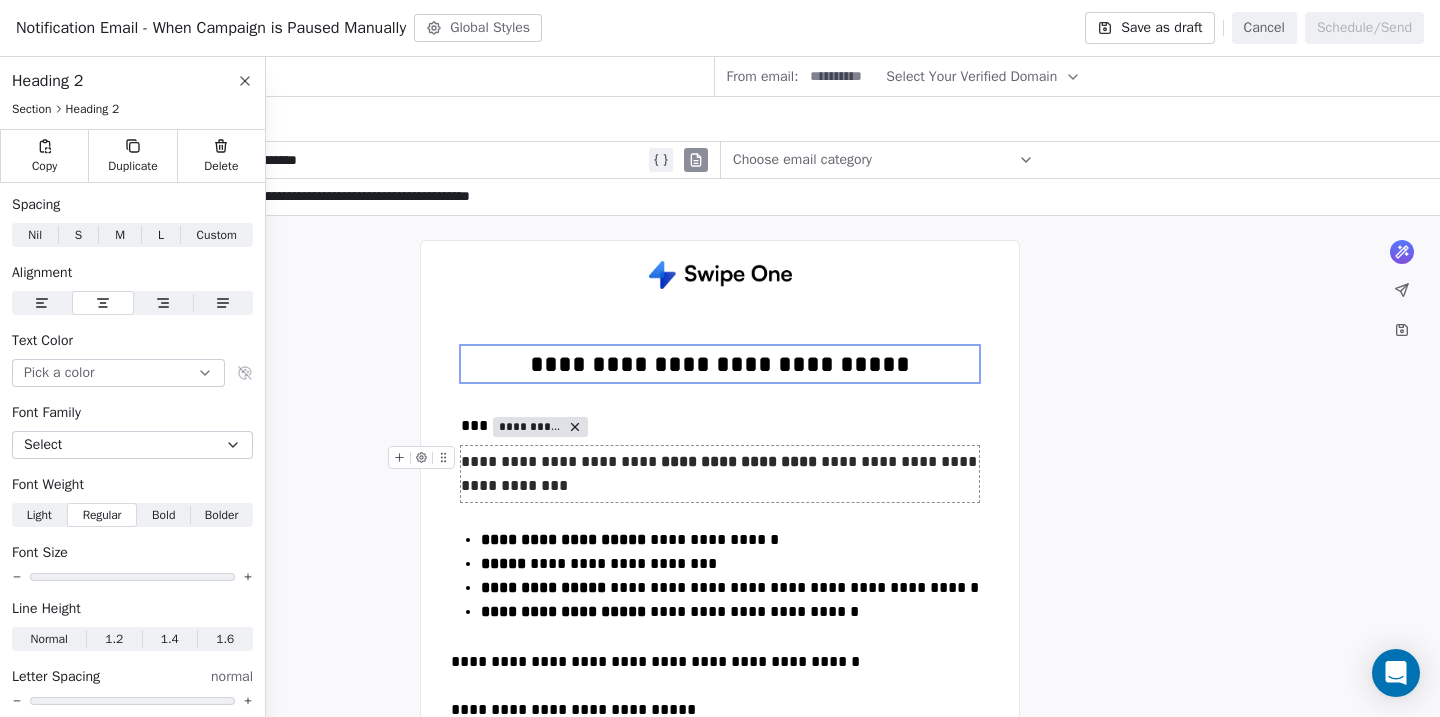 click on "**********" at bounding box center [739, 461] 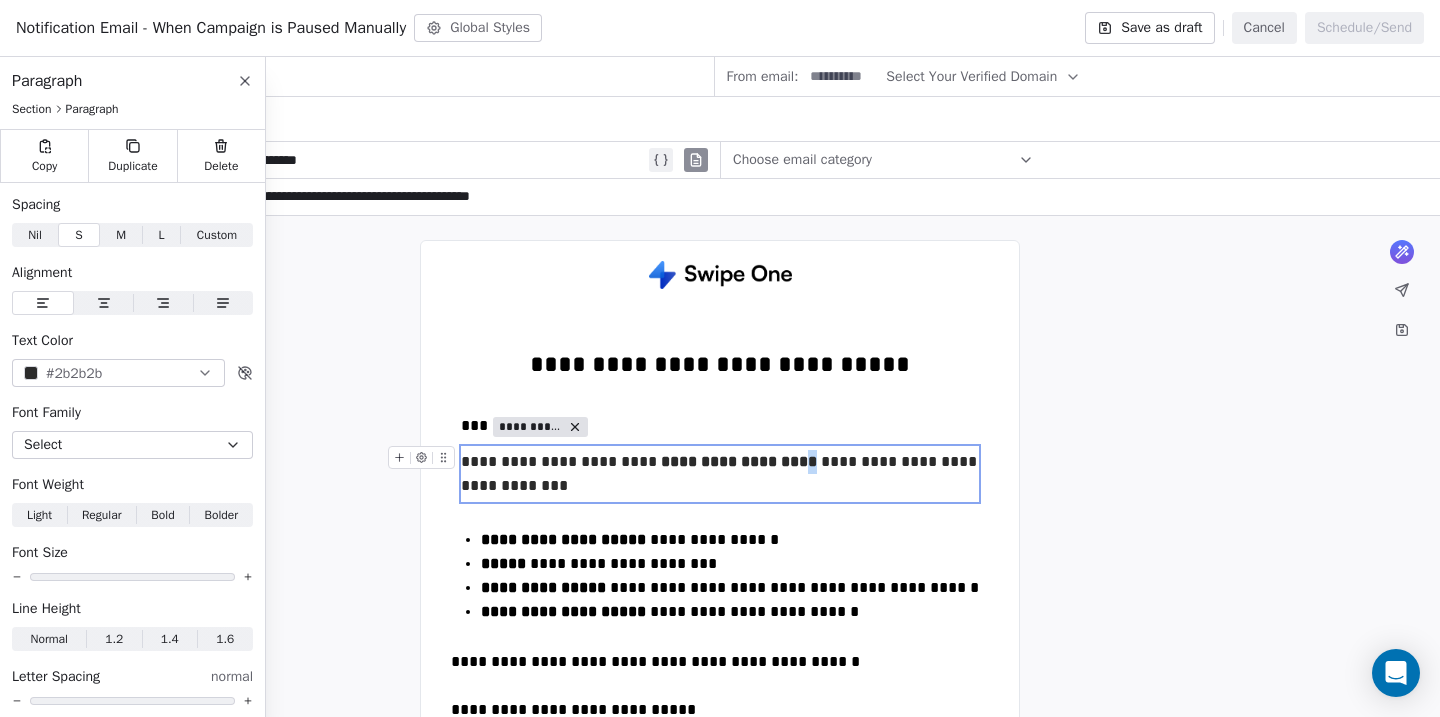 click on "**********" at bounding box center [739, 461] 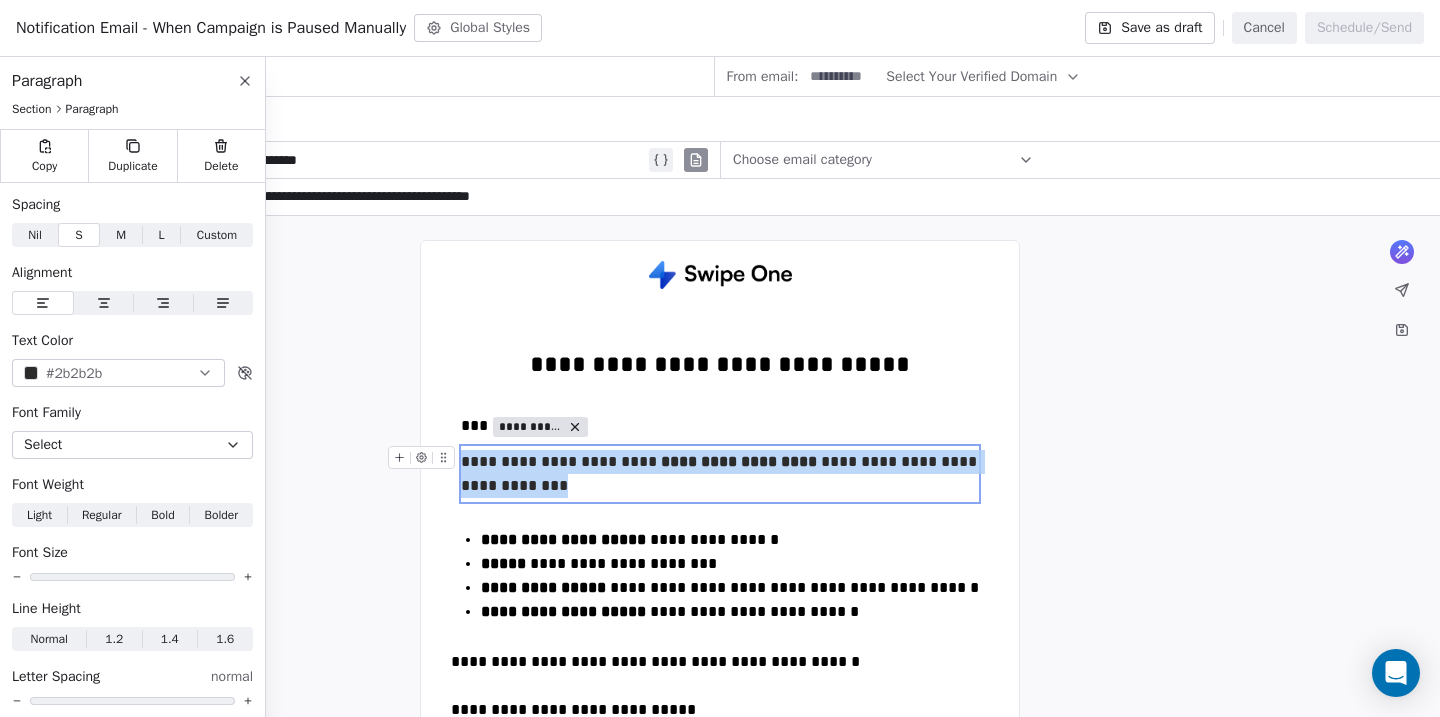 click on "**********" at bounding box center [739, 461] 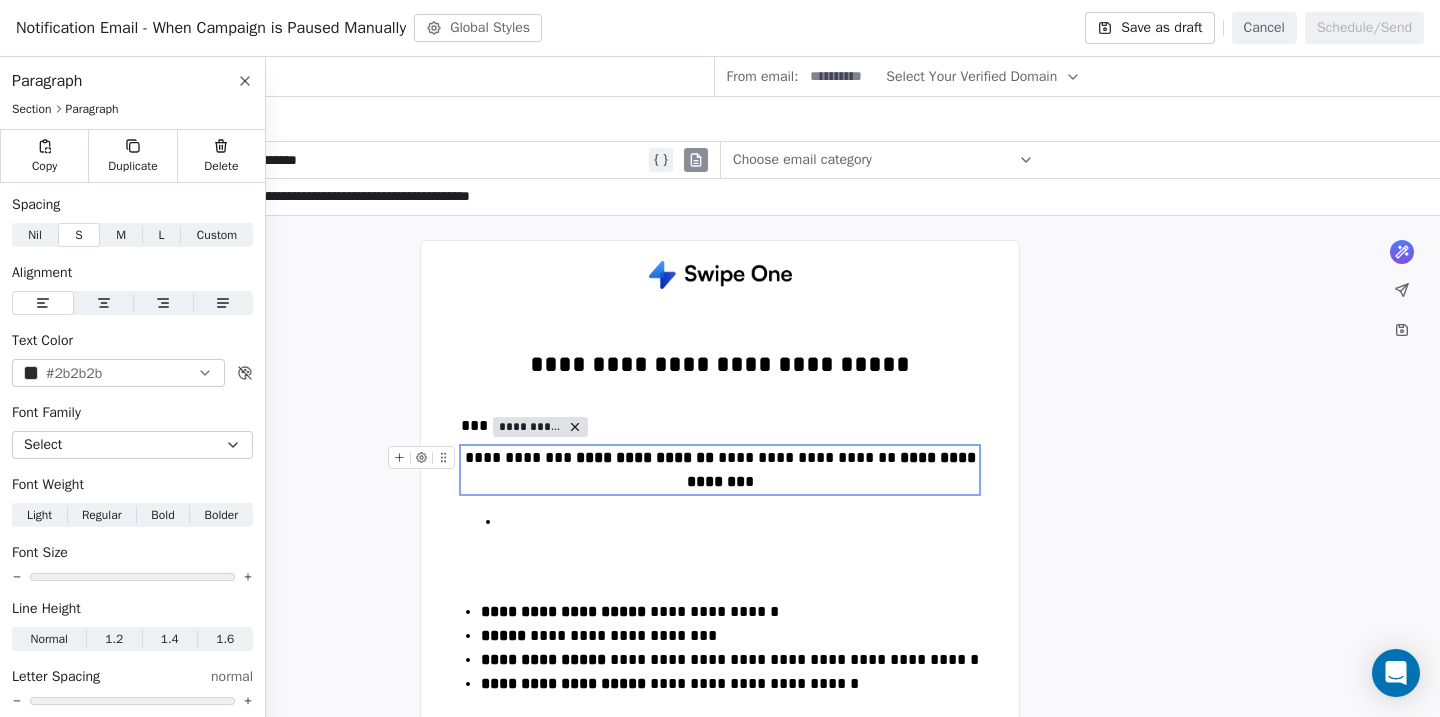 click on "**********" at bounding box center [720, 470] 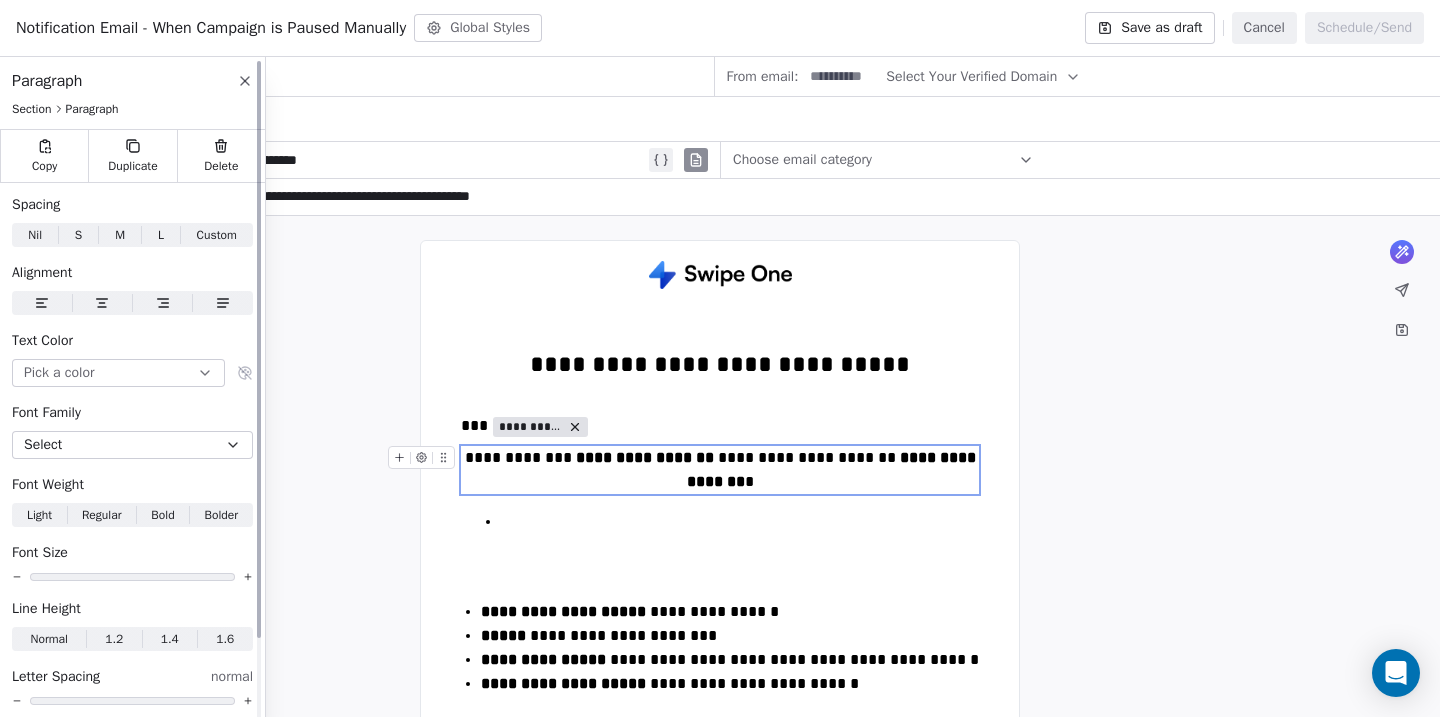 click 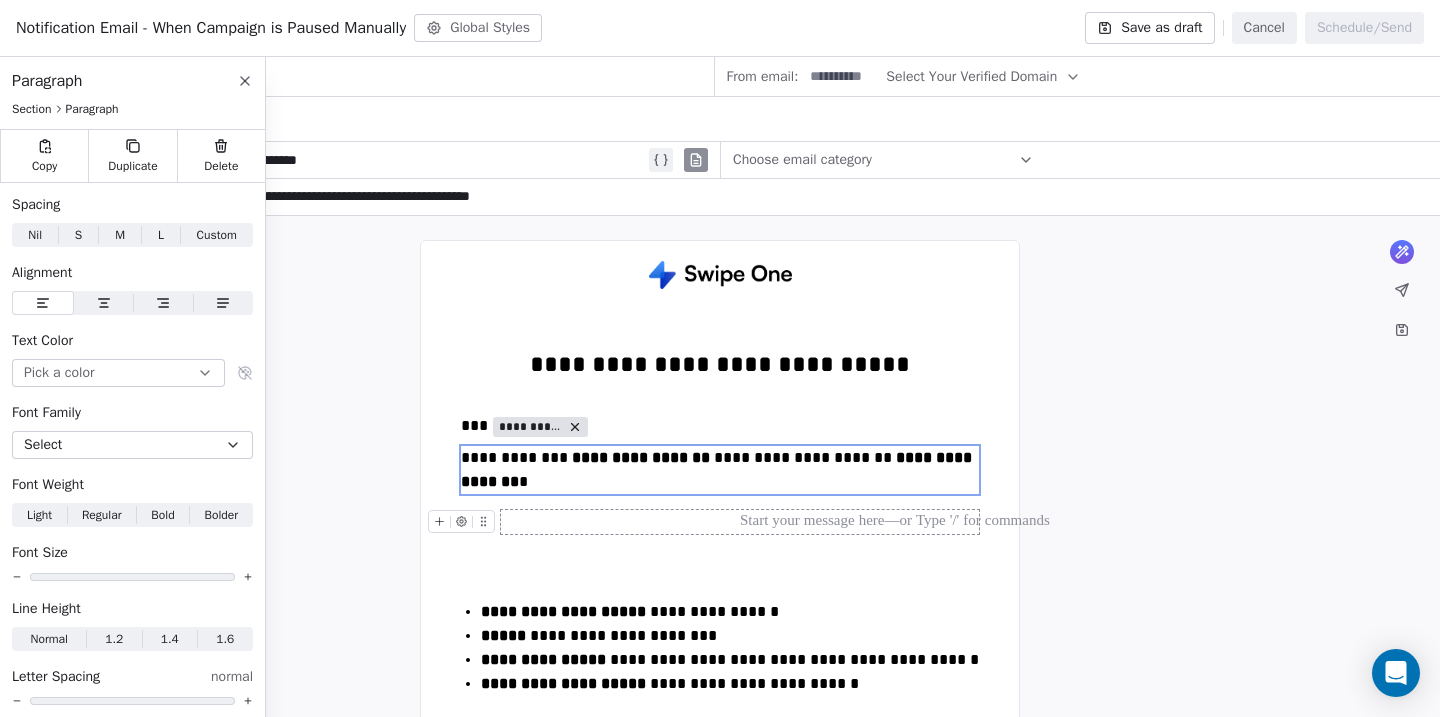 click at bounding box center [740, 522] 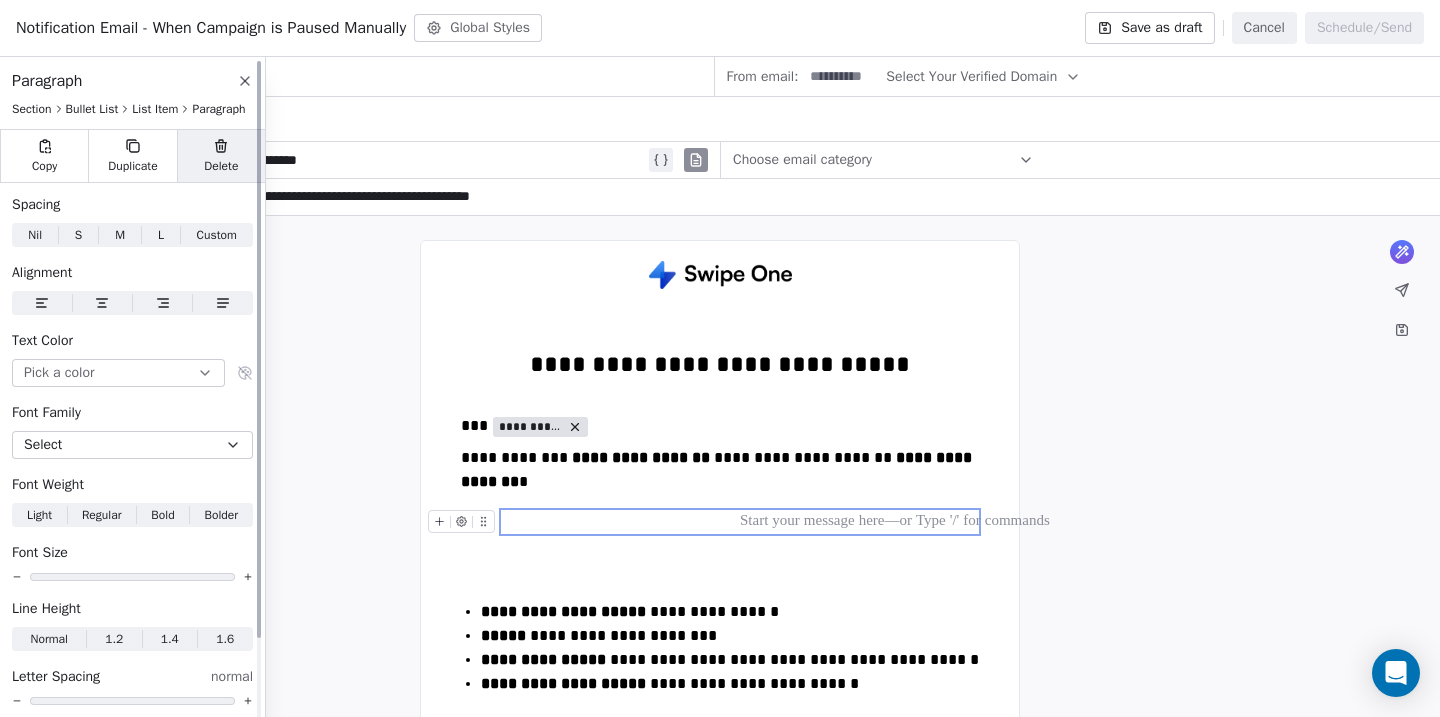 click on "Delete" at bounding box center (221, 156) 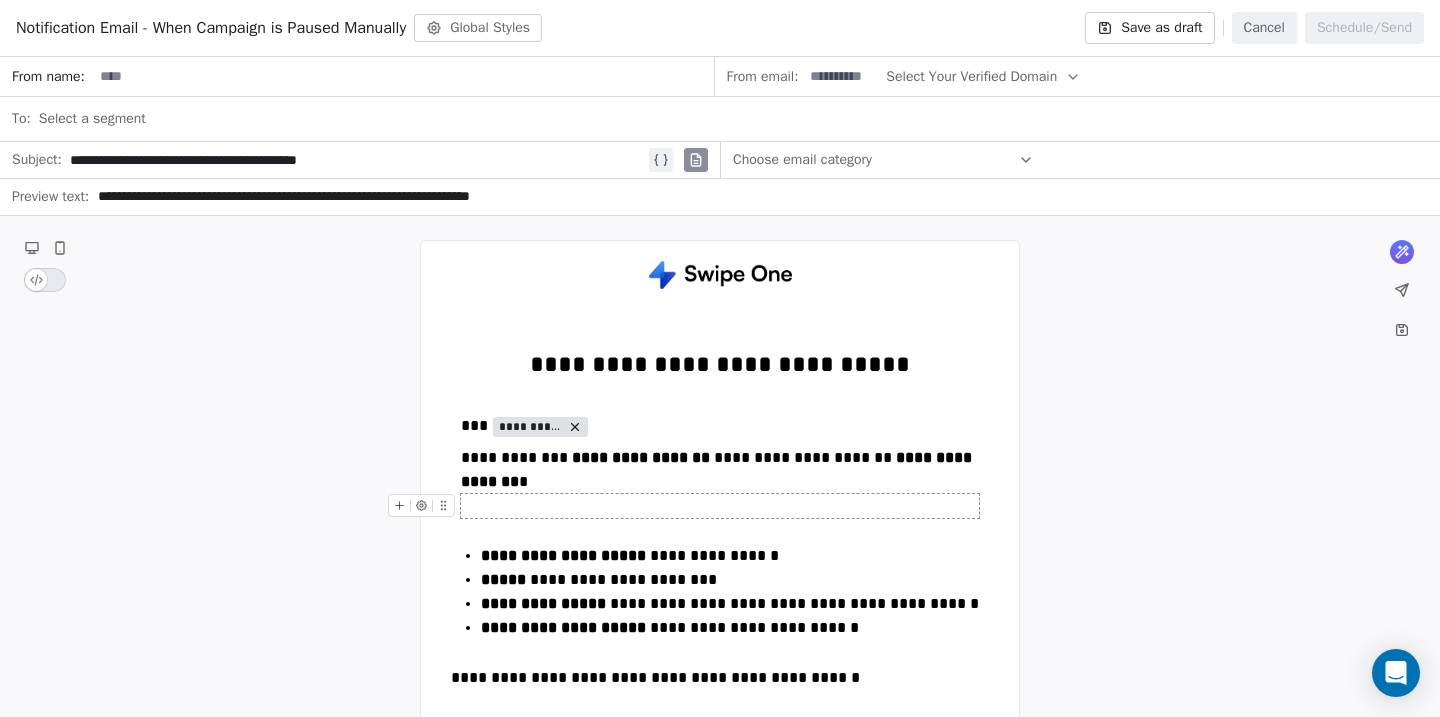 click at bounding box center (720, 506) 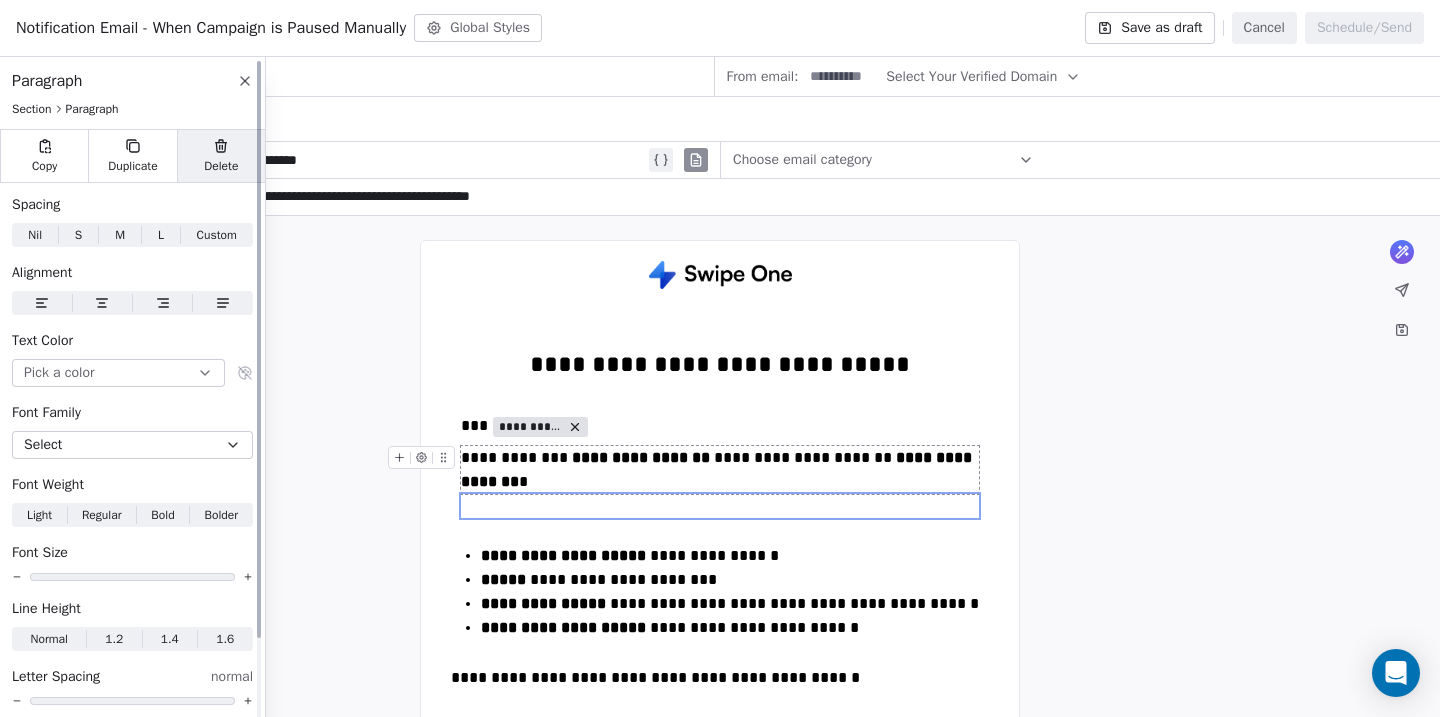 click on "Delete" at bounding box center [221, 166] 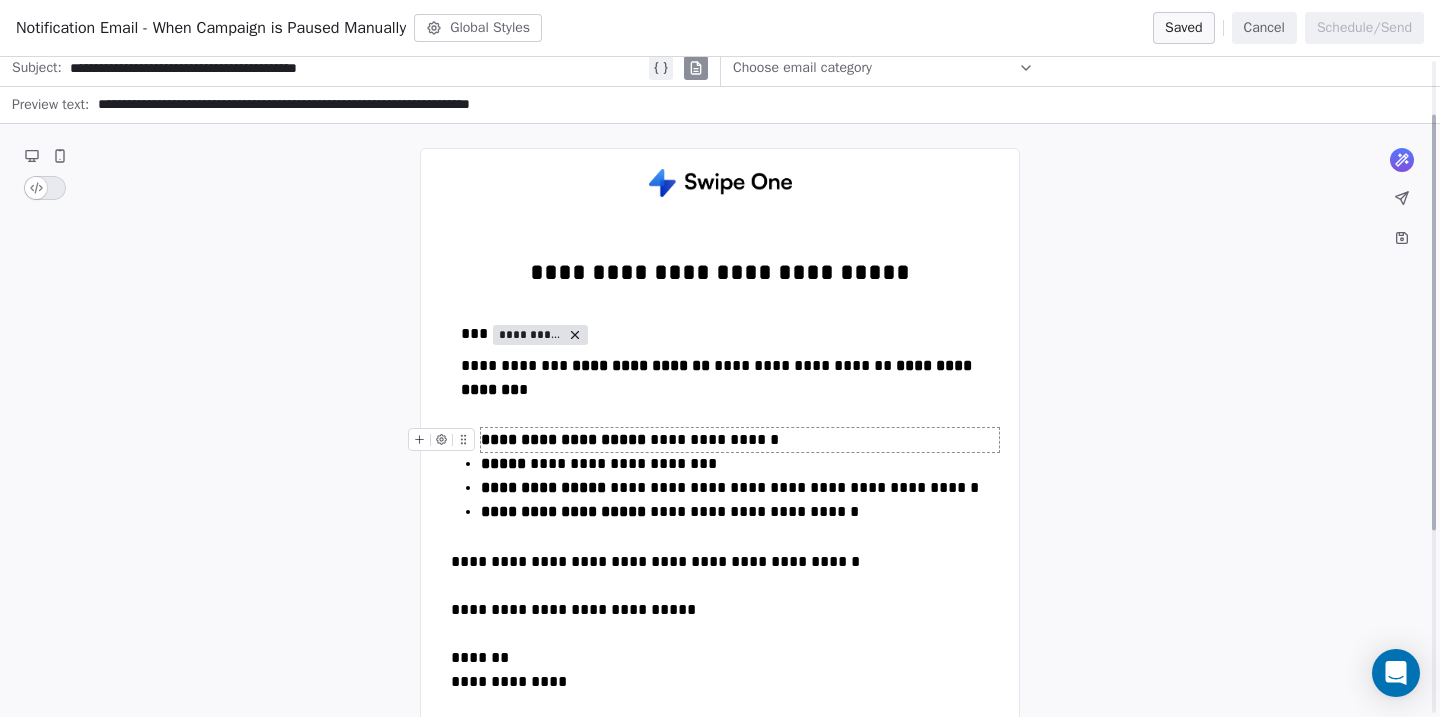 scroll, scrollTop: 95, scrollLeft: 0, axis: vertical 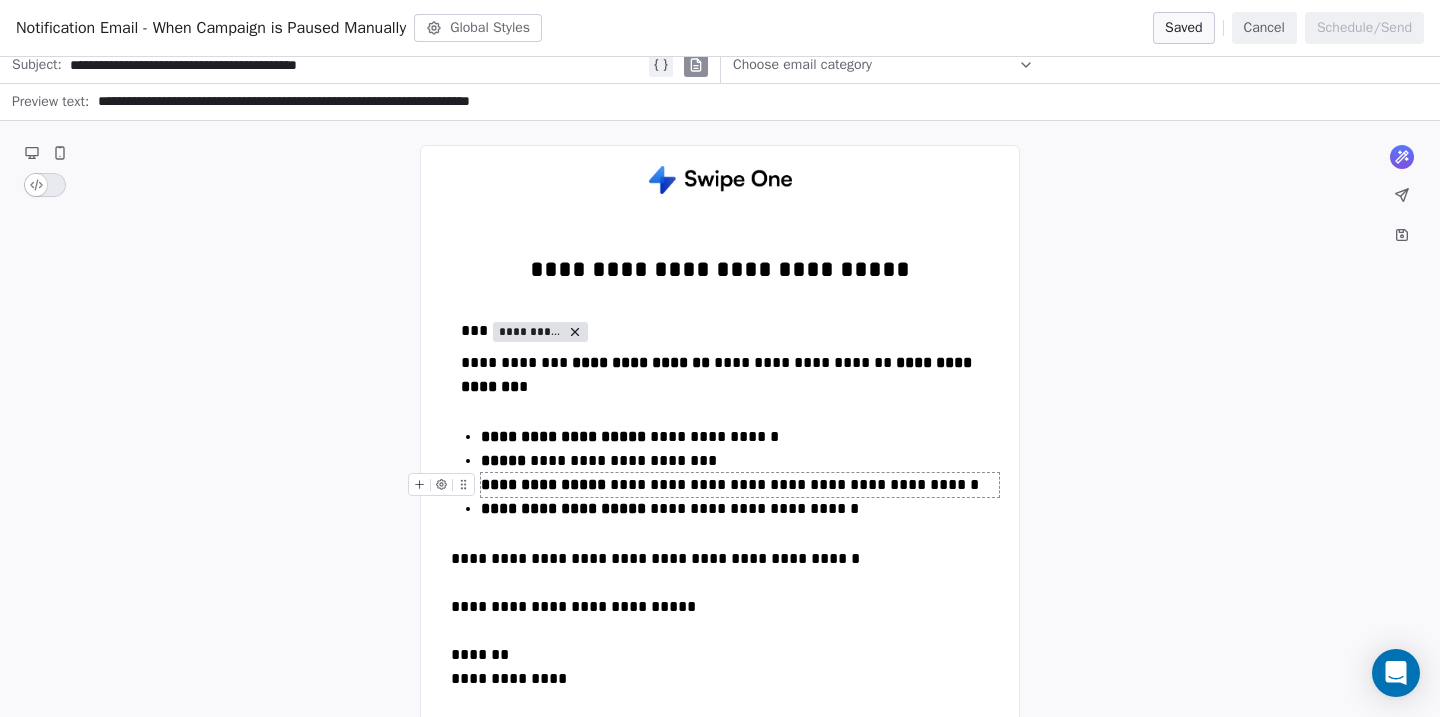 click on "**********" at bounding box center (543, 484) 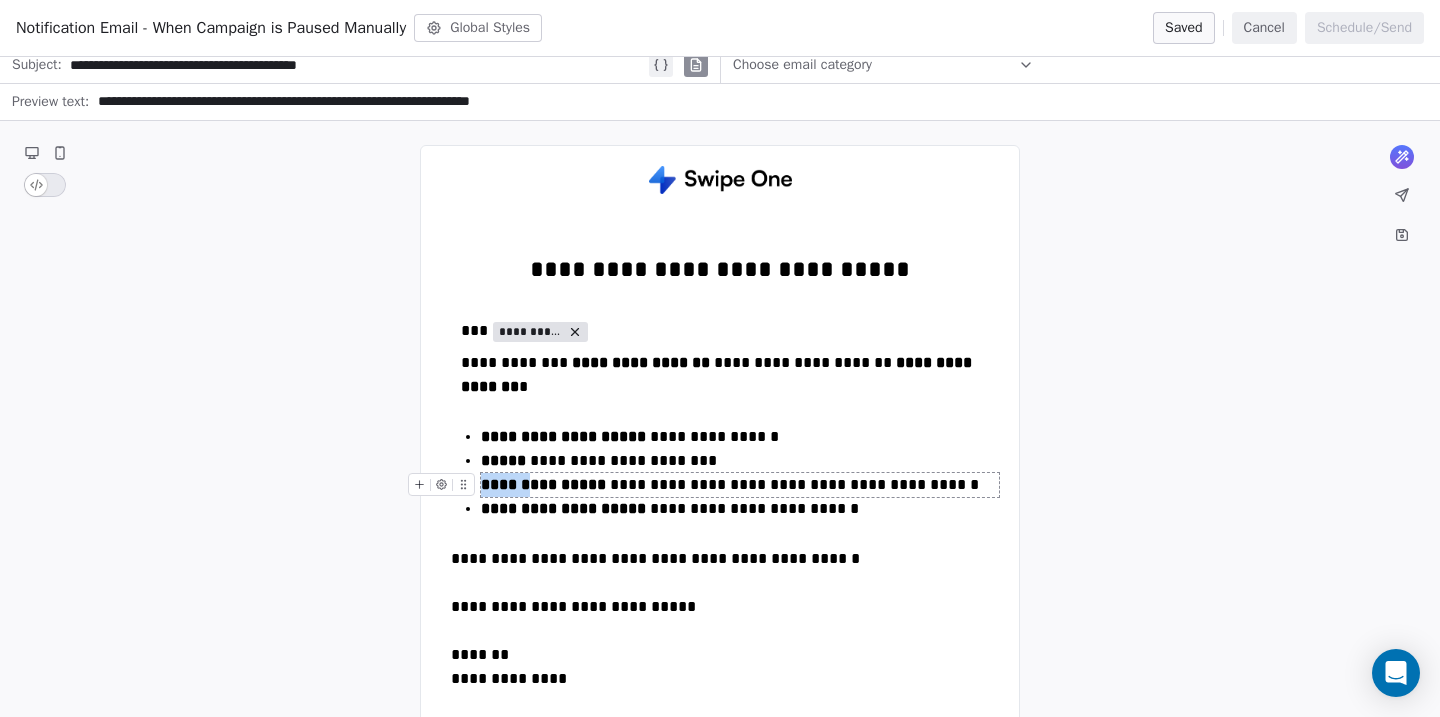 click on "**********" at bounding box center [543, 484] 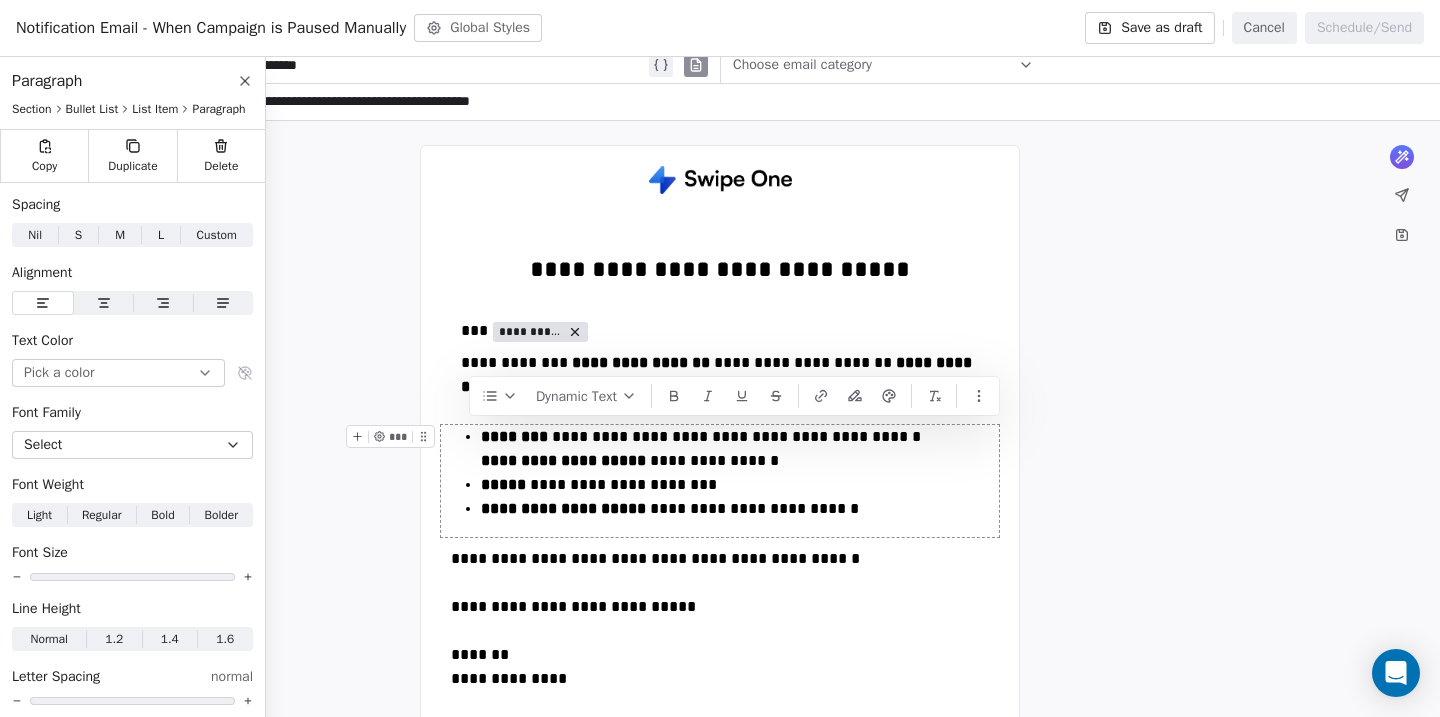 click on "*****" at bounding box center (503, 484) 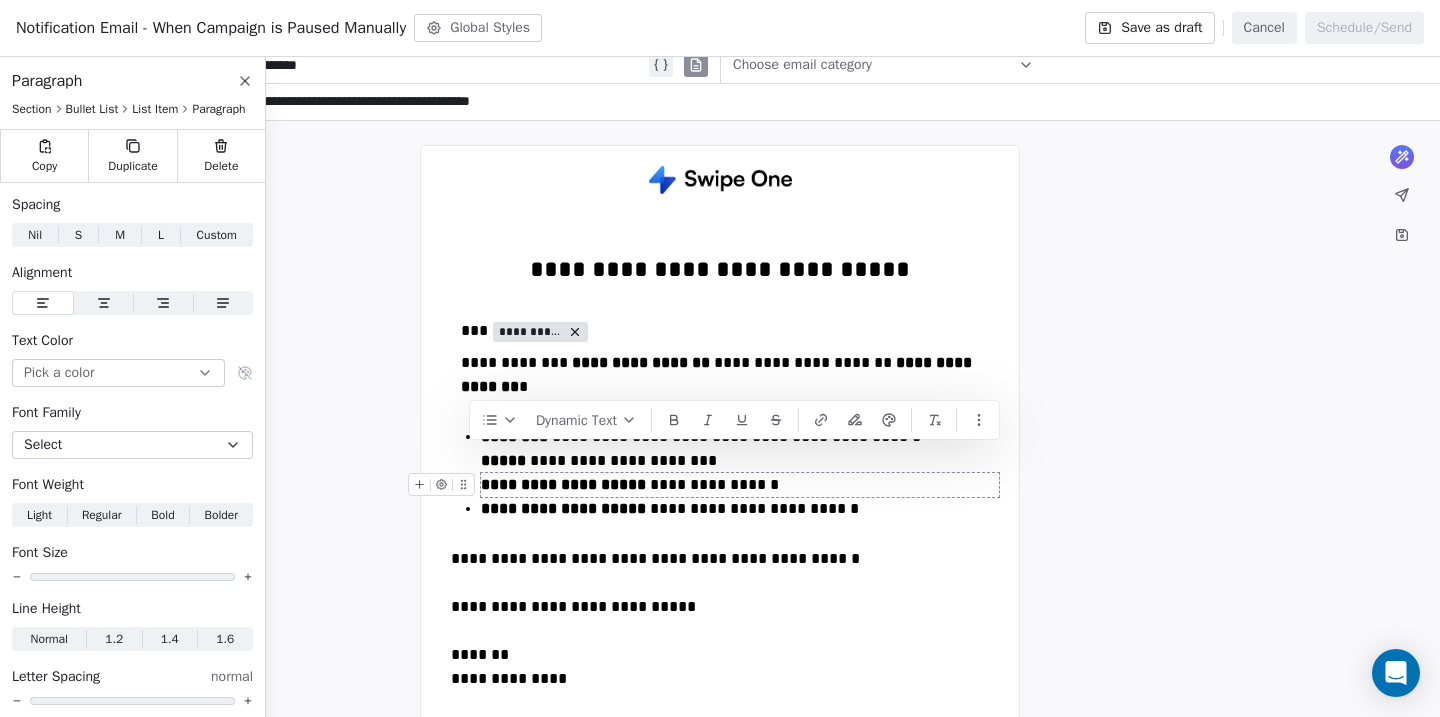 click on "**********" at bounding box center [563, 484] 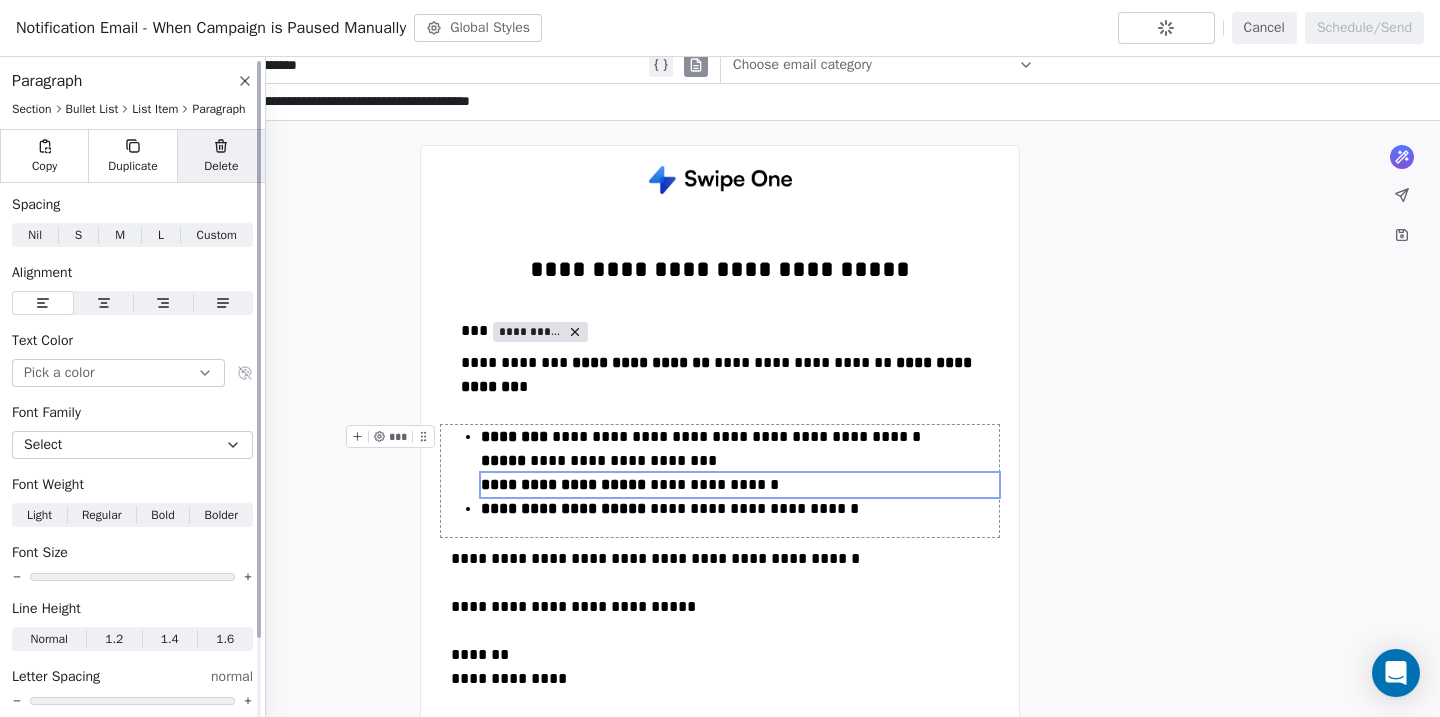 click on "Delete" at bounding box center (221, 166) 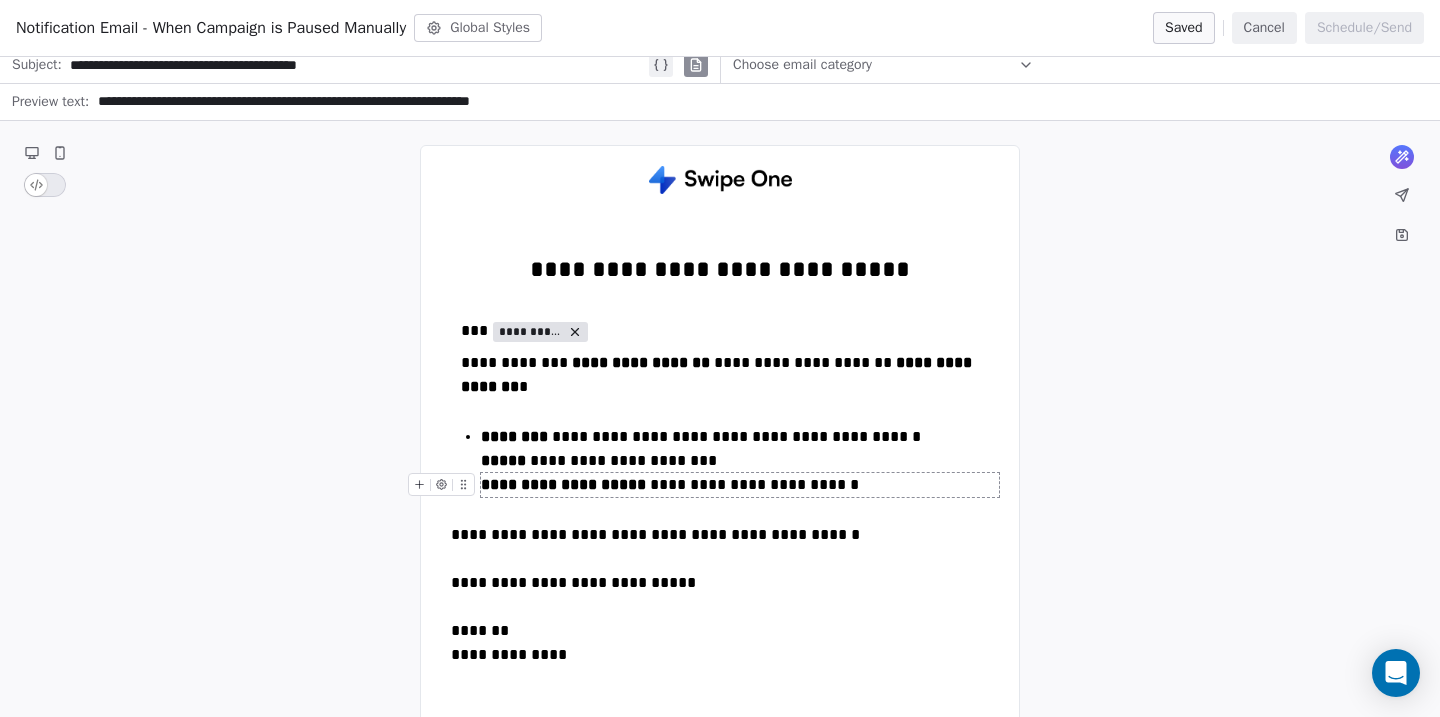 click on "**********" at bounding box center [563, 484] 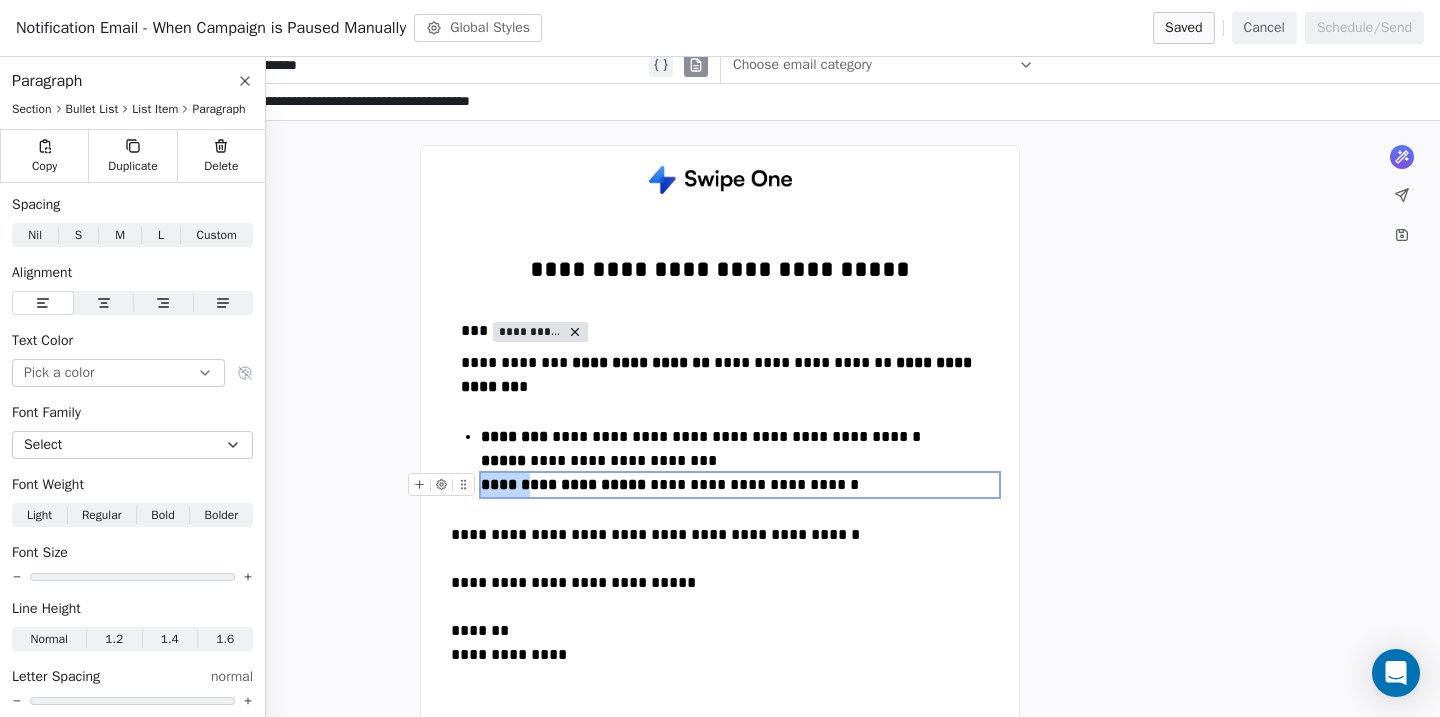click on "**********" at bounding box center [563, 484] 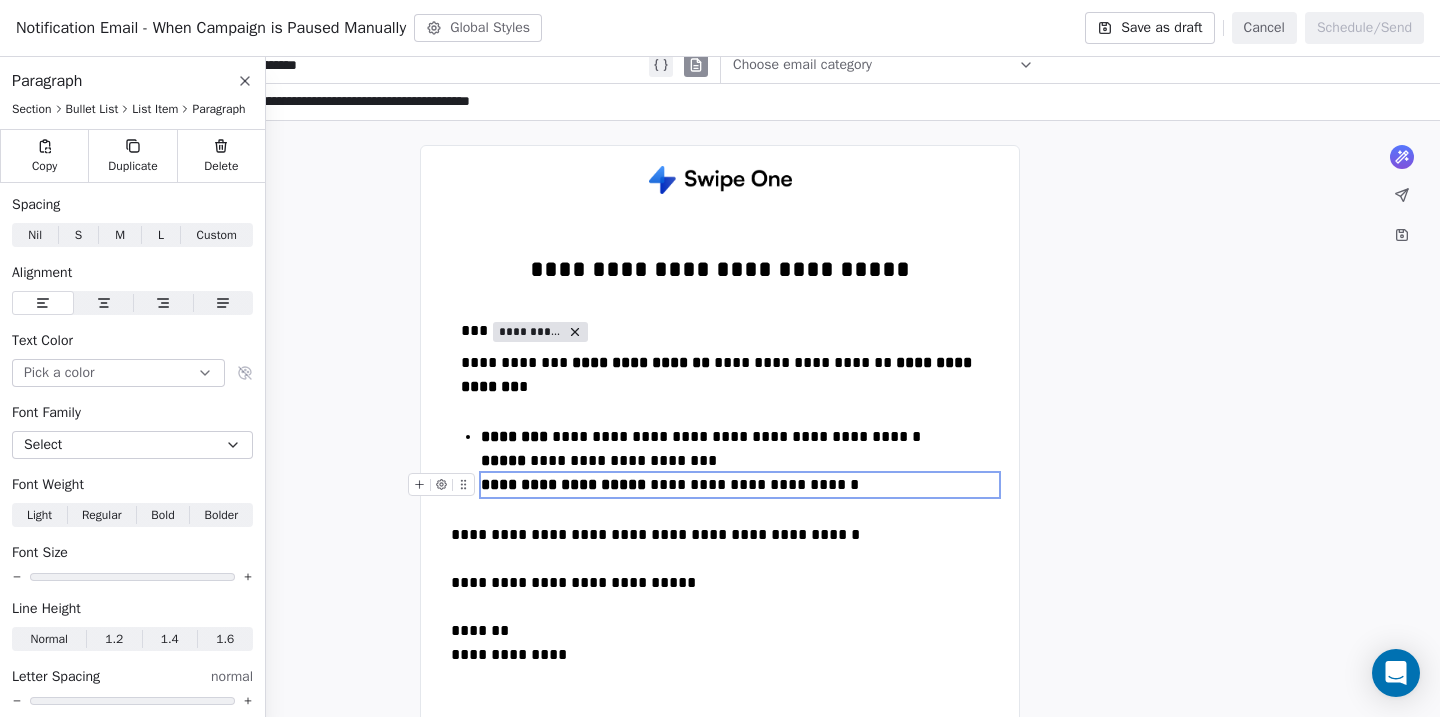 click on "**********" at bounding box center (740, 485) 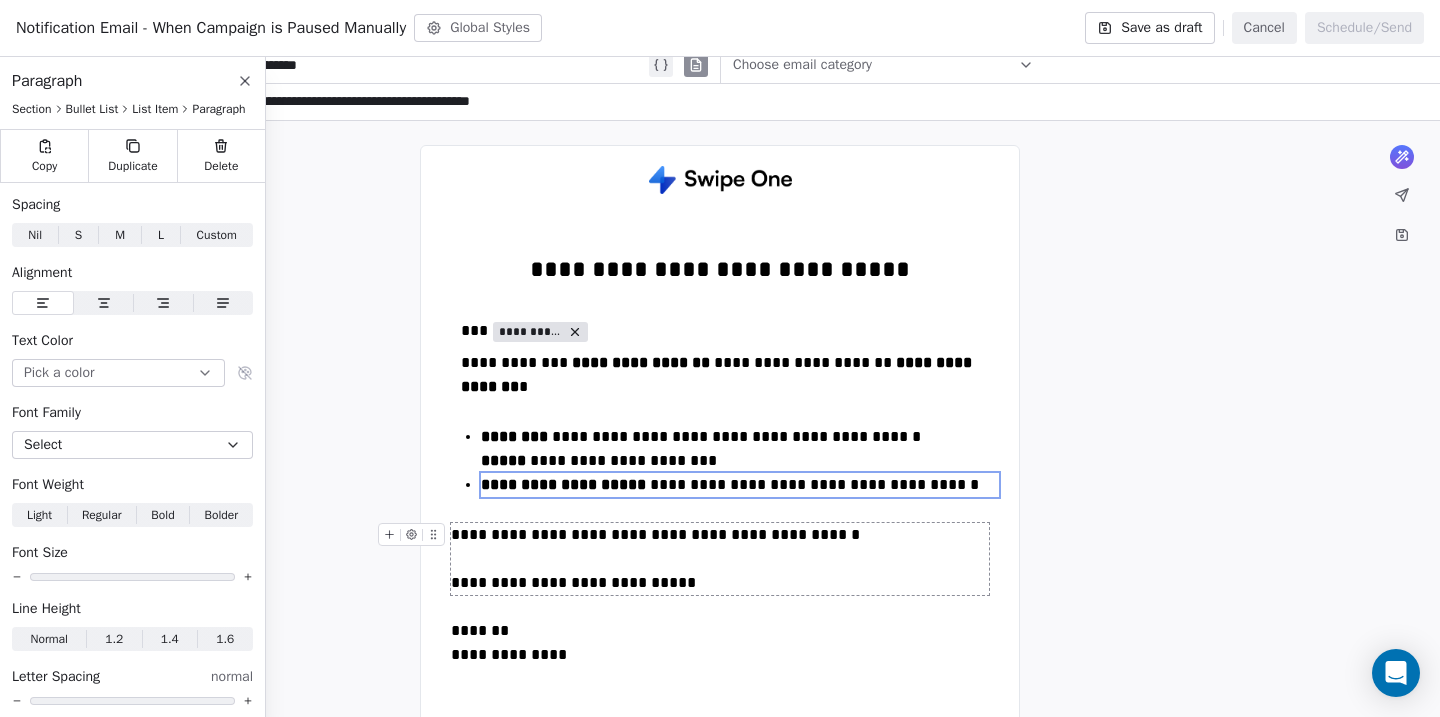 click on "**********" at bounding box center (720, 559) 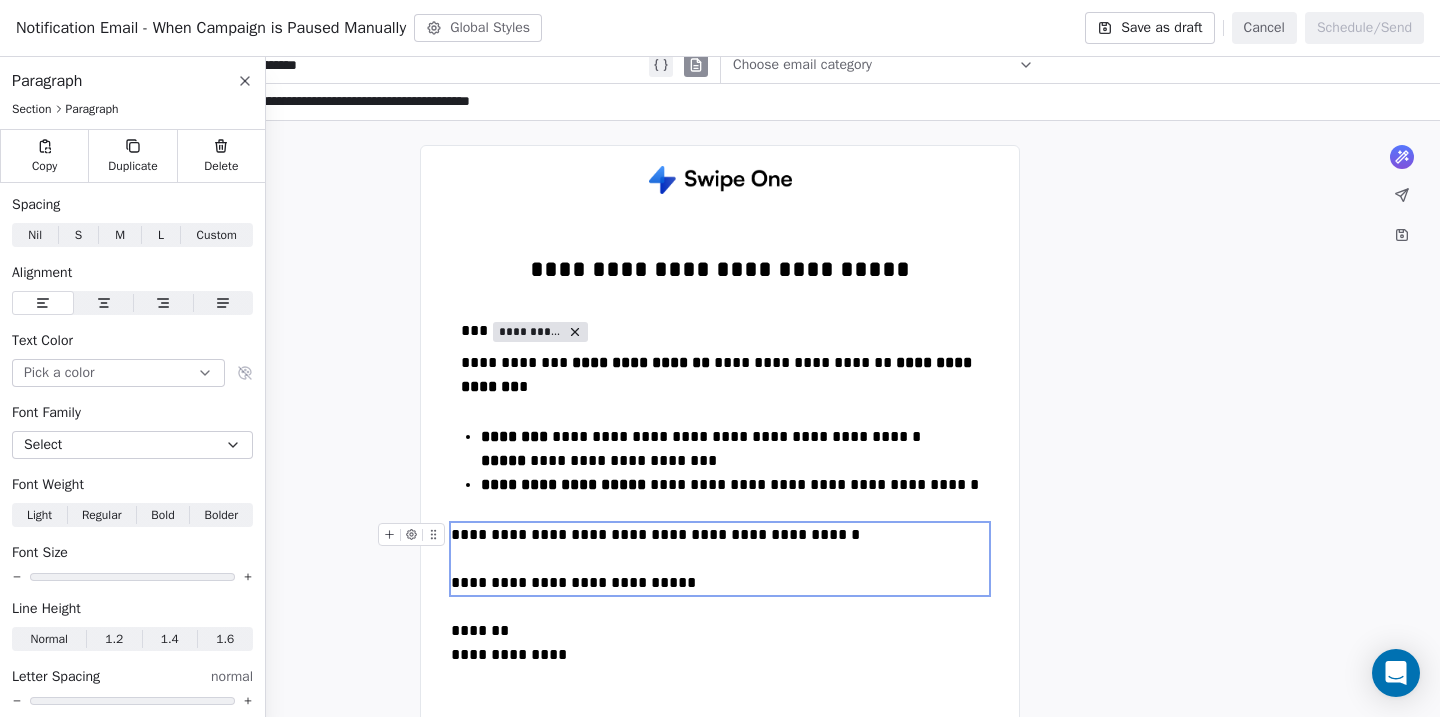 click on "**********" at bounding box center (720, 559) 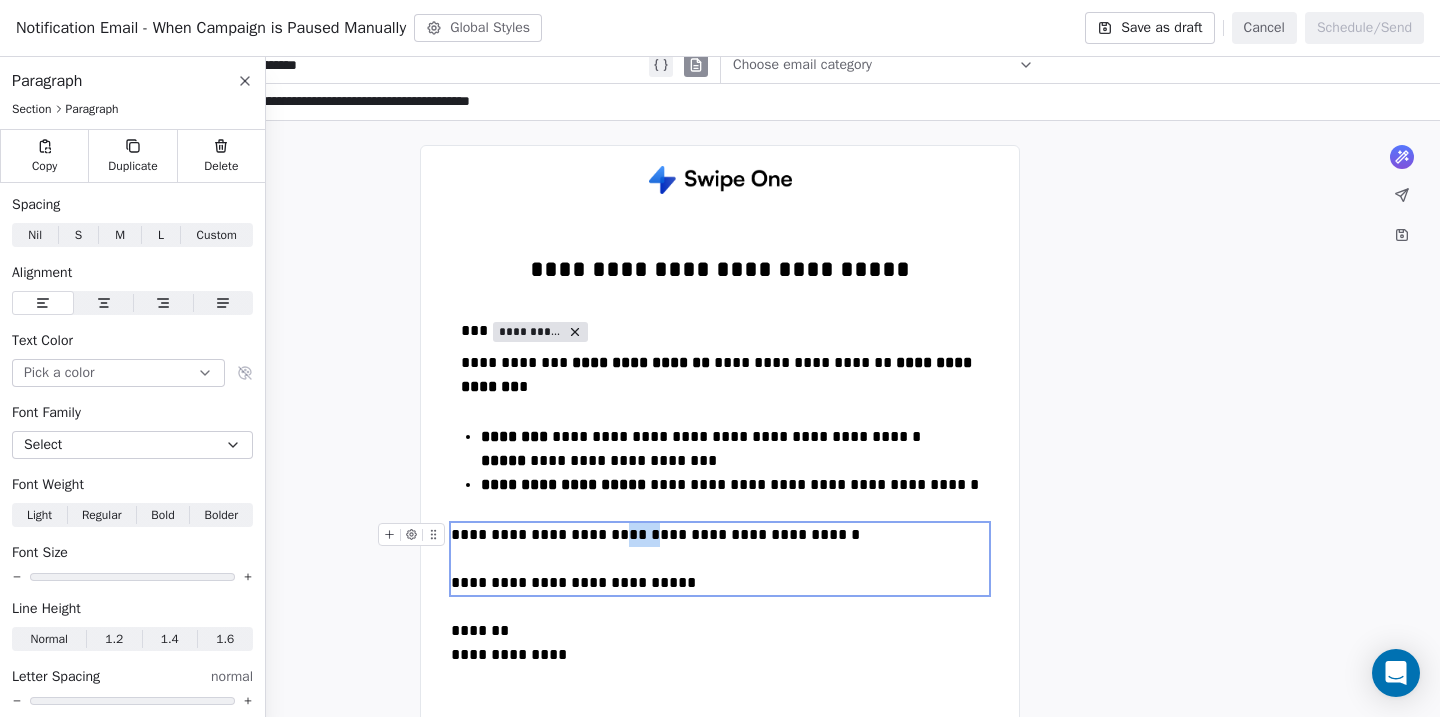 click on "**********" at bounding box center [720, 559] 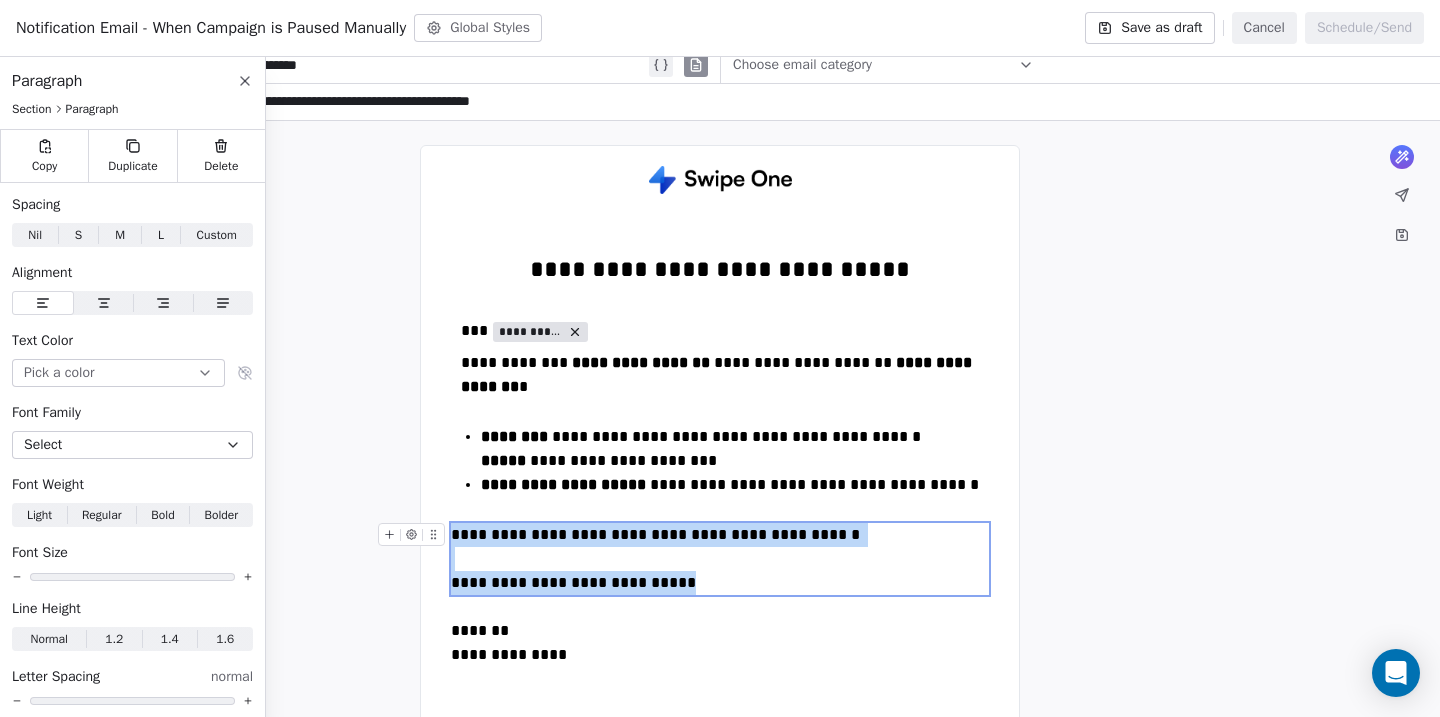 click on "**********" at bounding box center [720, 559] 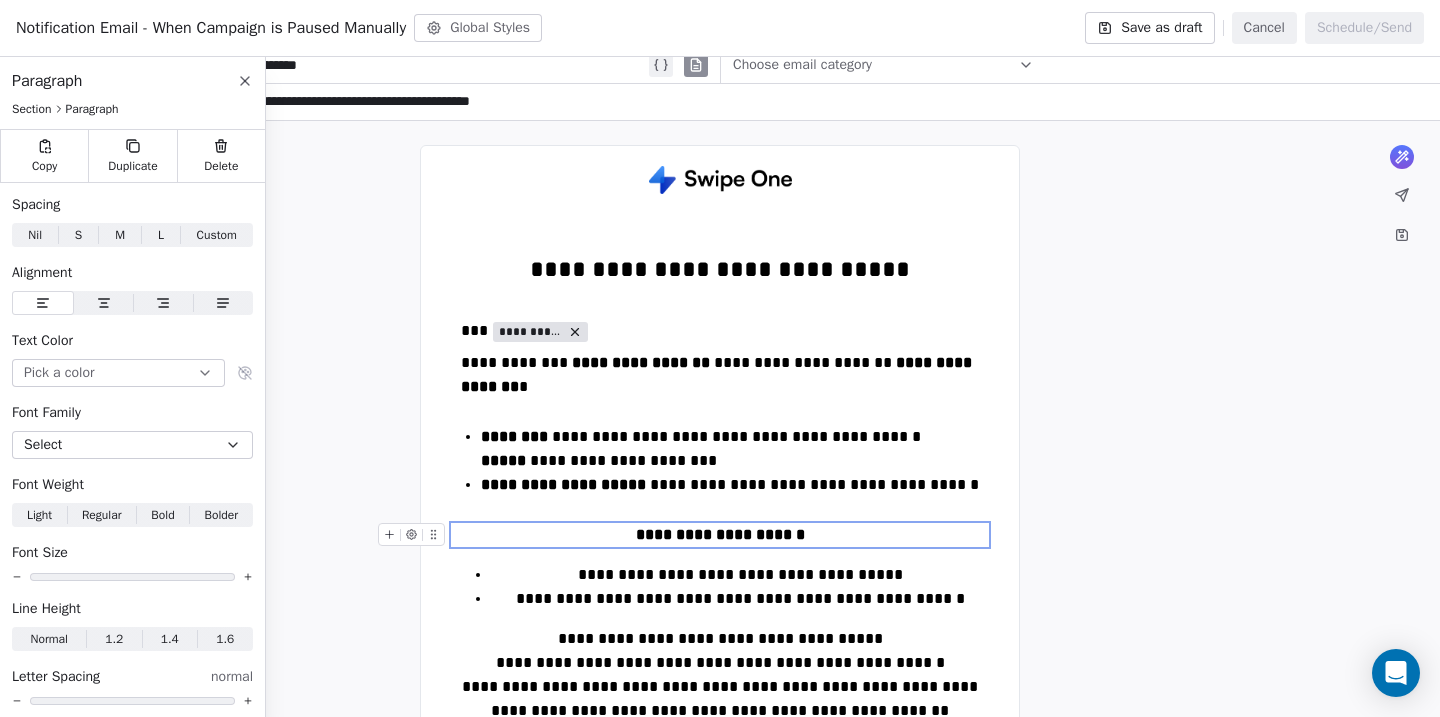 click on "**********" at bounding box center [720, 535] 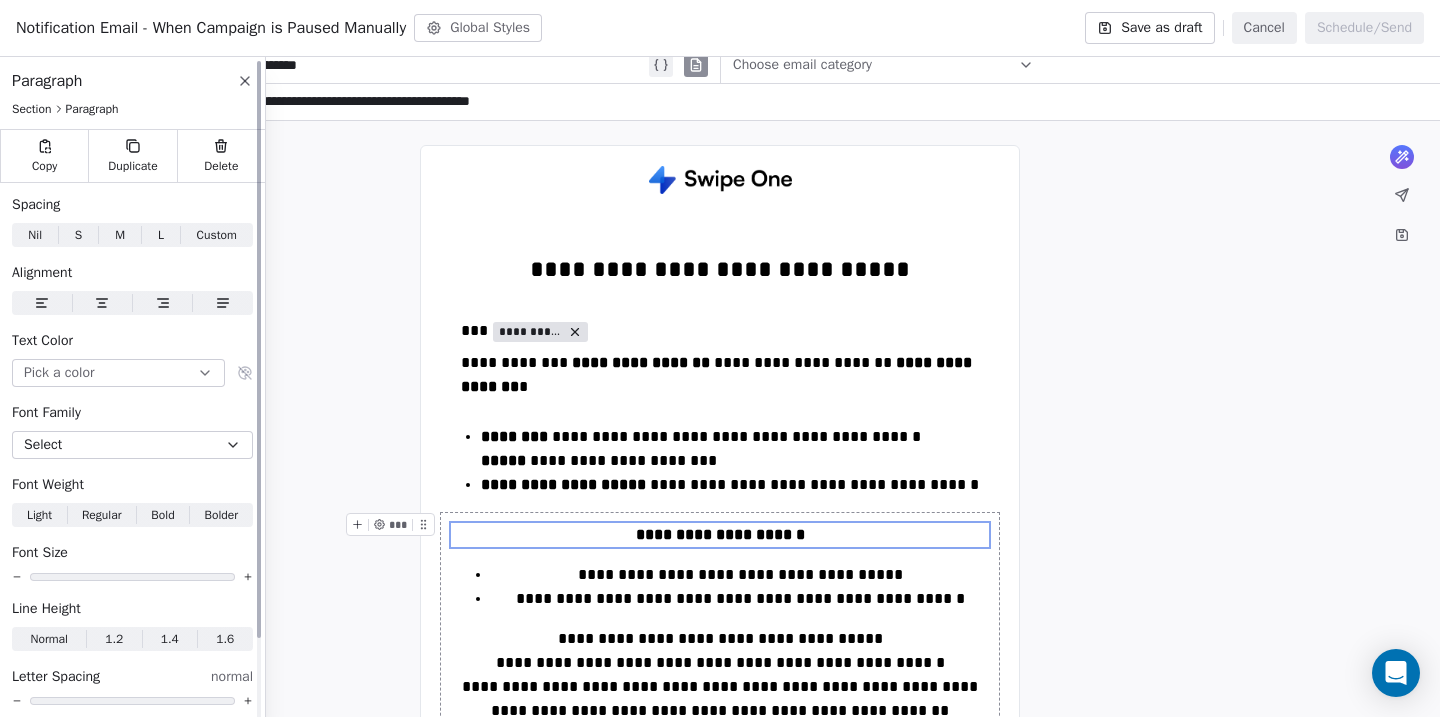 click 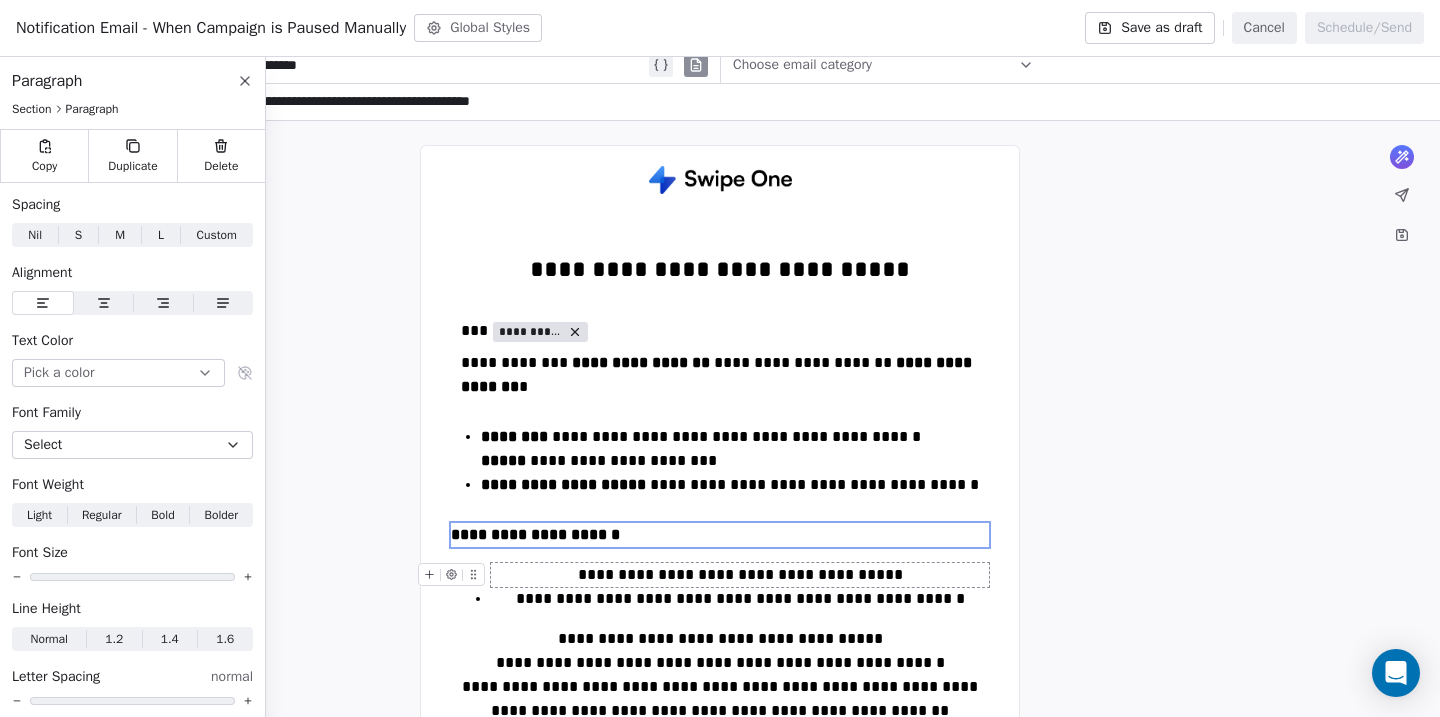 click on "**********" at bounding box center [740, 575] 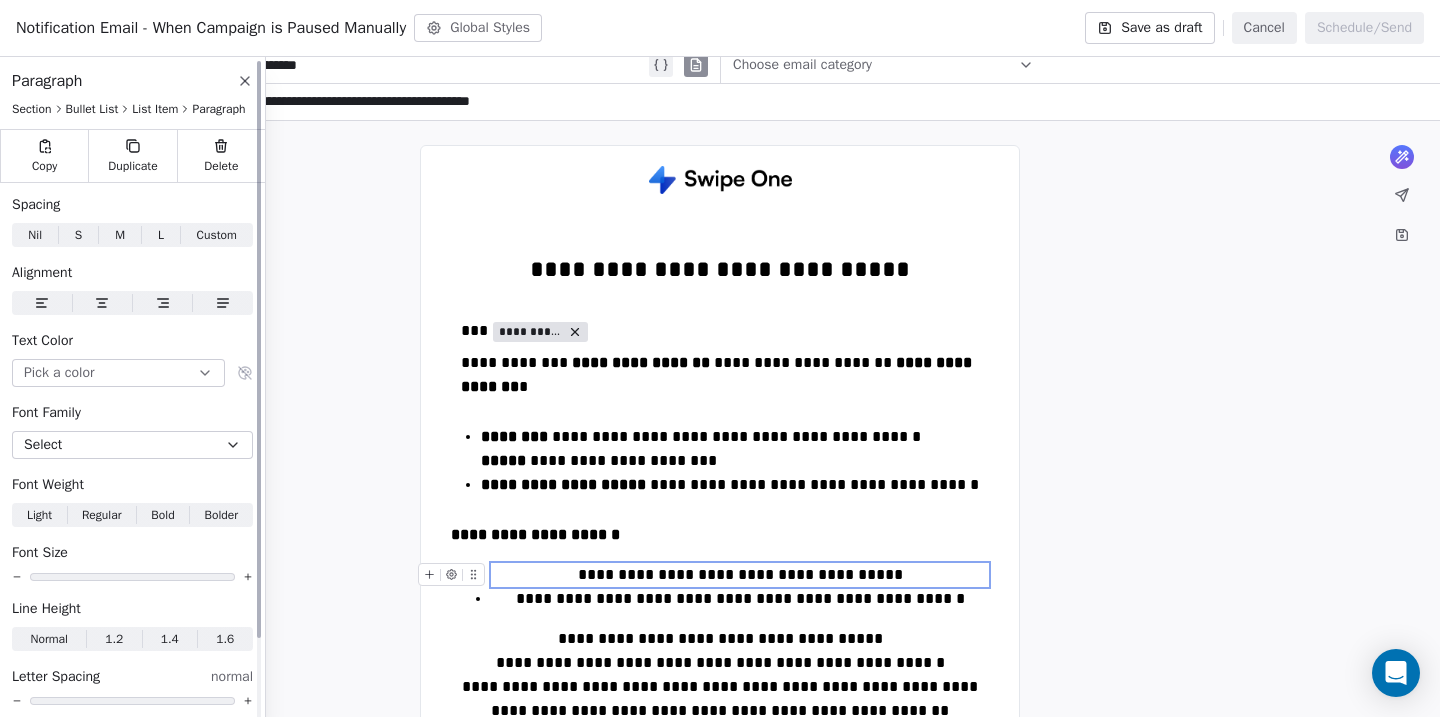 click 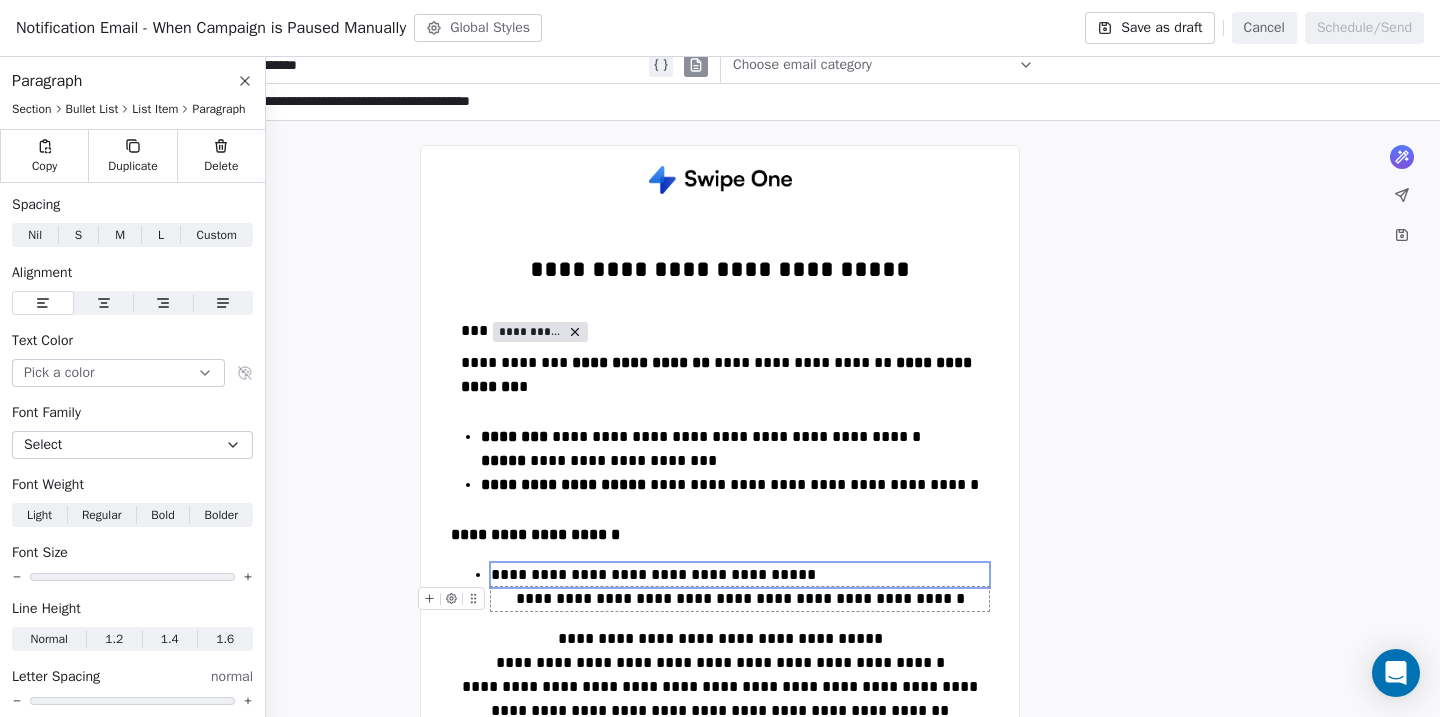 click on "**********" at bounding box center [740, 599] 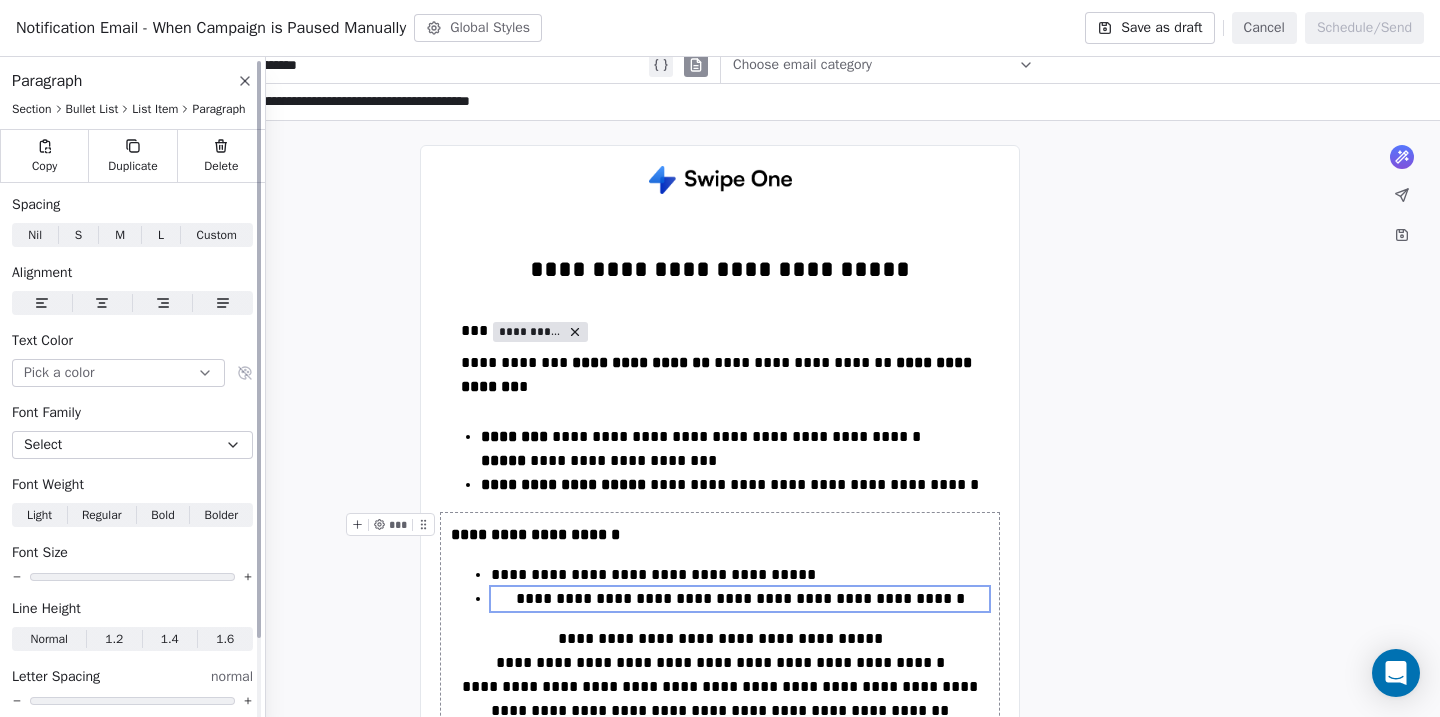 click 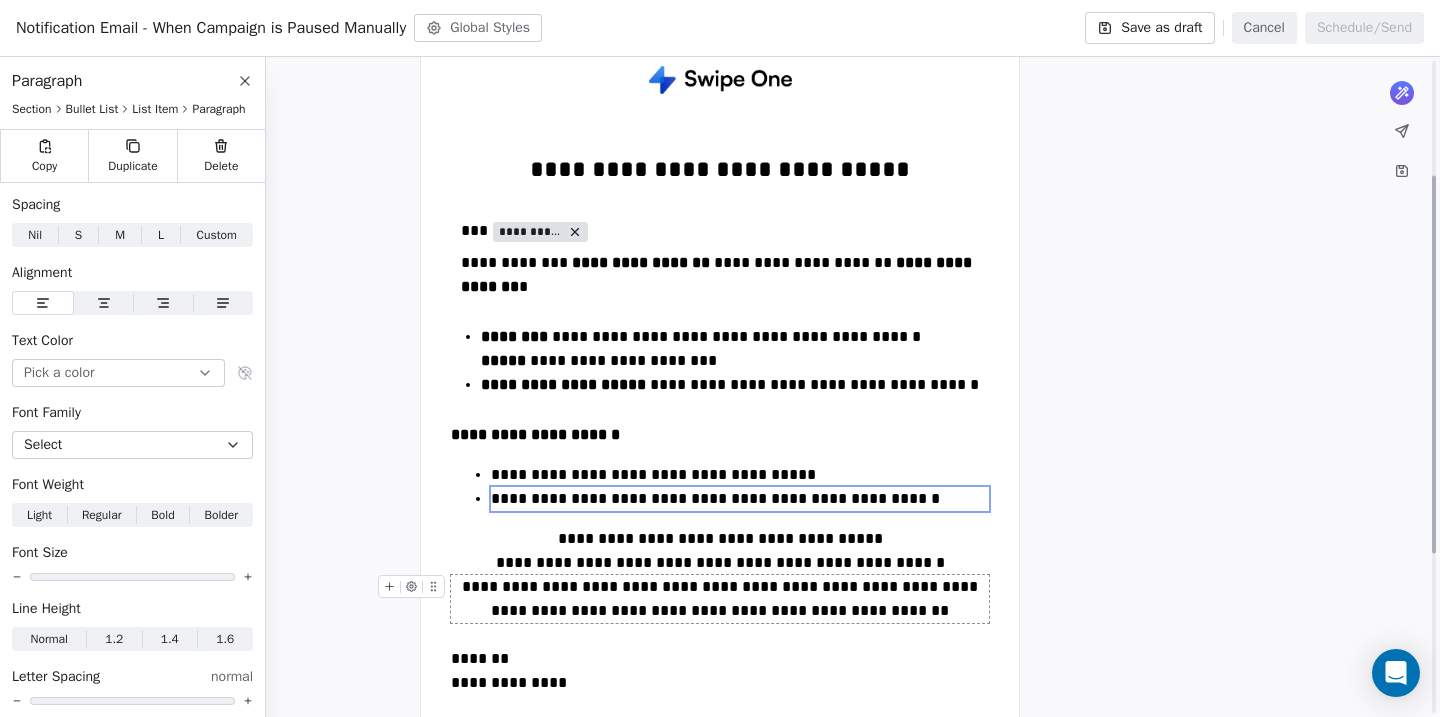 scroll, scrollTop: 209, scrollLeft: 0, axis: vertical 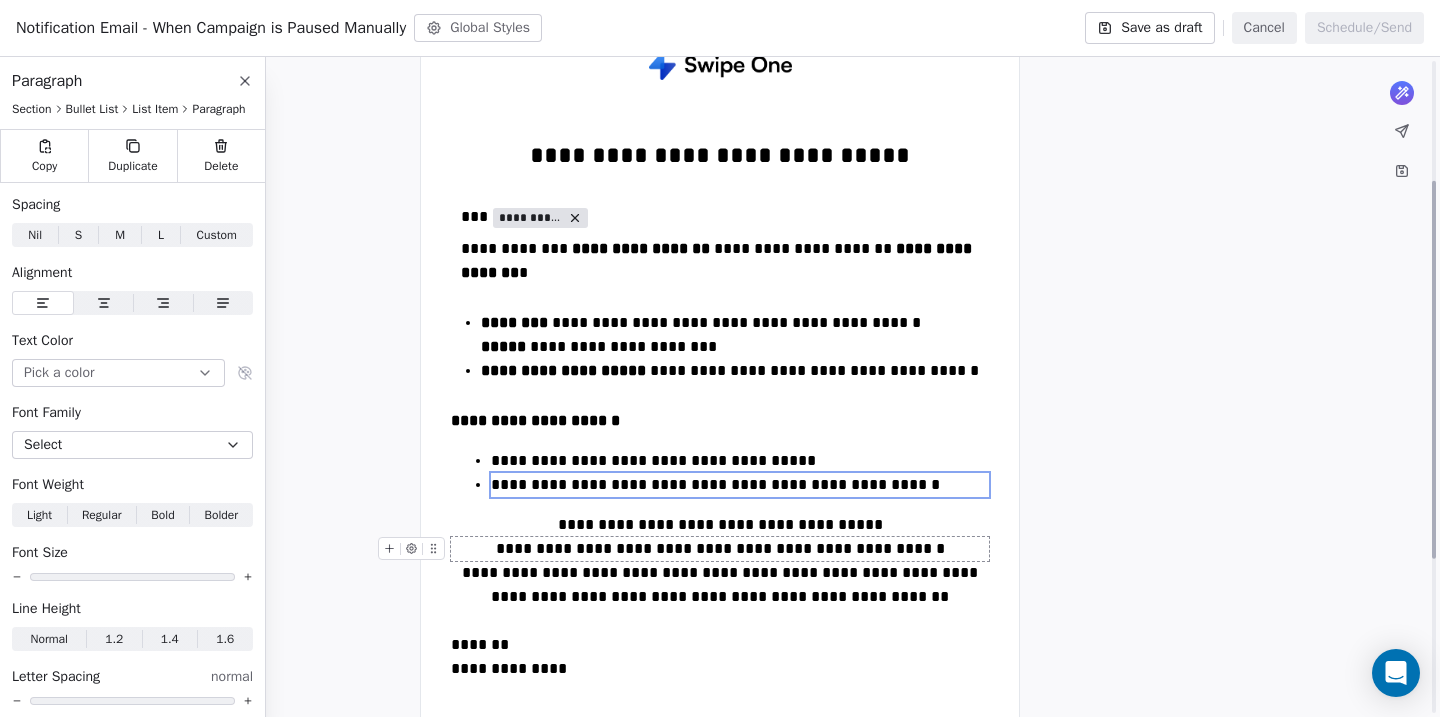 click on "**********" at bounding box center (720, 549) 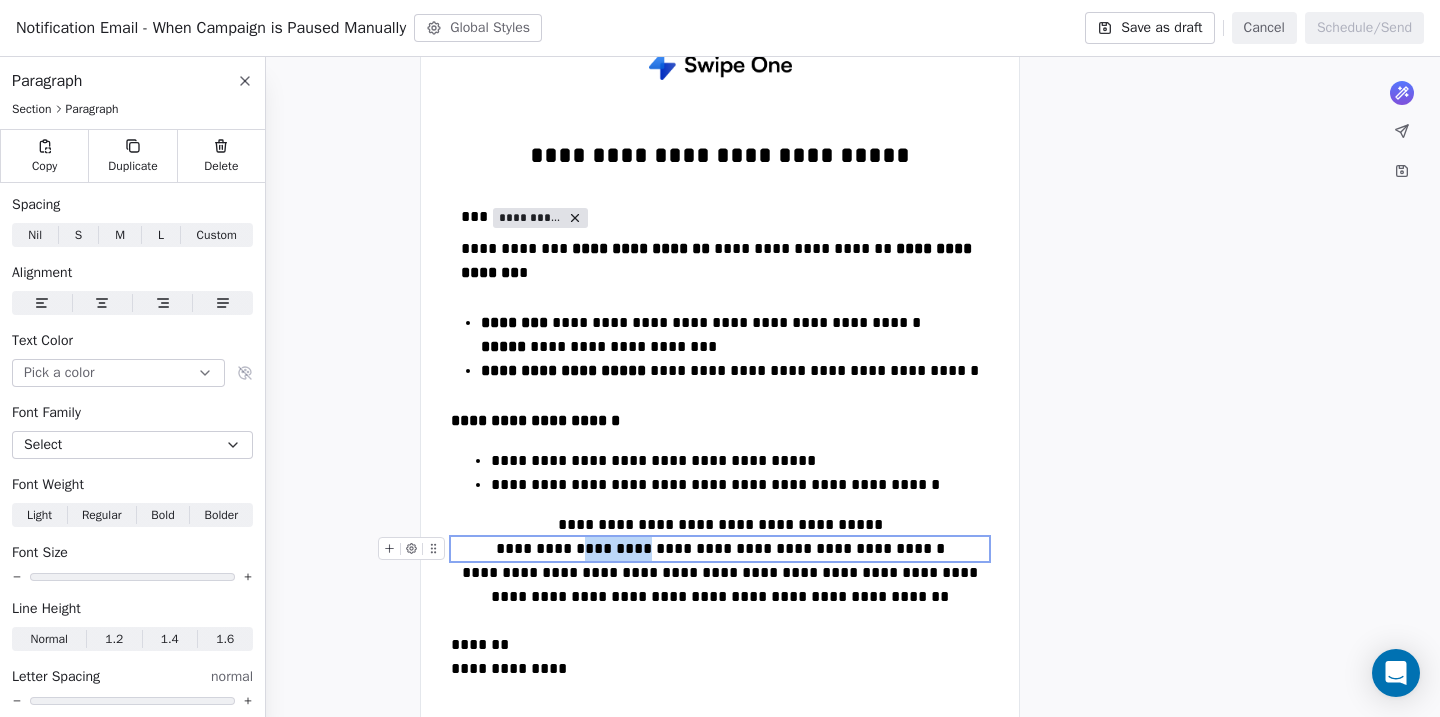 click on "**********" at bounding box center (720, 549) 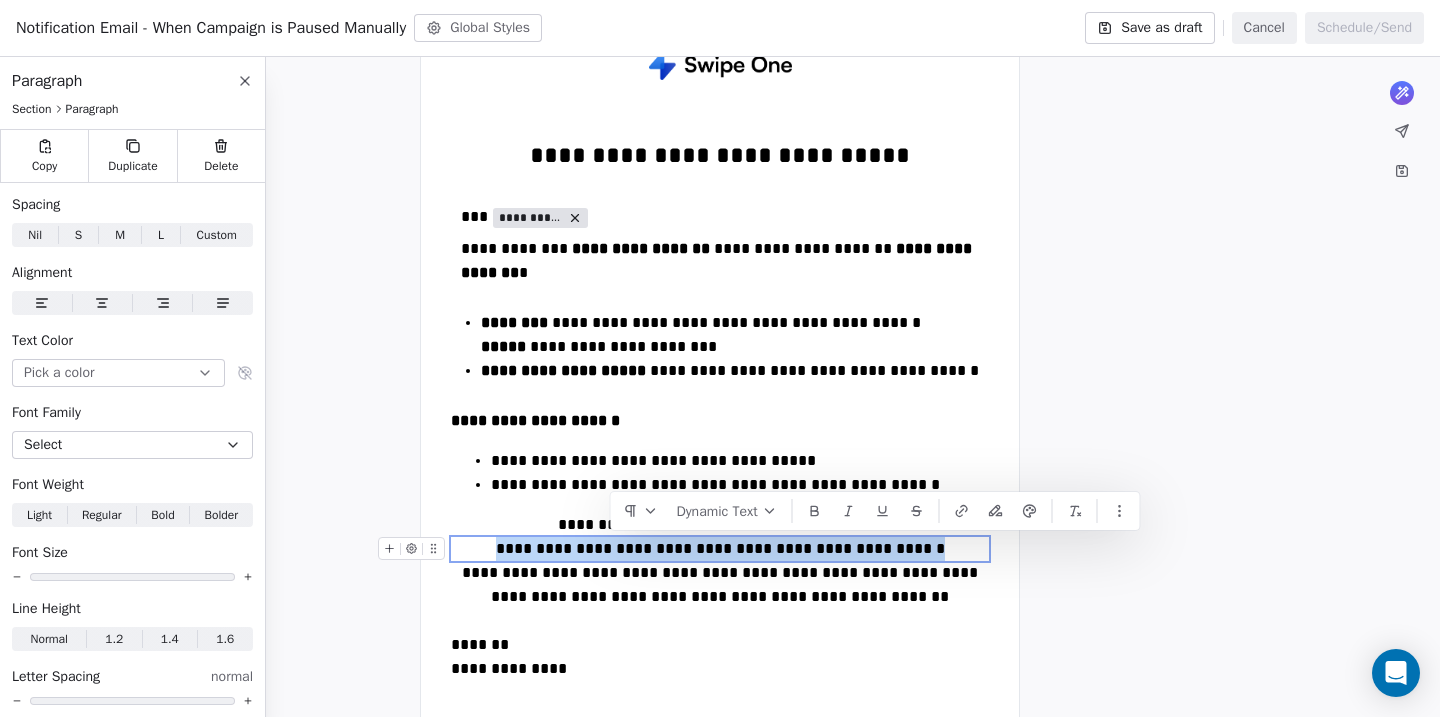 click on "**********" at bounding box center (720, 549) 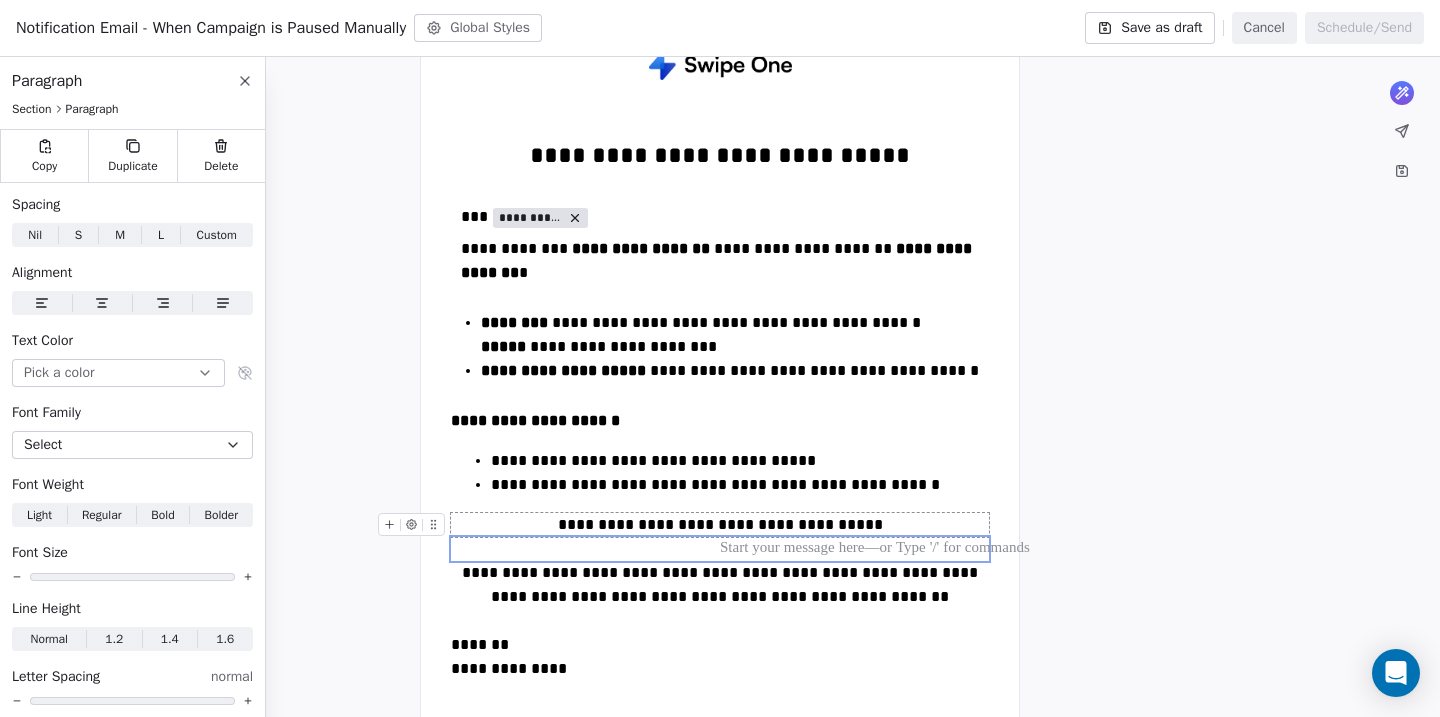 click on "**********" at bounding box center [720, 525] 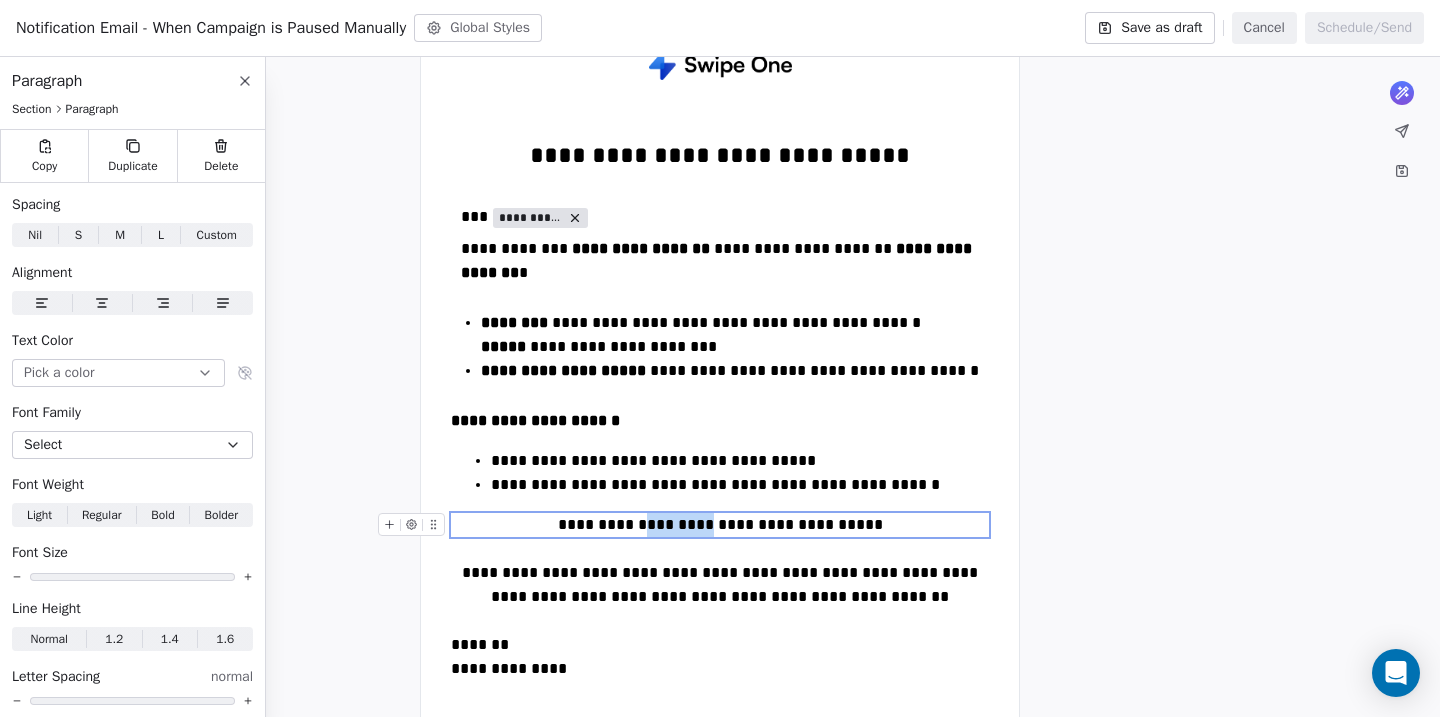 click on "**********" at bounding box center [720, 525] 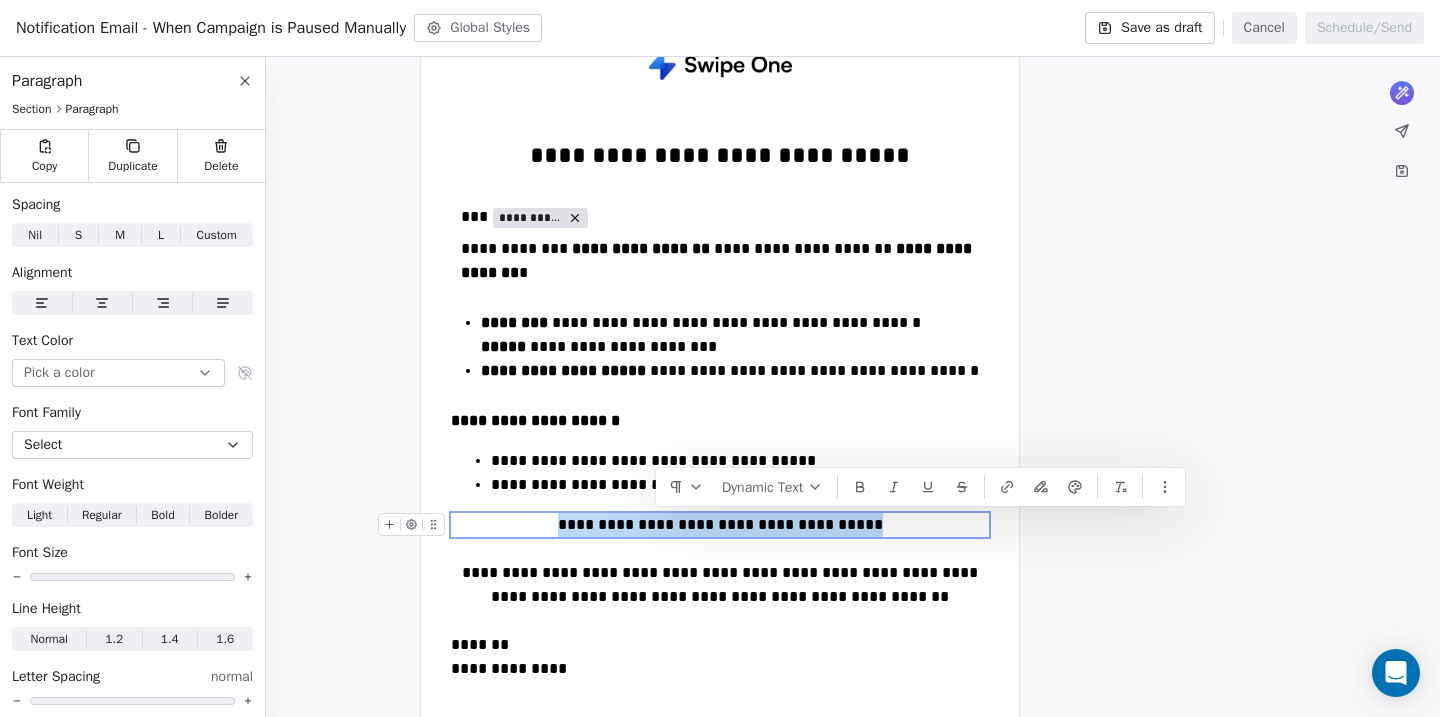 click on "**********" at bounding box center (720, 525) 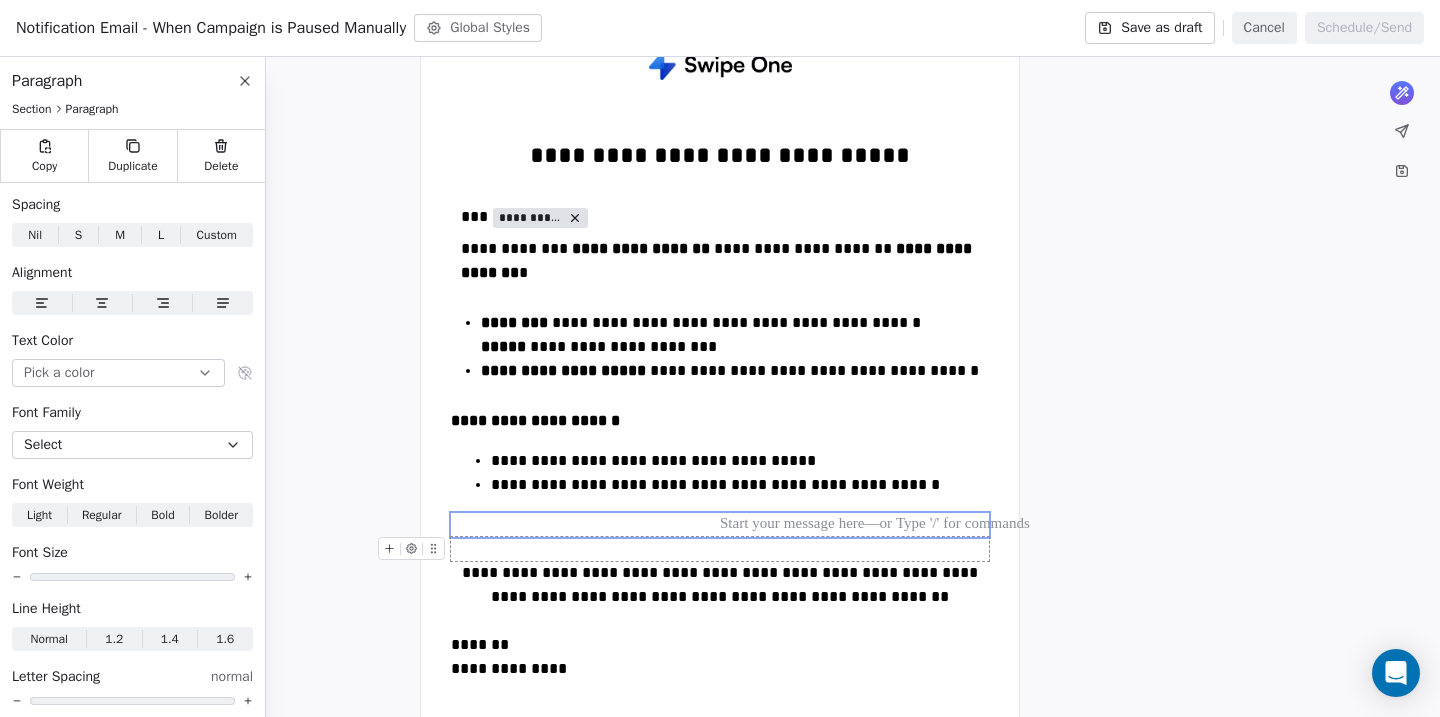 click at bounding box center [720, 549] 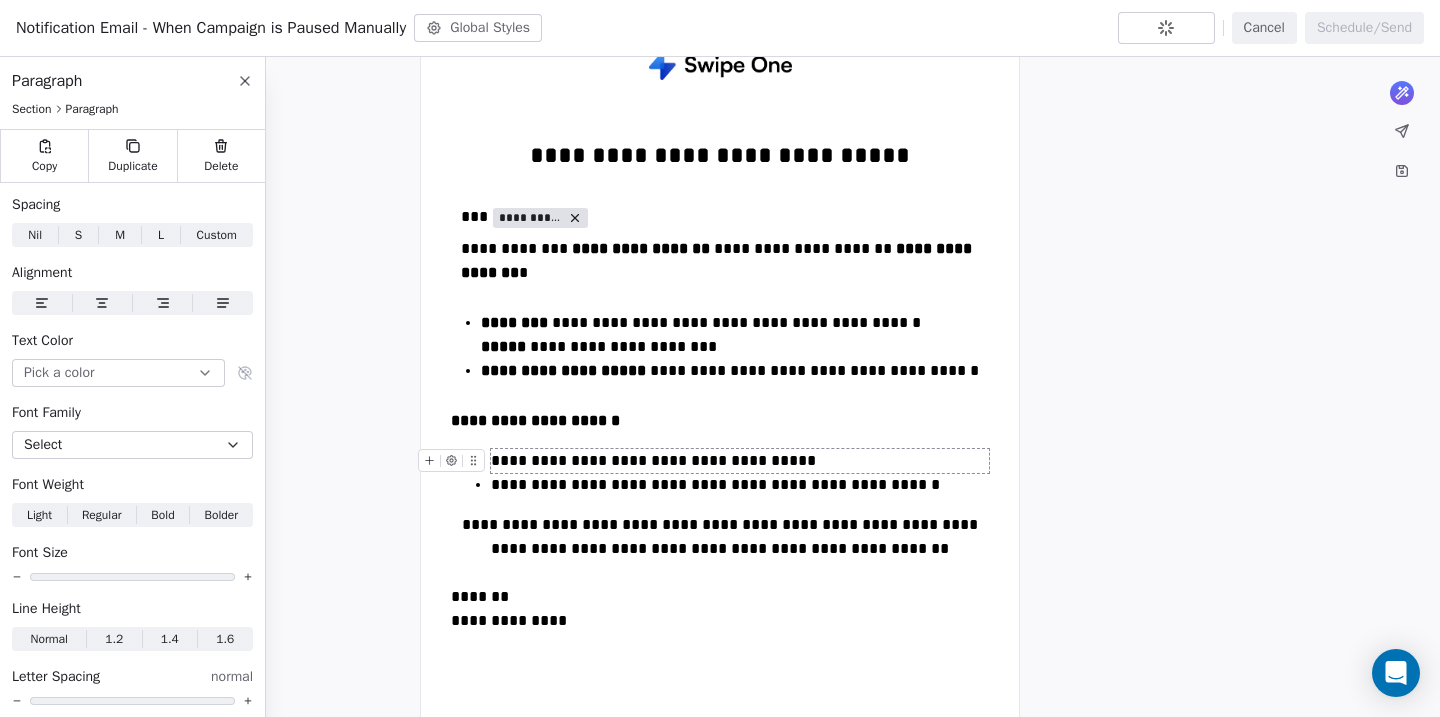 click on "**********" at bounding box center (740, 461) 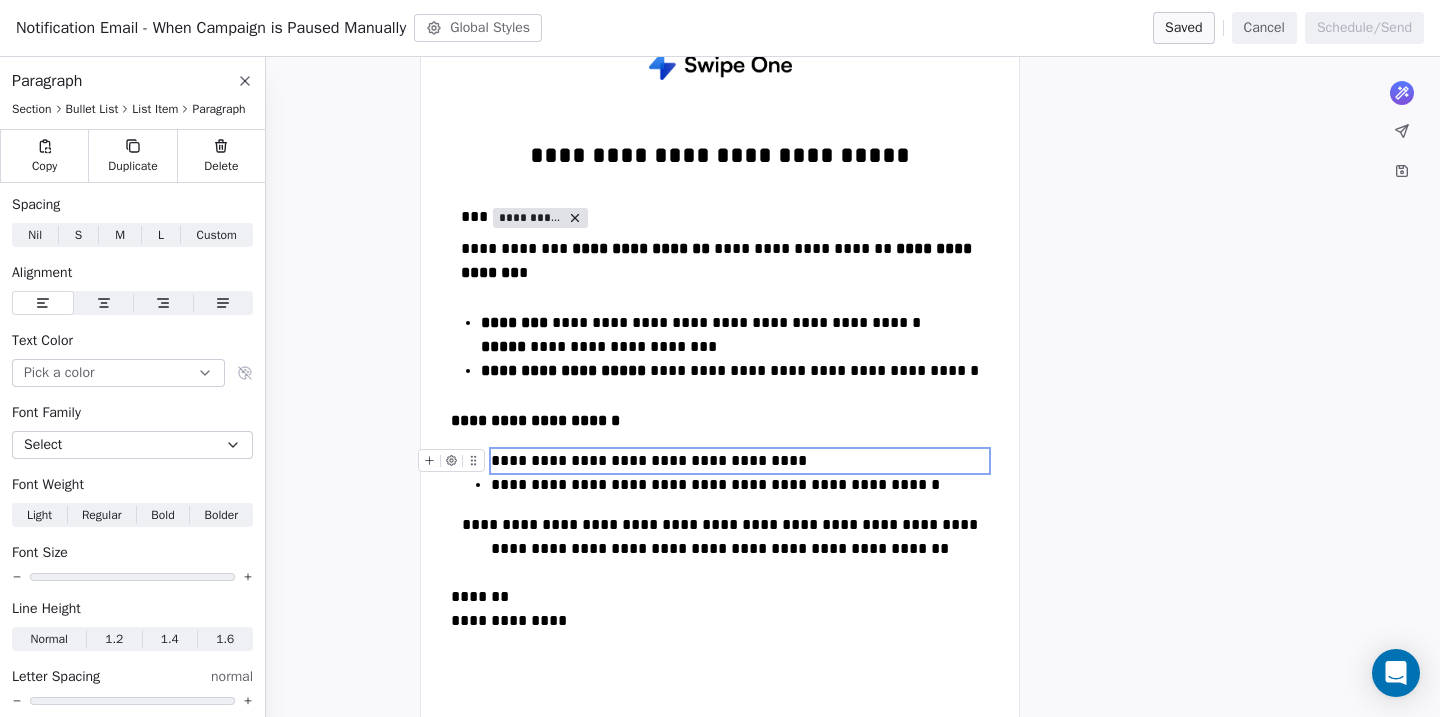 click on "**********" at bounding box center (740, 461) 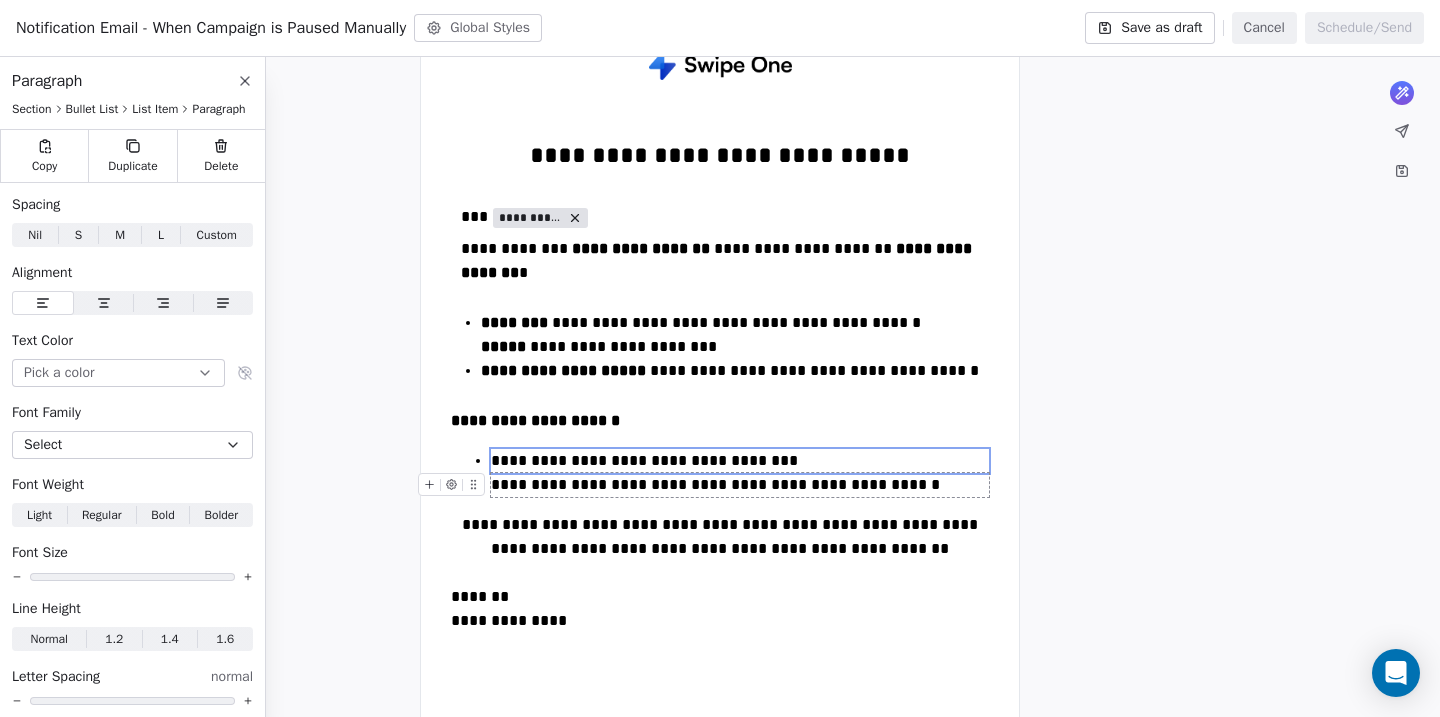 click on "**********" at bounding box center [740, 485] 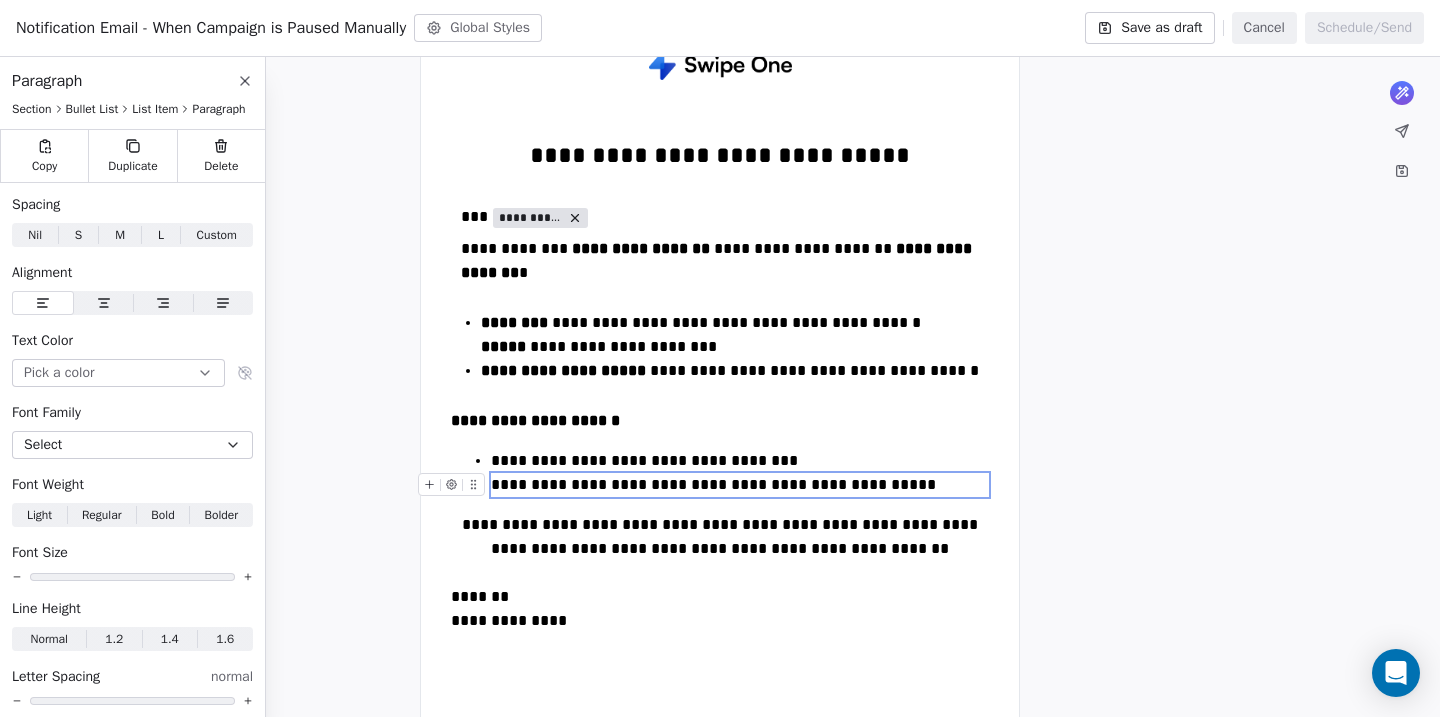 click on "**********" at bounding box center [740, 485] 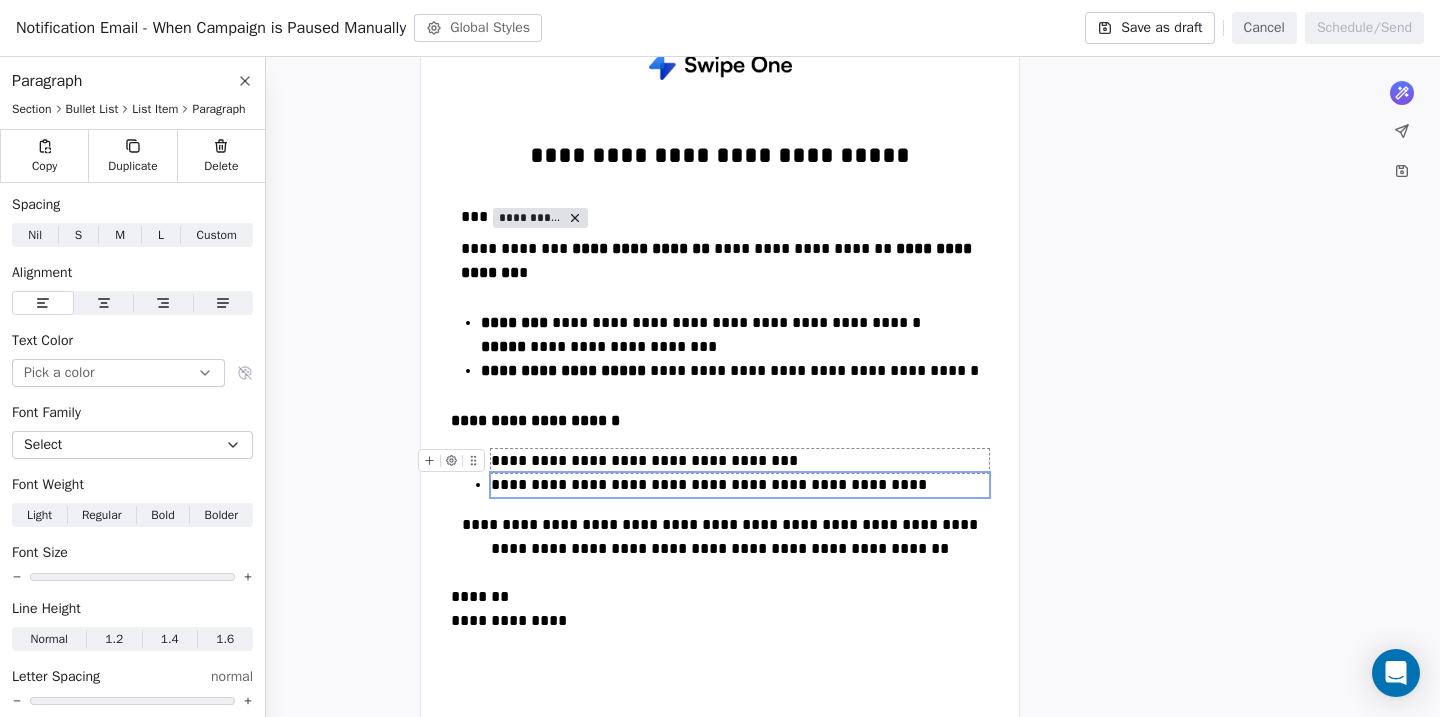 click on "**********" at bounding box center [740, 461] 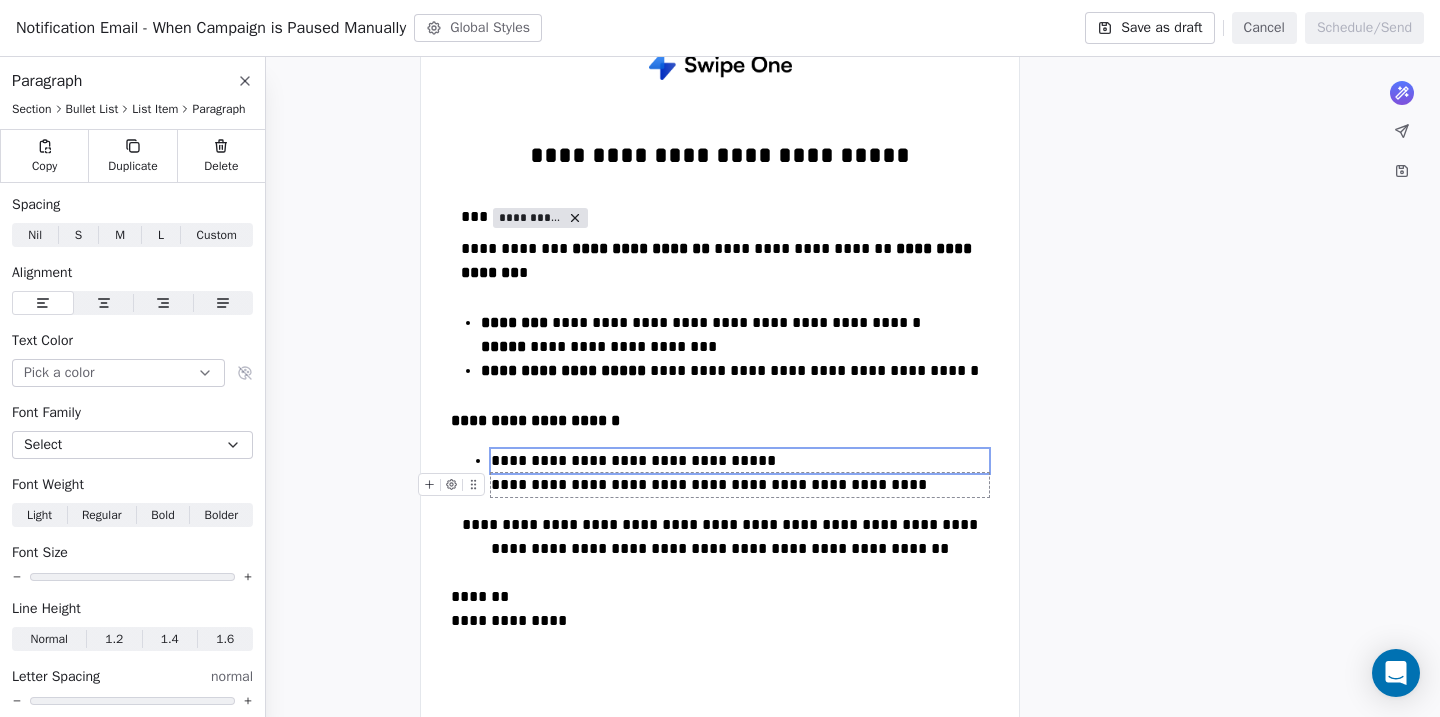 click on "**********" at bounding box center [740, 485] 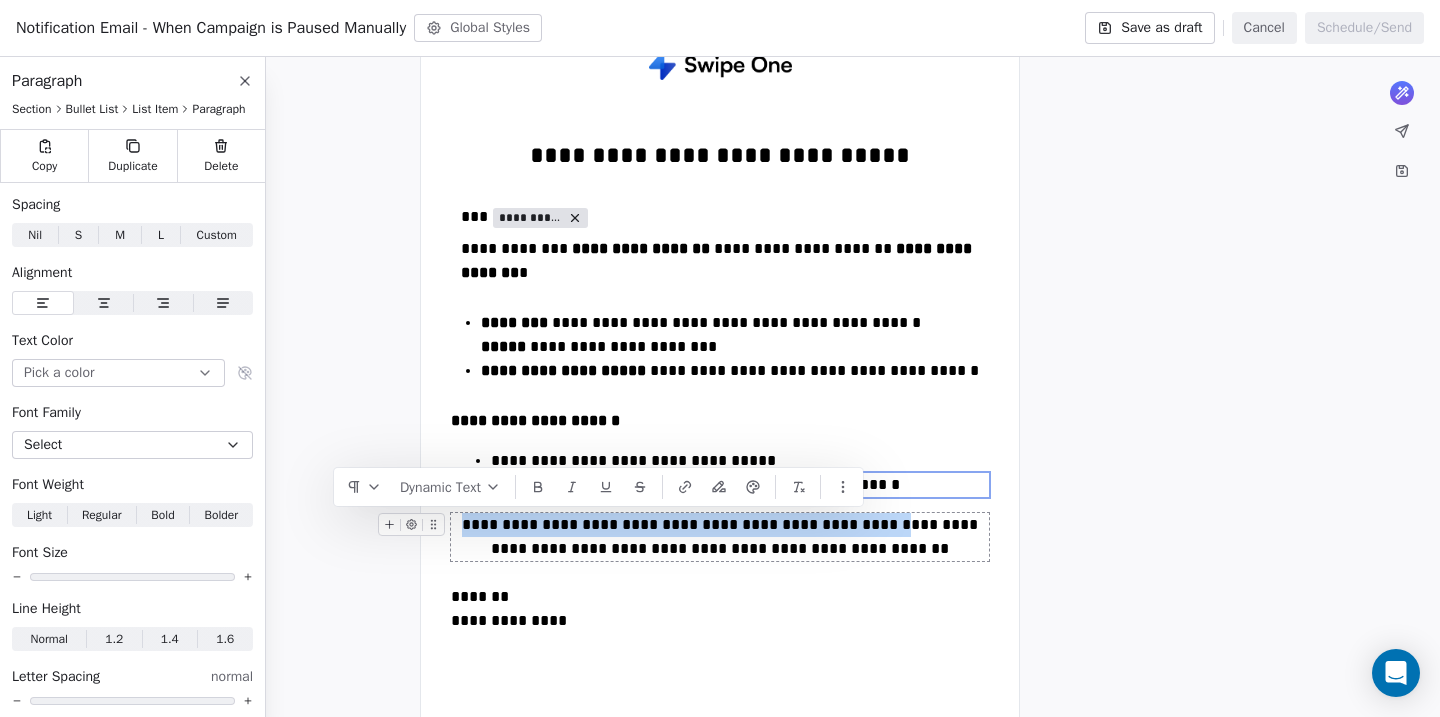 drag, startPoint x: 866, startPoint y: 530, endPoint x: 447, endPoint y: 520, distance: 419.11932 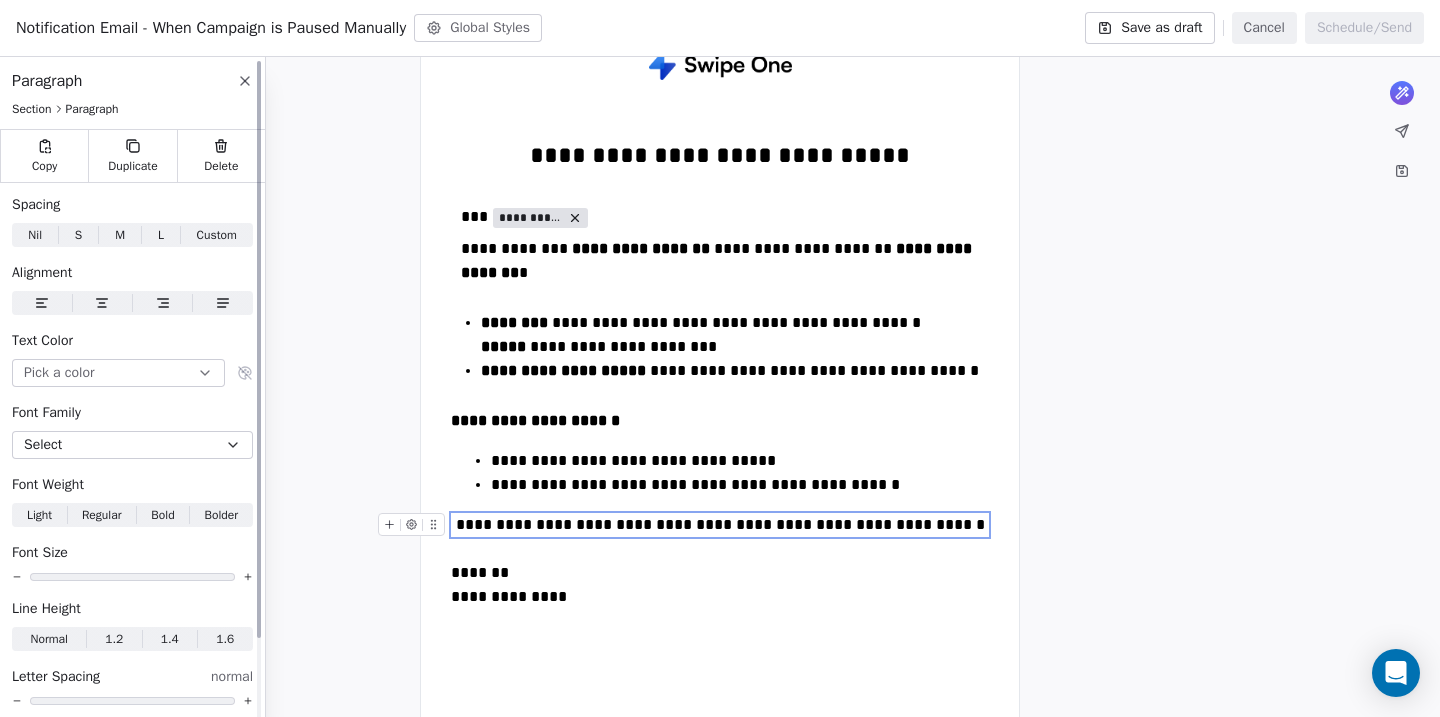 click 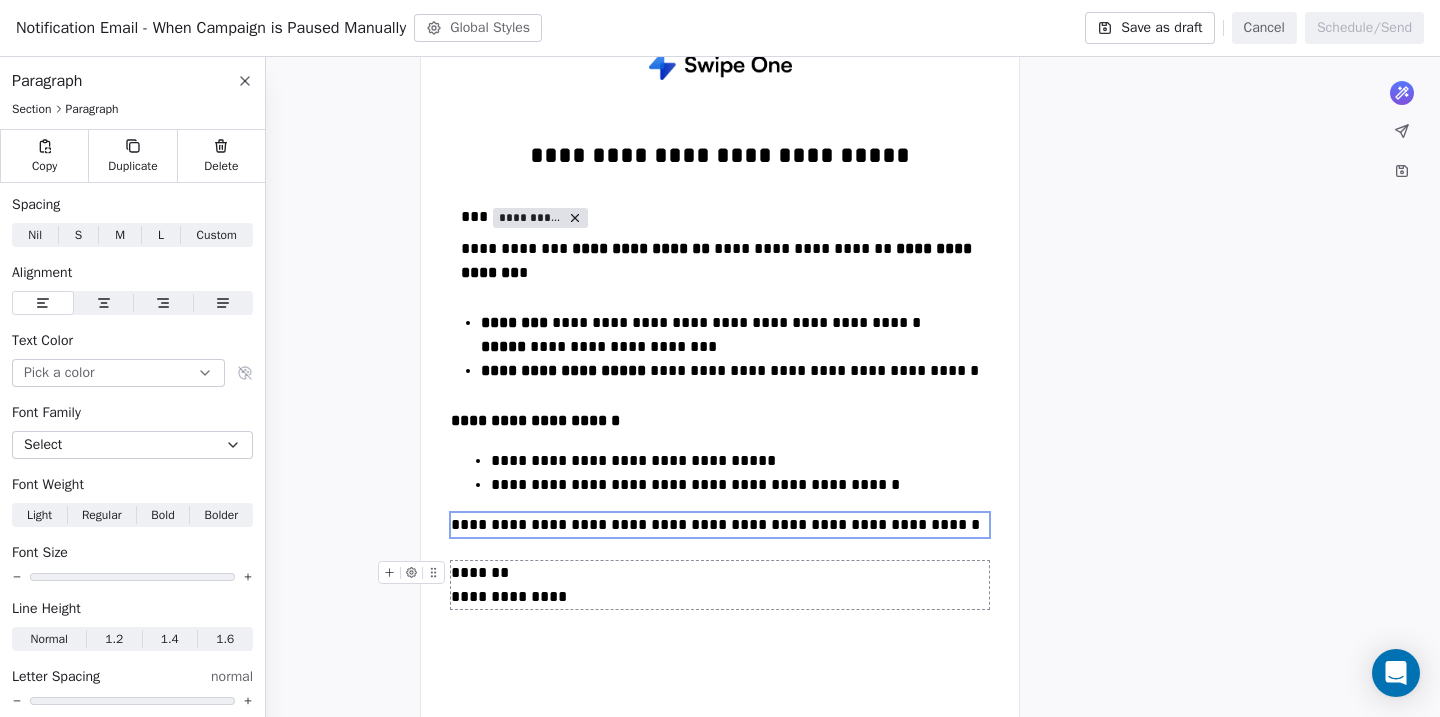 click on "**********" at bounding box center [720, 585] 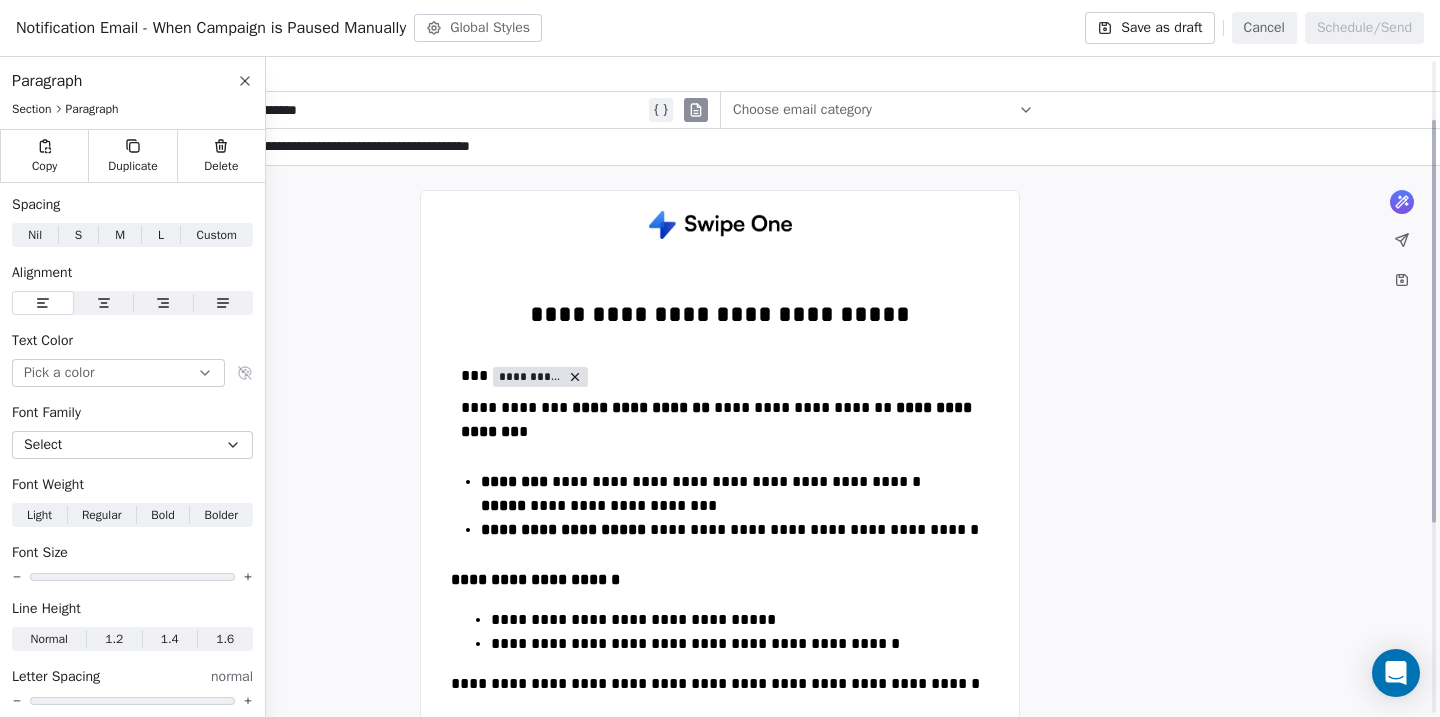 scroll, scrollTop: 0, scrollLeft: 0, axis: both 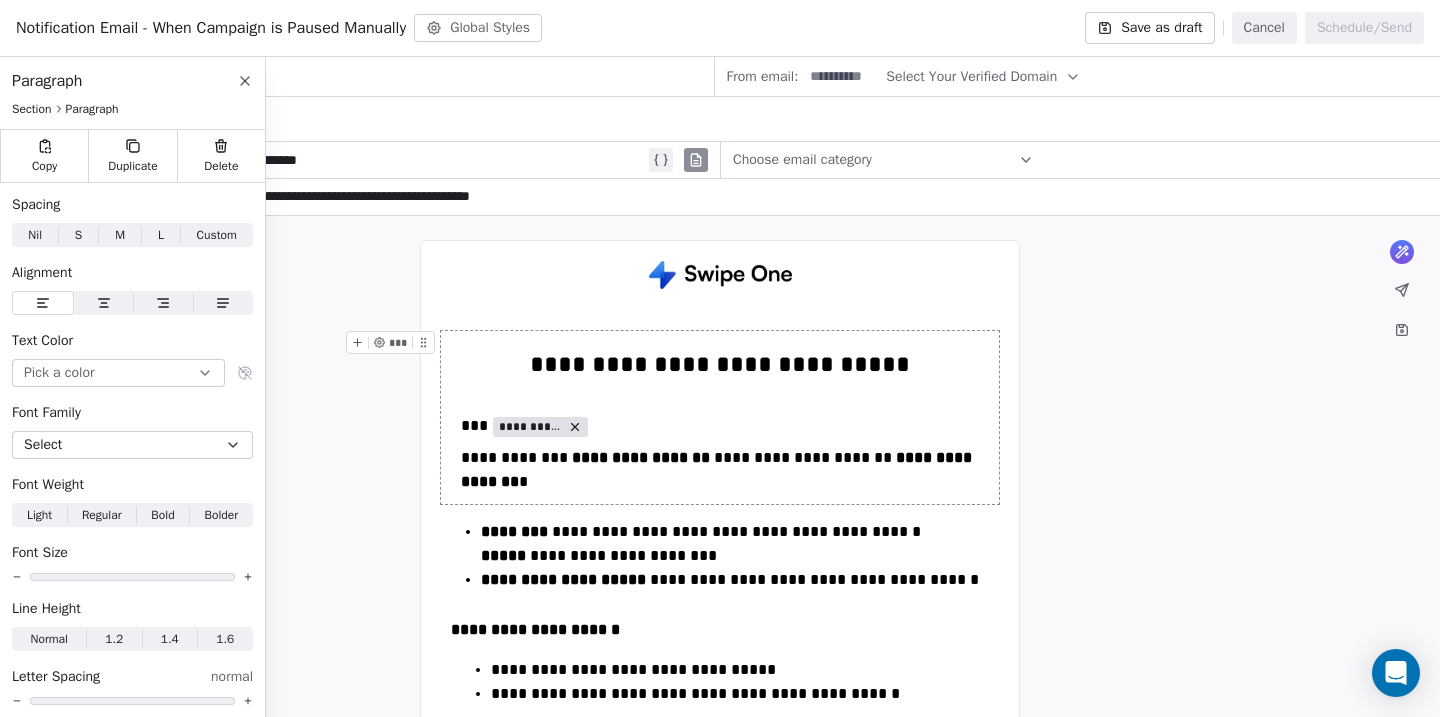 click on "Save as draft" at bounding box center (1149, 28) 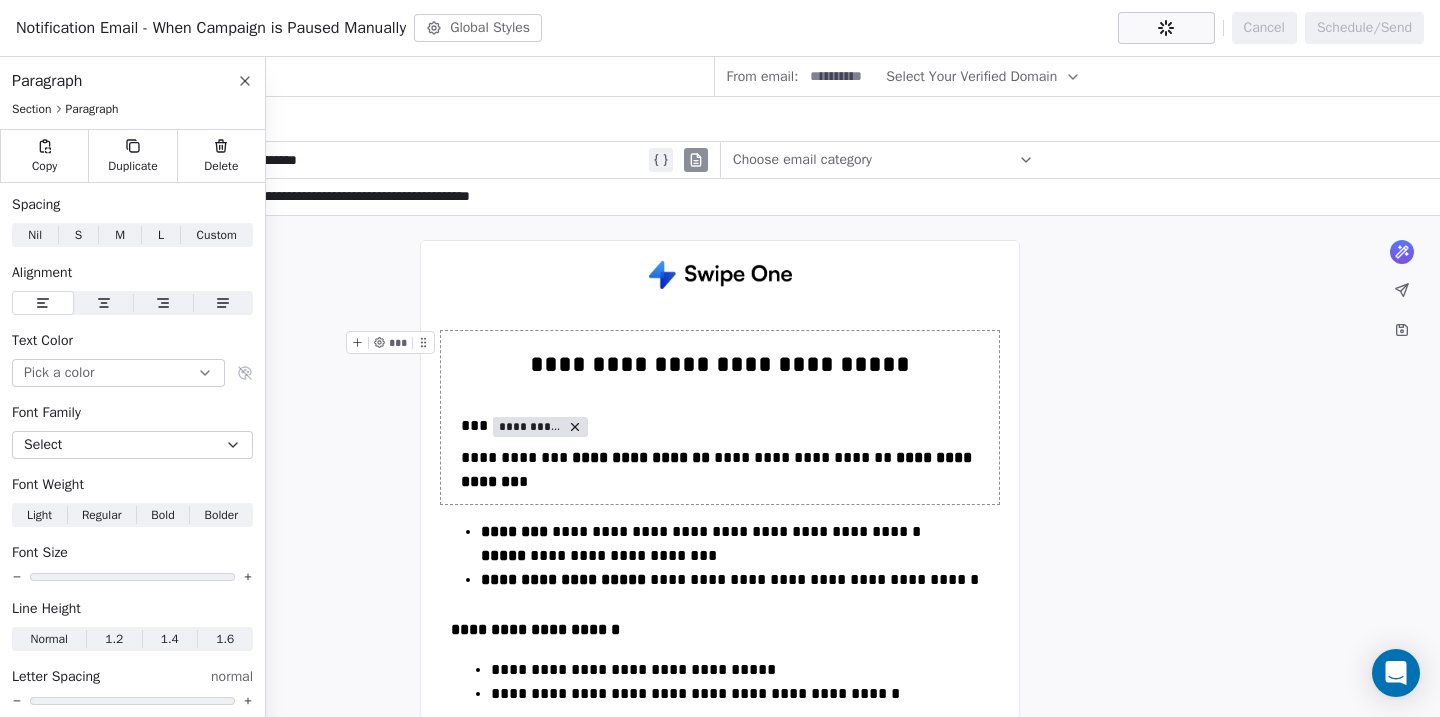 click on "**********" at bounding box center (720, 670) 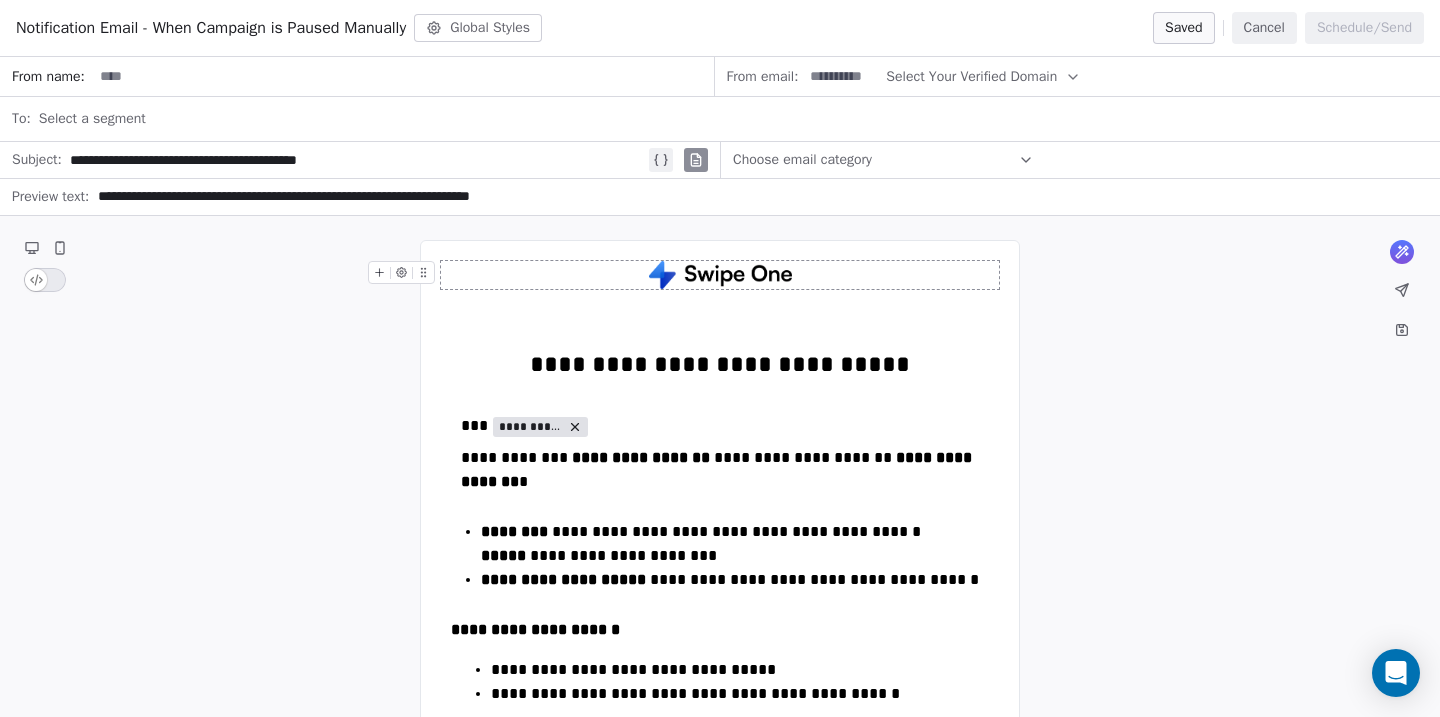 click on "Cancel" at bounding box center [1264, 28] 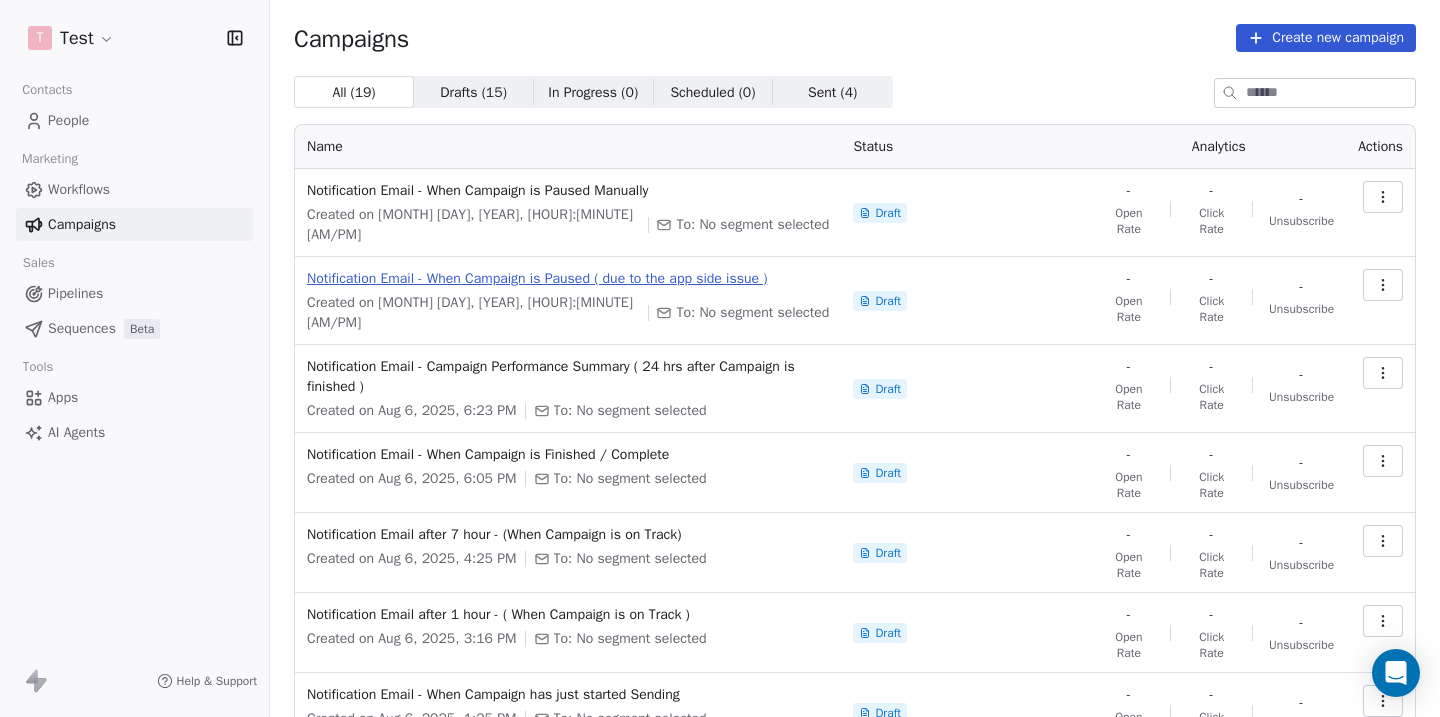 click on "Notification Email - When Campaign is Paused ( due to the app side issue )" at bounding box center [568, 279] 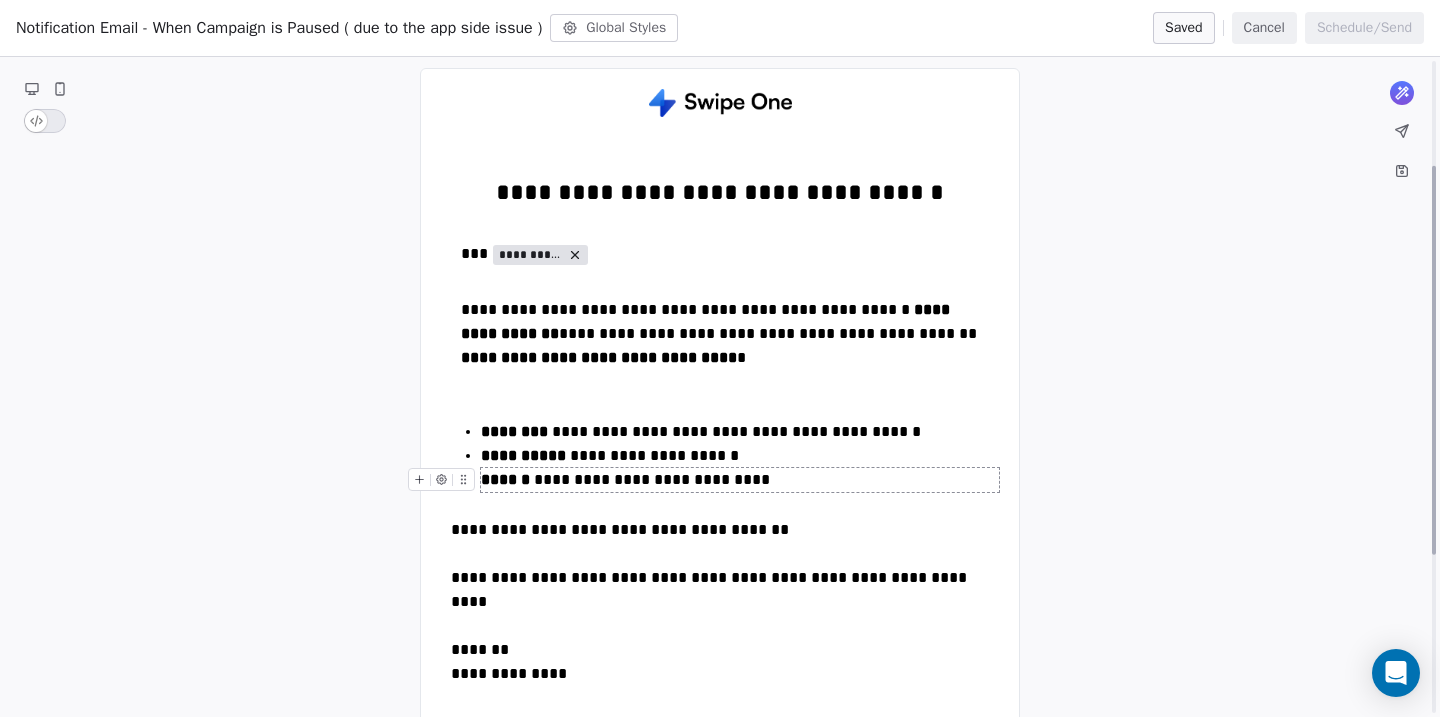 scroll, scrollTop: 185, scrollLeft: 0, axis: vertical 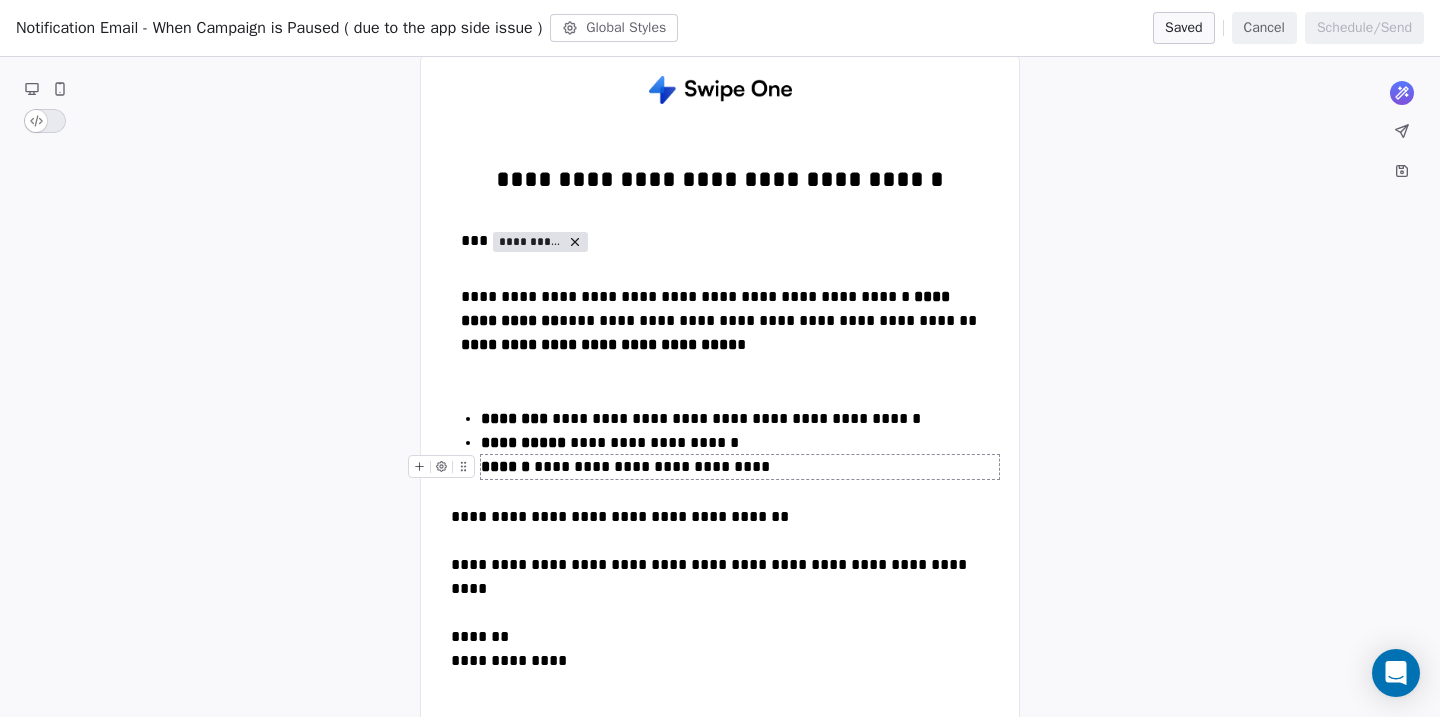 click on "******" at bounding box center [505, 466] 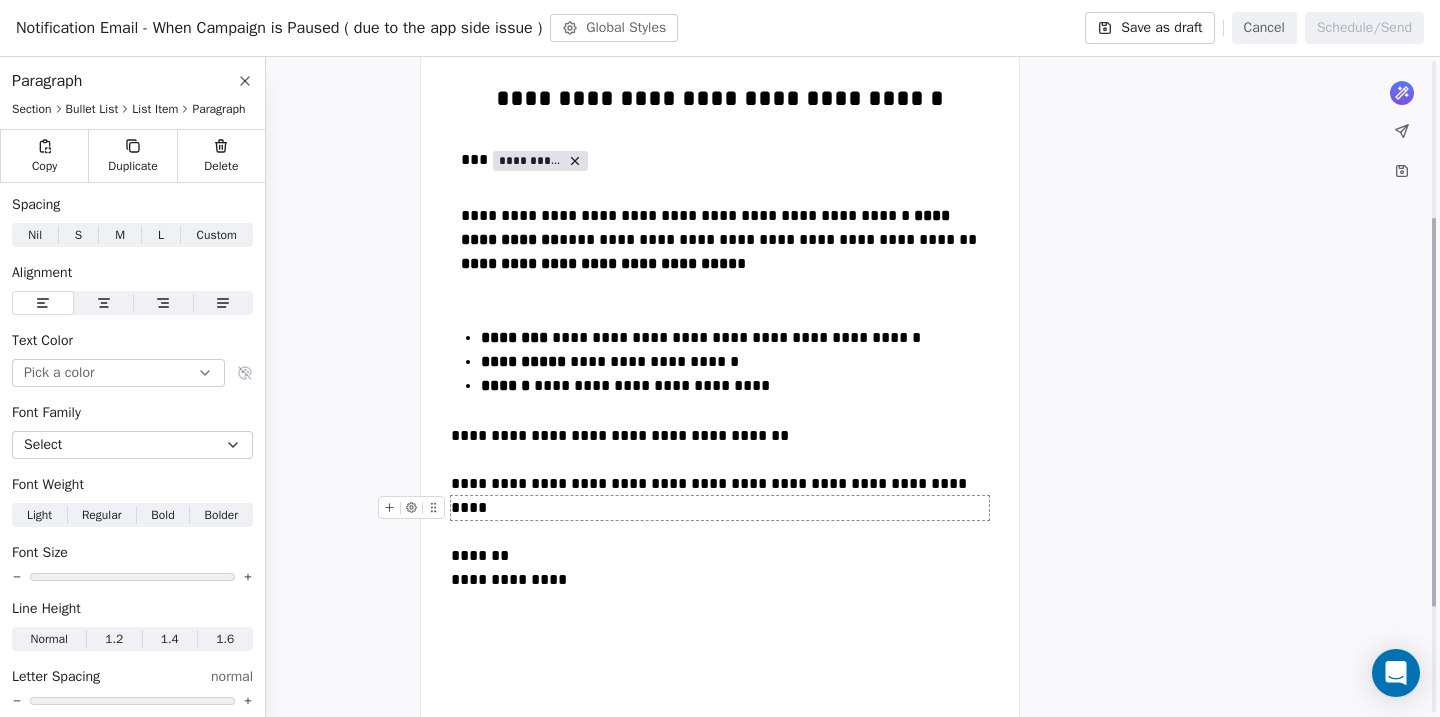 scroll, scrollTop: 267, scrollLeft: 0, axis: vertical 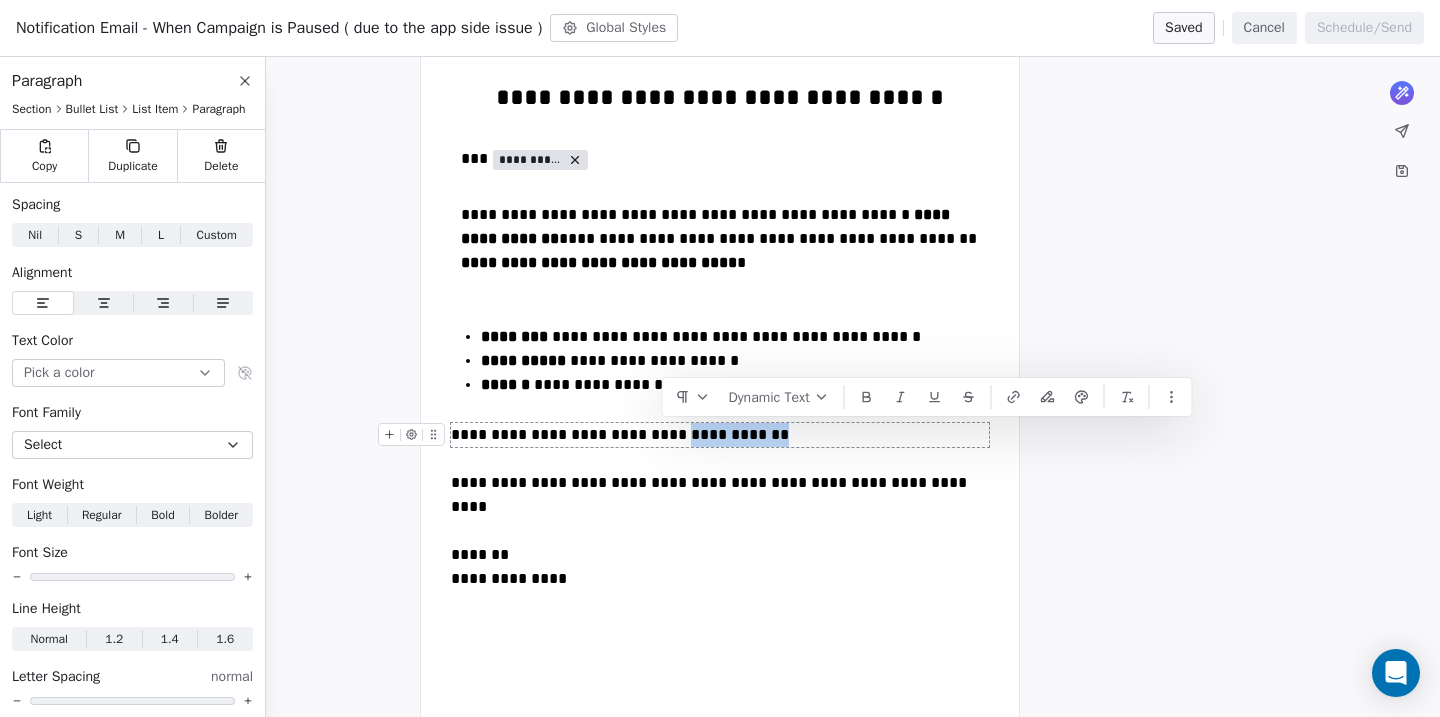 drag, startPoint x: 660, startPoint y: 437, endPoint x: 790, endPoint y: 437, distance: 130 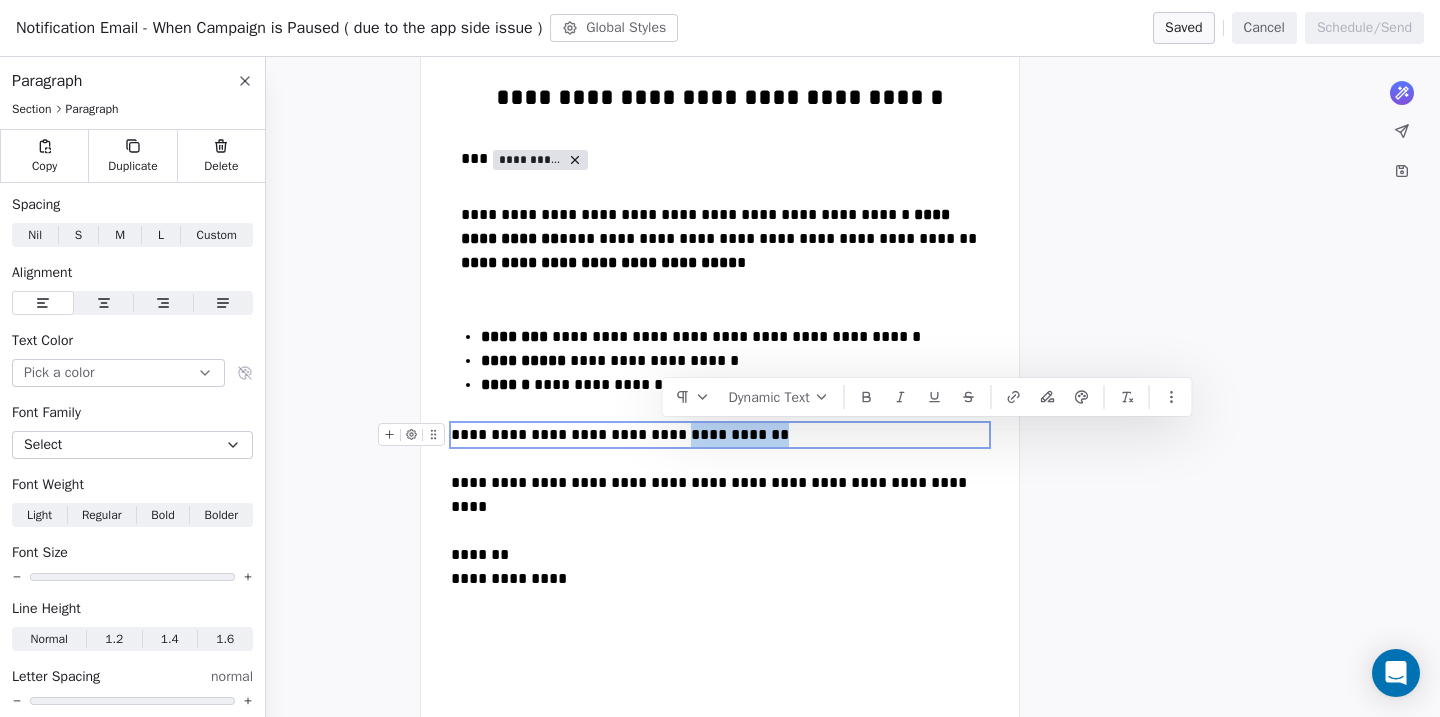type 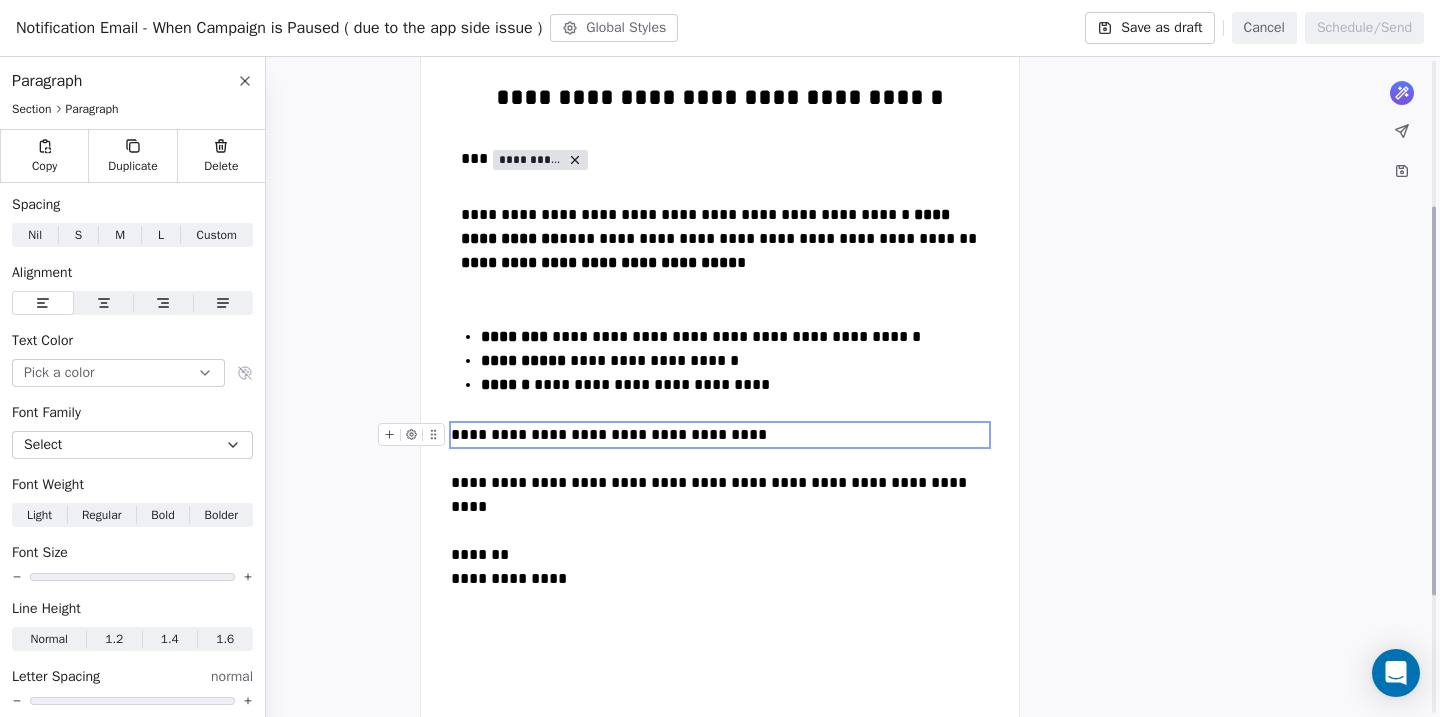 scroll, scrollTop: 235, scrollLeft: 0, axis: vertical 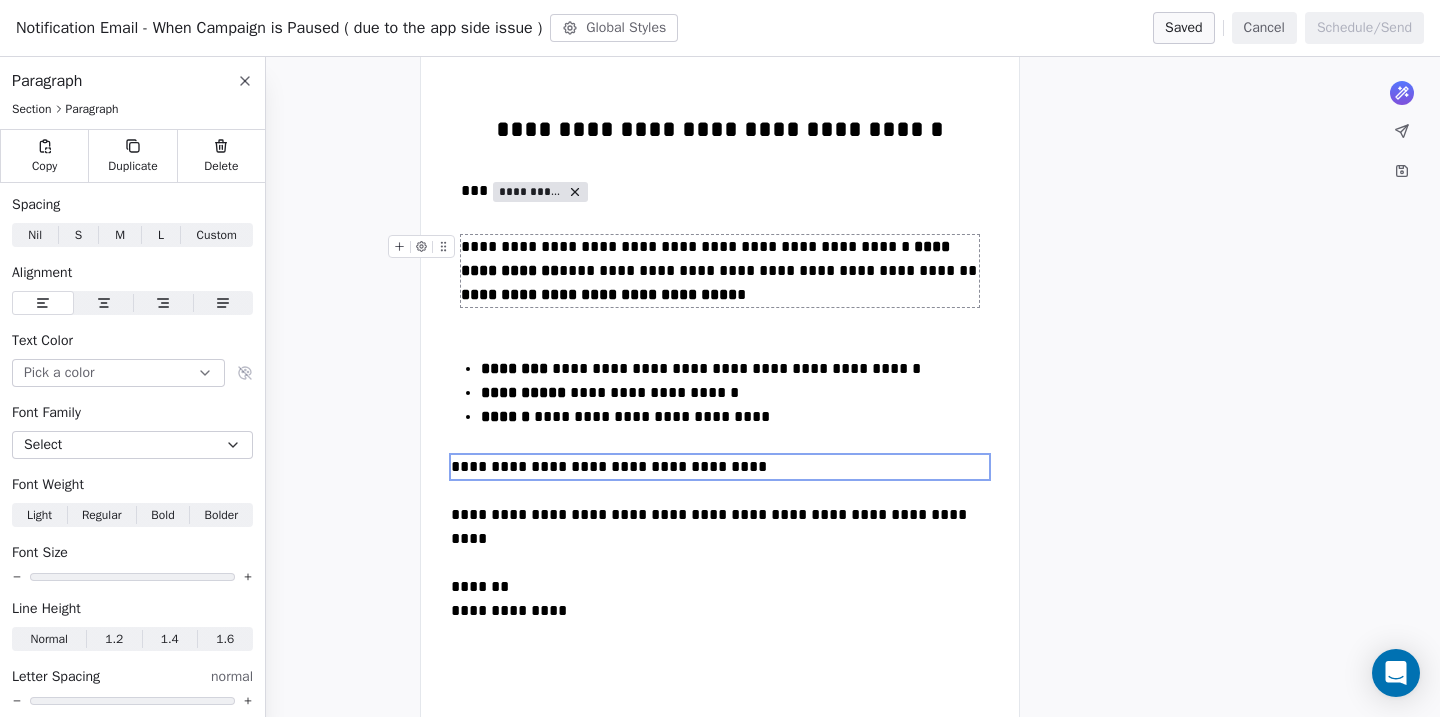 click on "**********" at bounding box center [720, 271] 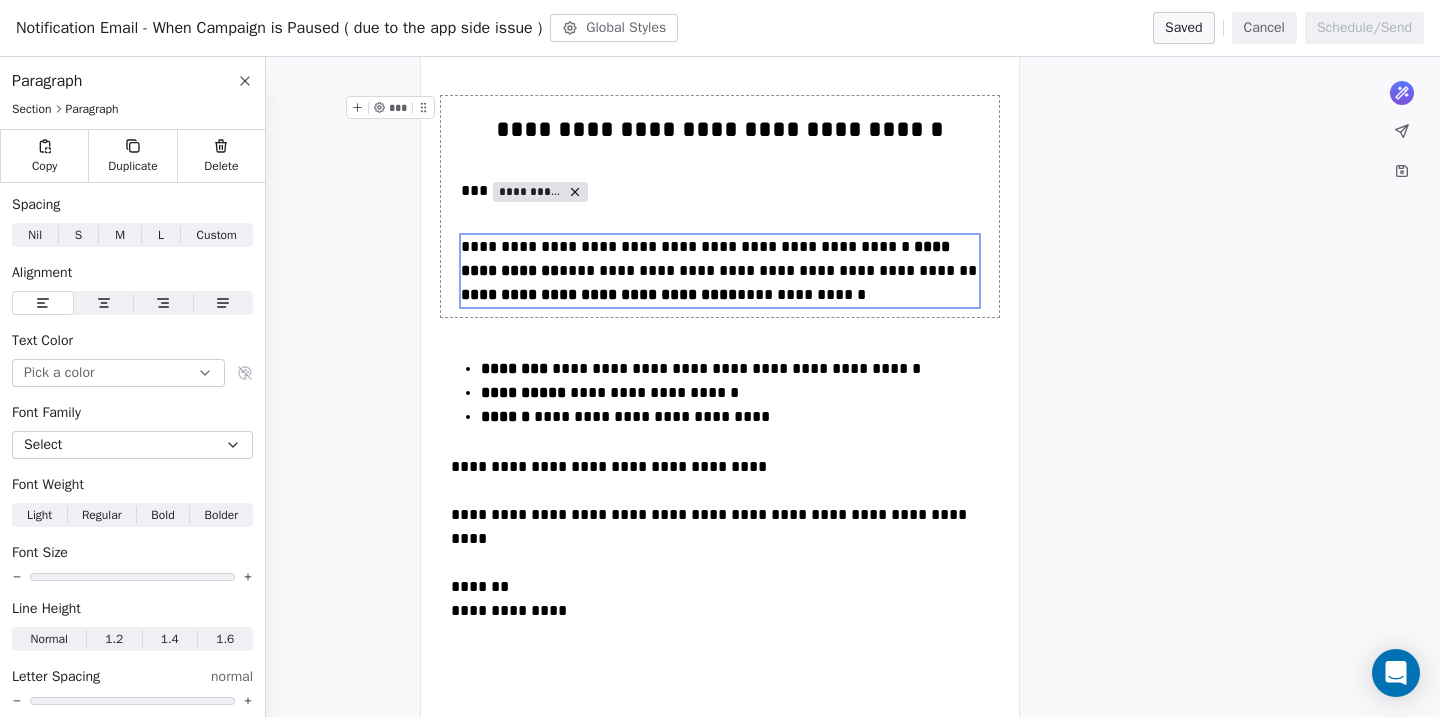 click on "Cancel" at bounding box center (1264, 28) 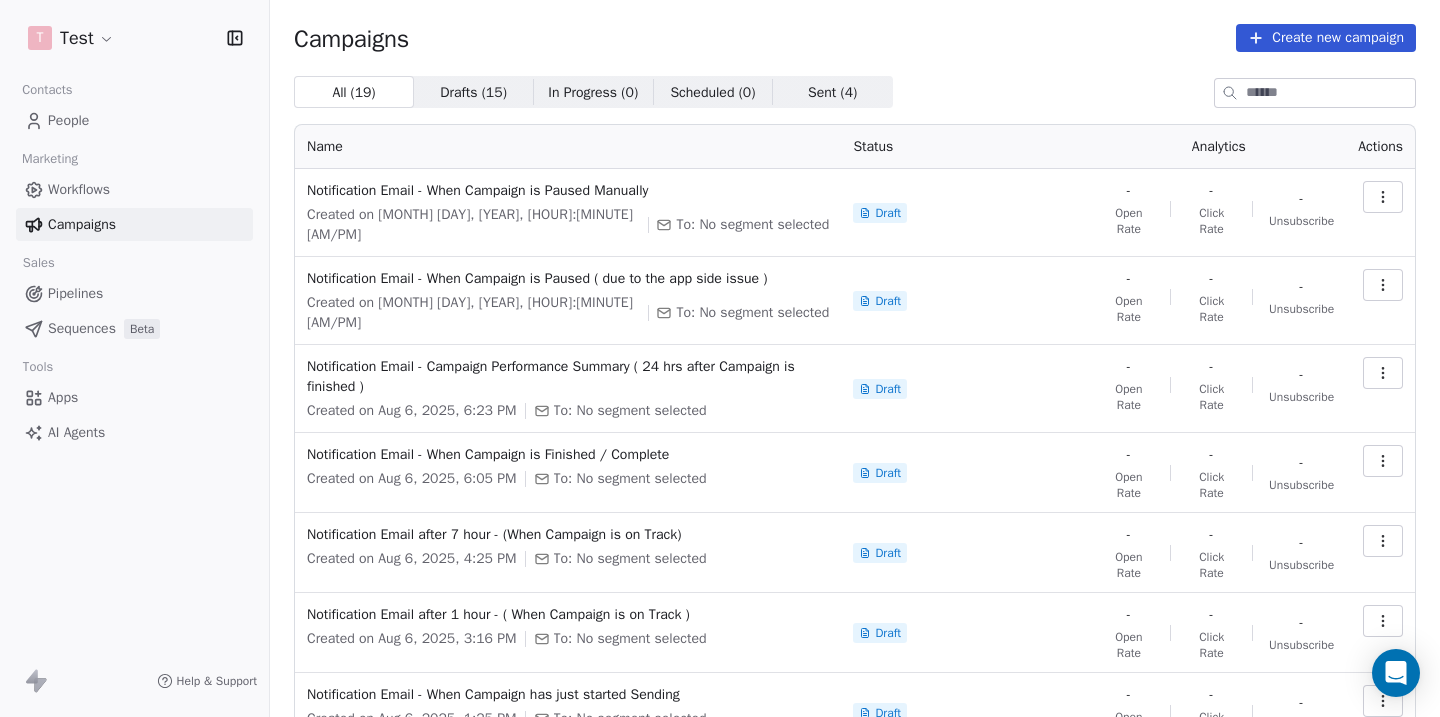 click on "T Test Contacts People Marketing Workflows Campaigns Sales Pipelines Sequences Beta Tools Apps AI Agents Help & Support Campaigns Create new campaign All ( 19 ) All ( 19 ) Drafts ( 15 ) Drafts ( 15 ) In Progress ( 0 ) In Progress ( 0 ) Scheduled ( 0 ) Scheduled ( 0 ) Sent ( 4 ) Sent ( 4 ) Name Status Analytics Actions Notification Email - When Campaign is Paused Manually Created on [MONTH] [DAY], [YEAR], [HOUR]:[MINUTE] [AM/PM] To: No segment selected Draft - Open Rate - Click Rate - Unsubscribe Notification Email - When Campaign is Paused ( due to the app side issue ) Created on [MONTH] [DAY], [YEAR], [HOUR]:[MINUTE] [AM/PM] To: No segment selected Draft - Open Rate - Click Rate - Unsubscribe Notification Email - Campaign Performance Summary ( 24 hrs after Campaign is finished ) Created on [MONTH] [DAY], [YEAR], [HOUR]:[MINUTE] [AM/PM] To: No segment selected Draft - Open Rate - Click Rate - Unsubscribe Notification Email - When Campaign is Finished / Complete Created on [MONTH] [DAY], [YEAR], [HOUR]:[MINUTE] [AM/PM] To: No segment selected Draft - Open Rate - Click Rate - Unsubscribe Draft - Open Rate - -" at bounding box center [720, 358] 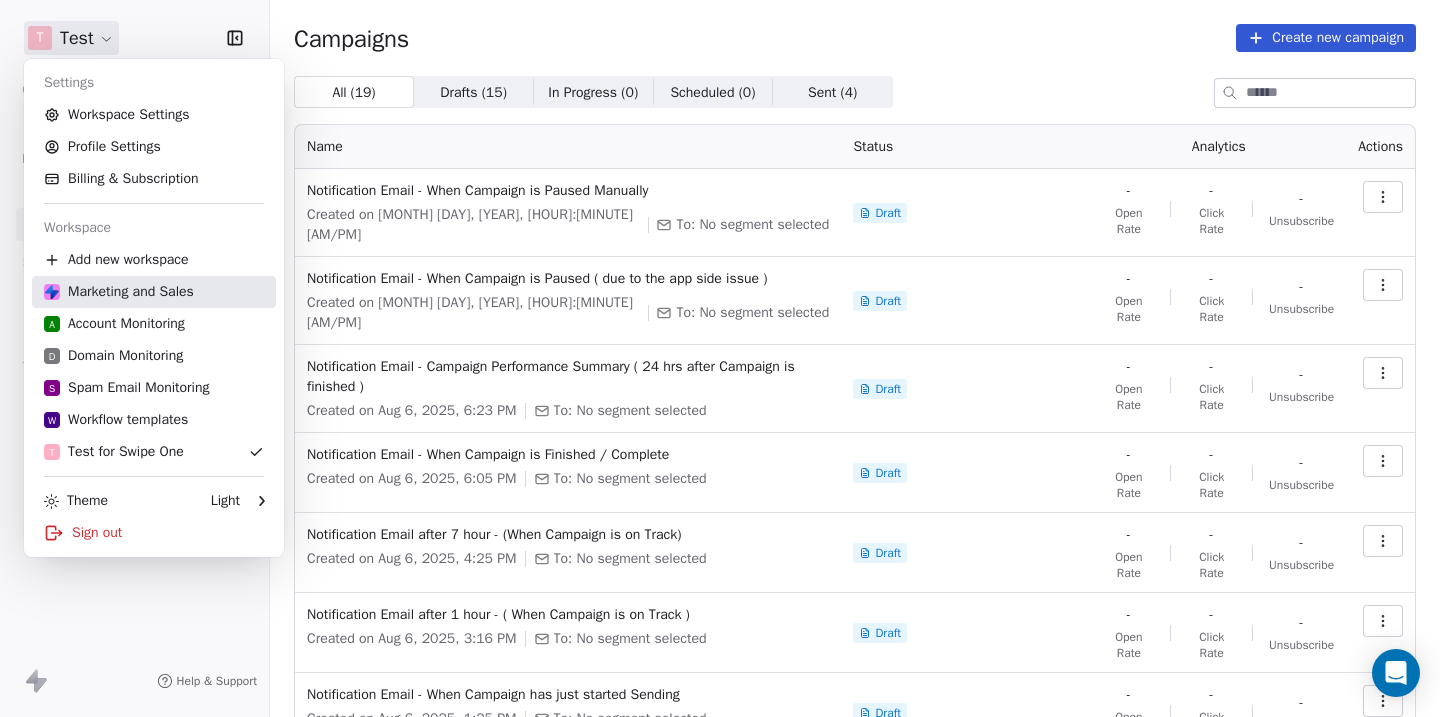 click on "Marketing and Sales" at bounding box center [119, 292] 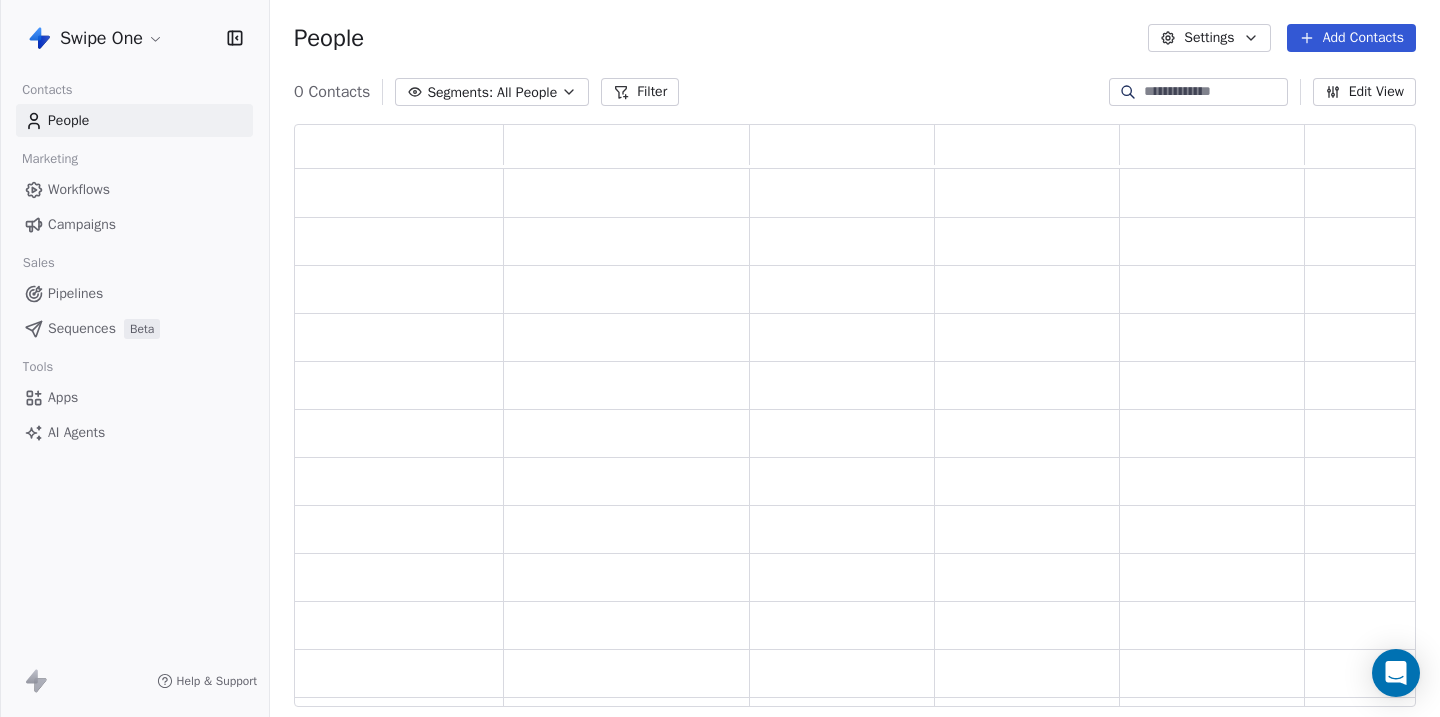scroll, scrollTop: 1, scrollLeft: 1, axis: both 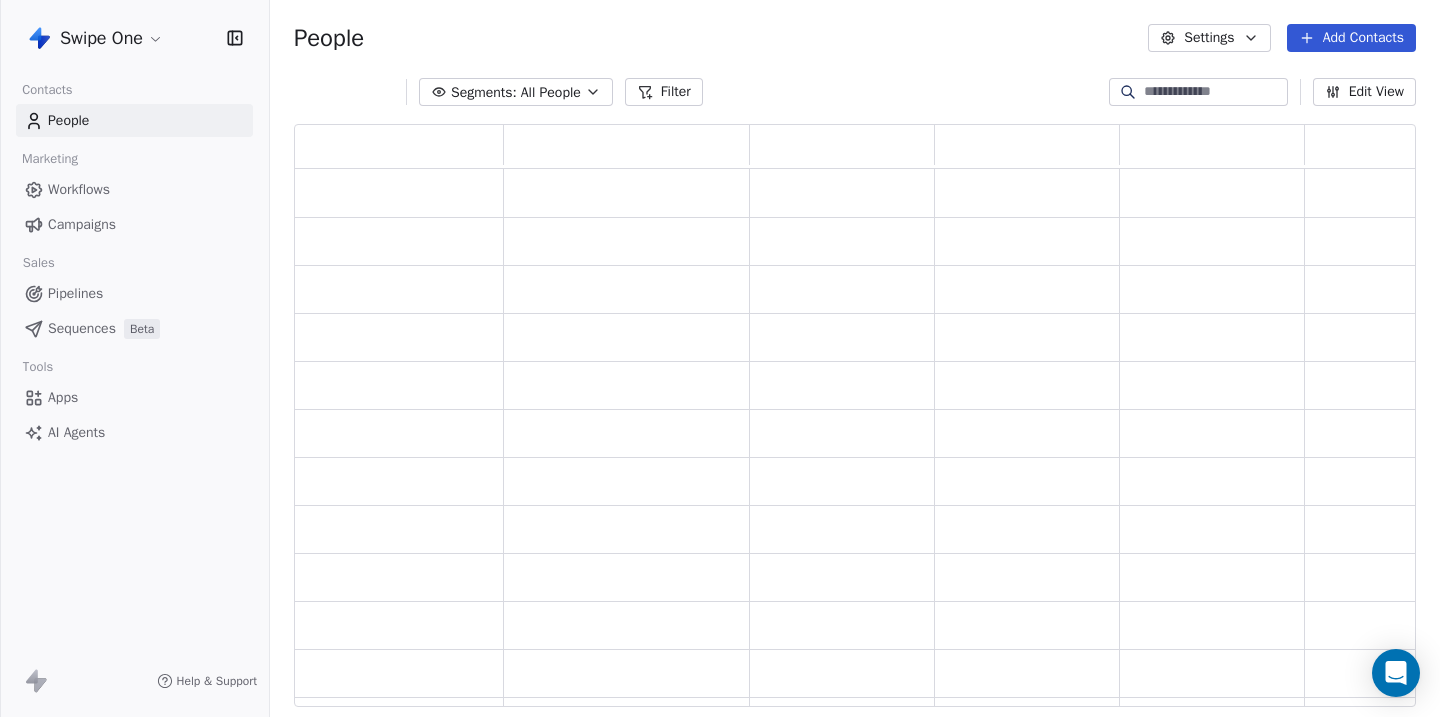 click on "People" at bounding box center (68, 120) 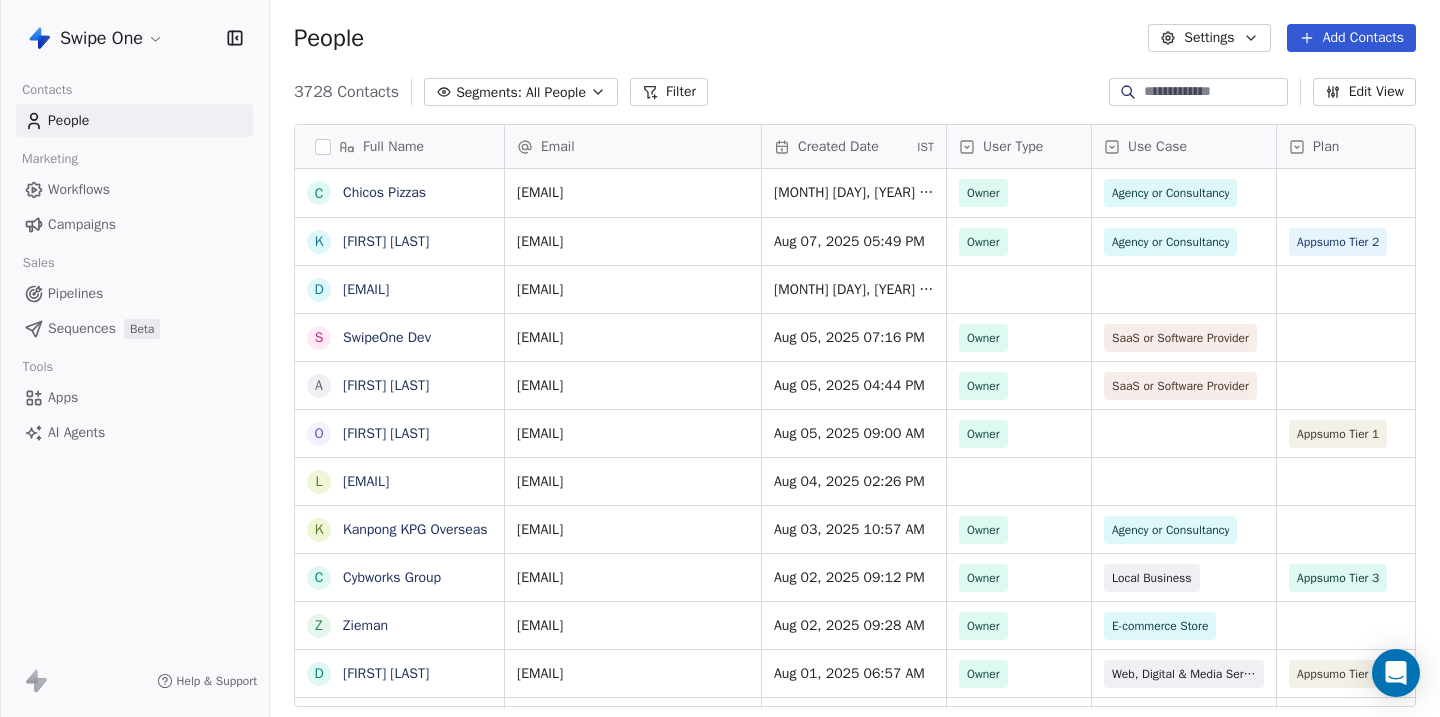 scroll, scrollTop: 1, scrollLeft: 1, axis: both 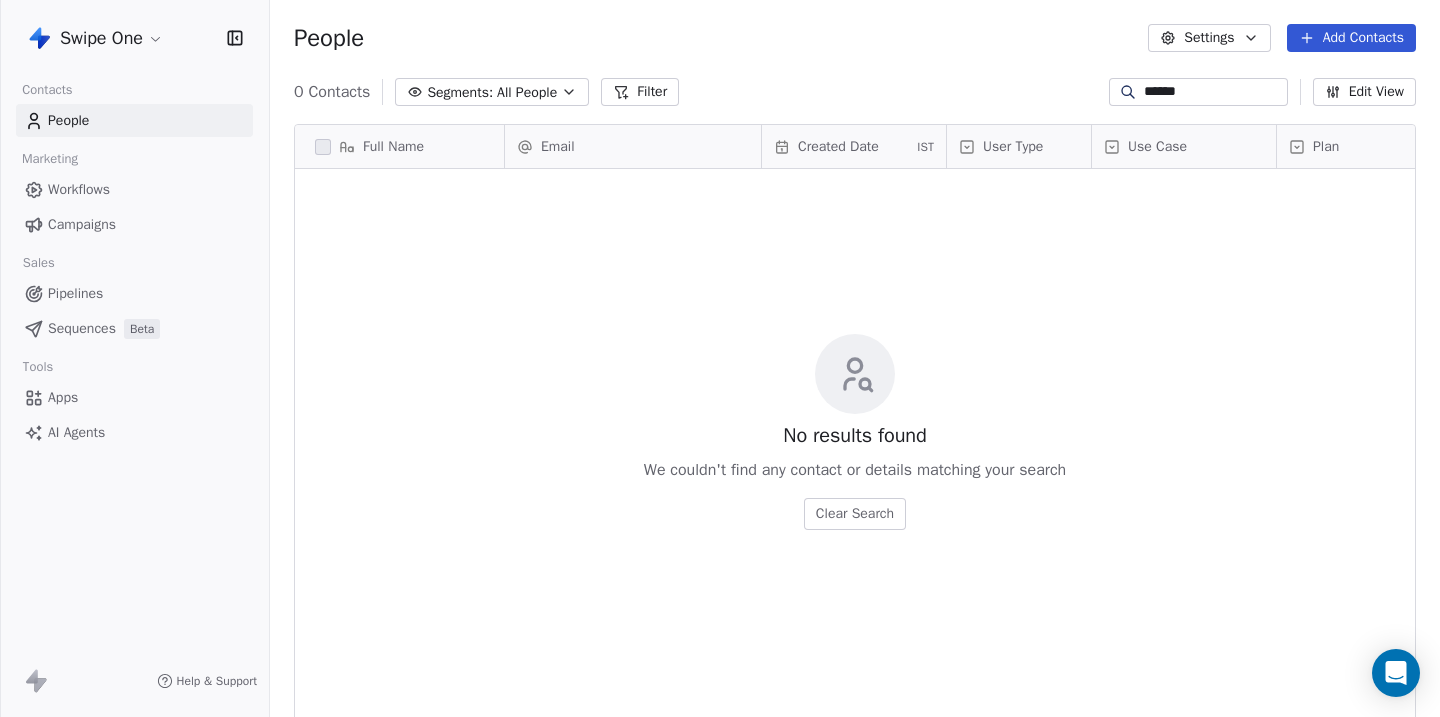 click on "******" at bounding box center (1214, 92) 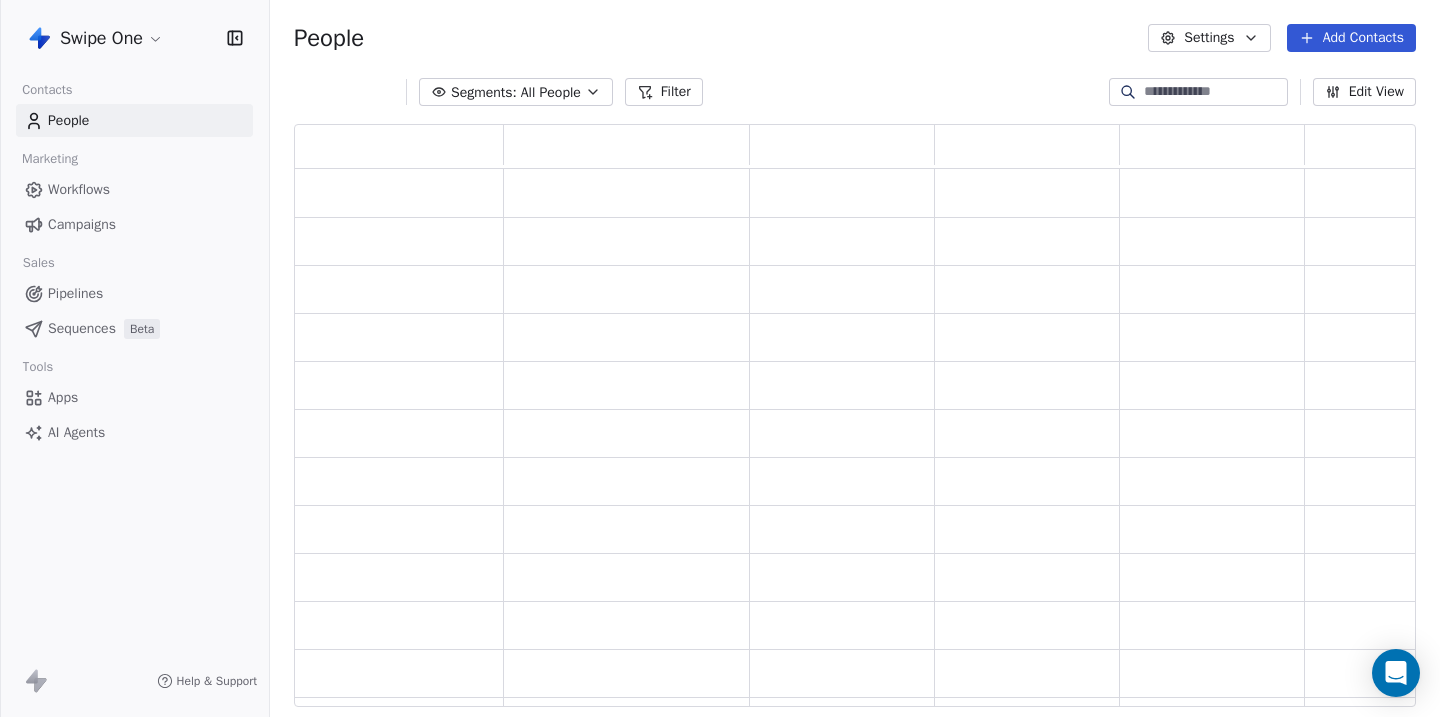 scroll, scrollTop: 1, scrollLeft: 1, axis: both 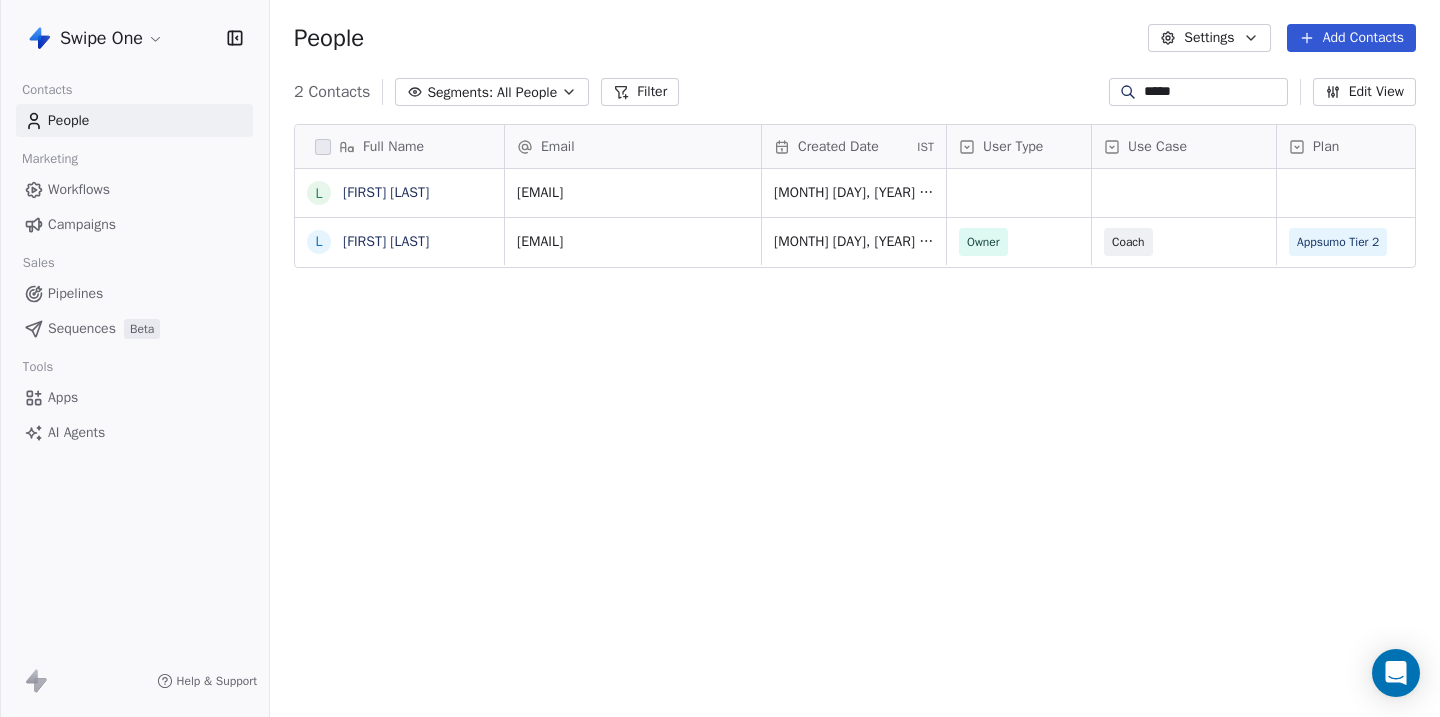 click on "*****" at bounding box center (1214, 92) 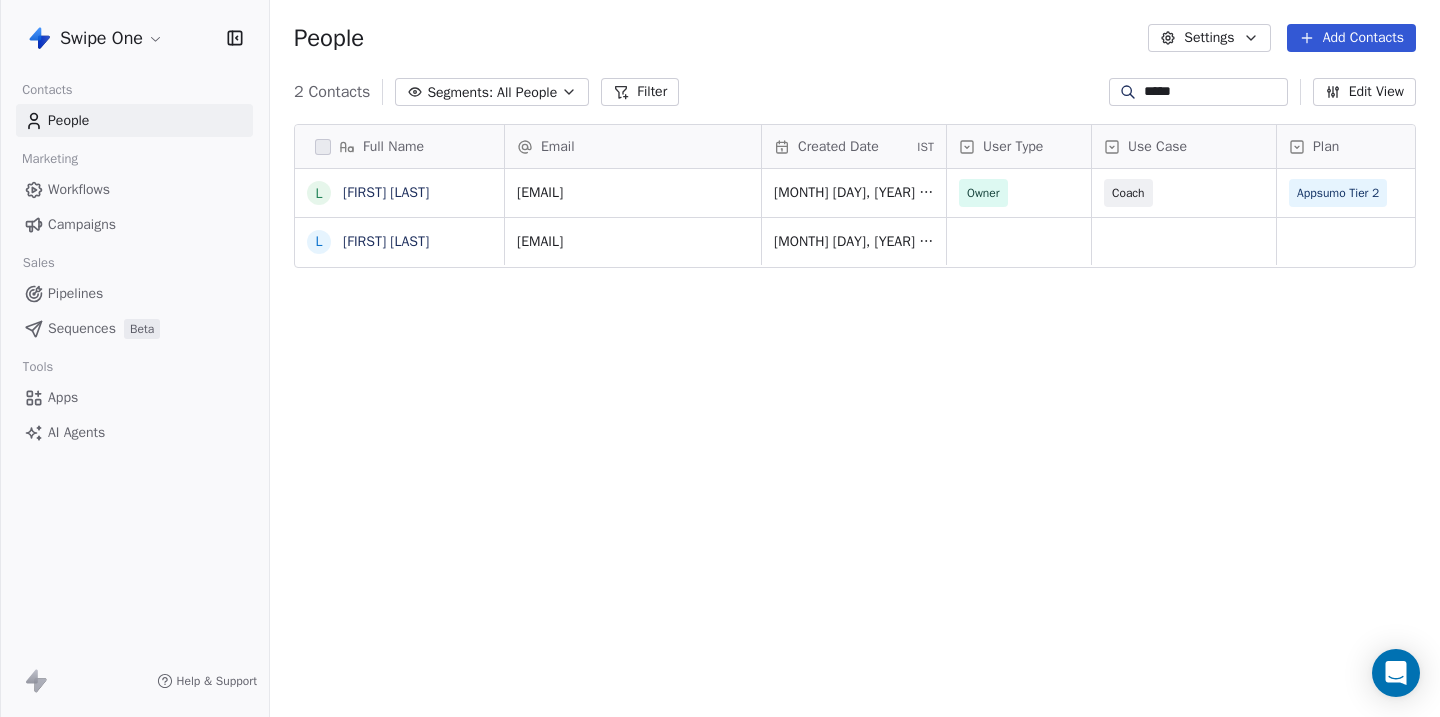 click on "*****" at bounding box center [1214, 92] 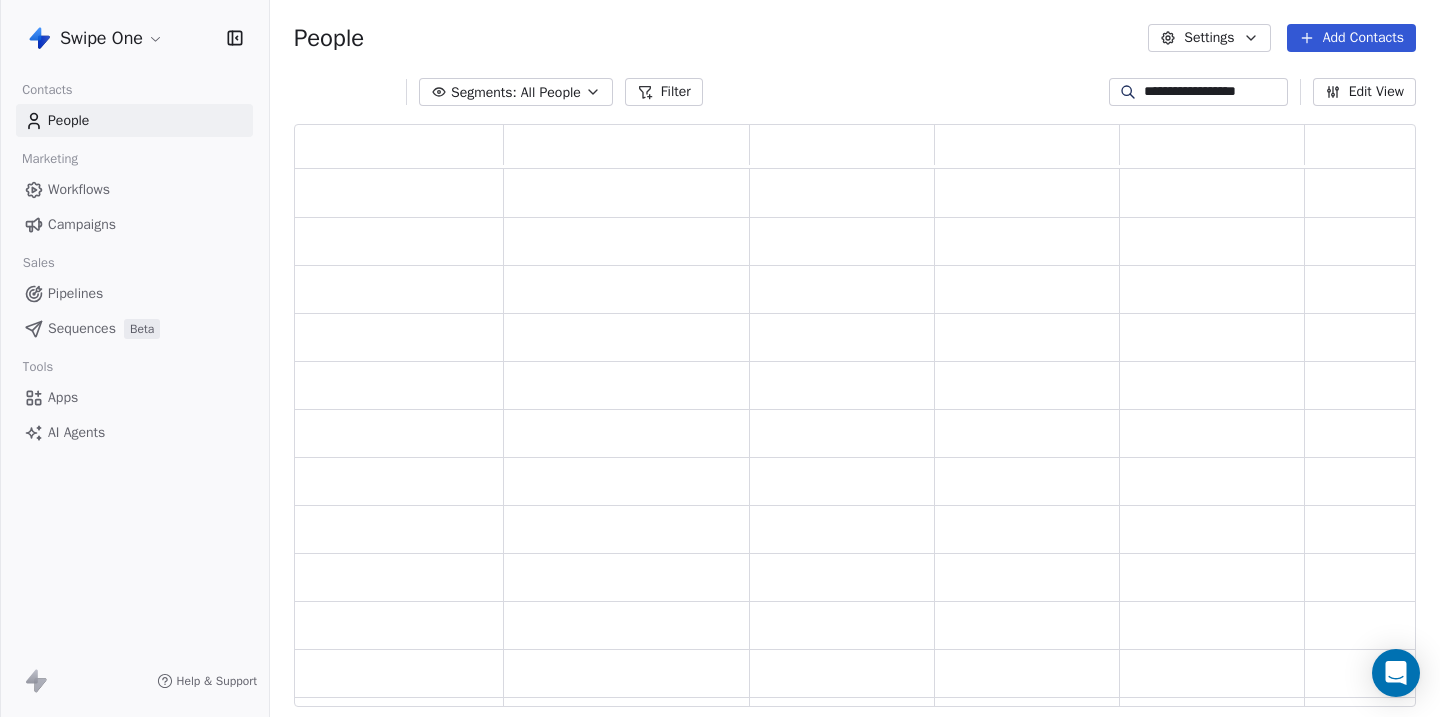 scroll, scrollTop: 1, scrollLeft: 1, axis: both 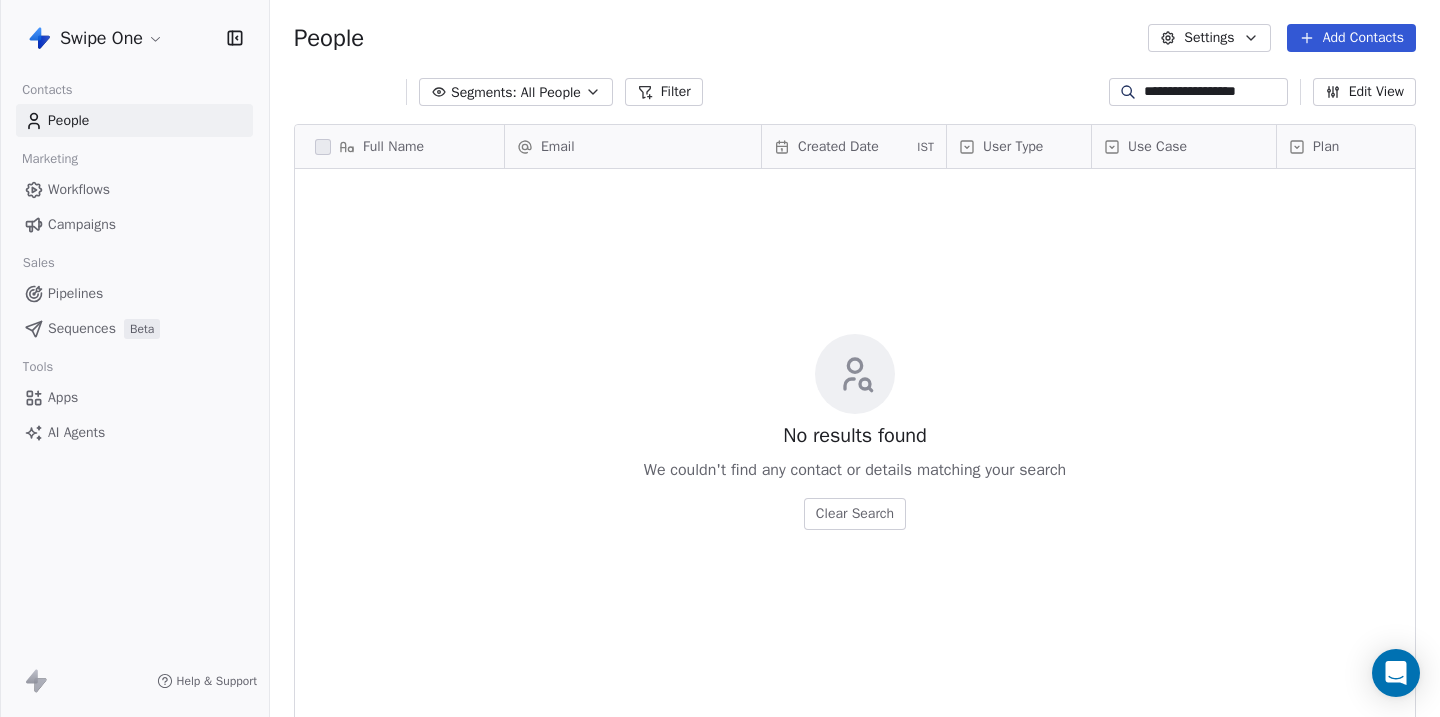 click on "**********" at bounding box center [1214, 92] 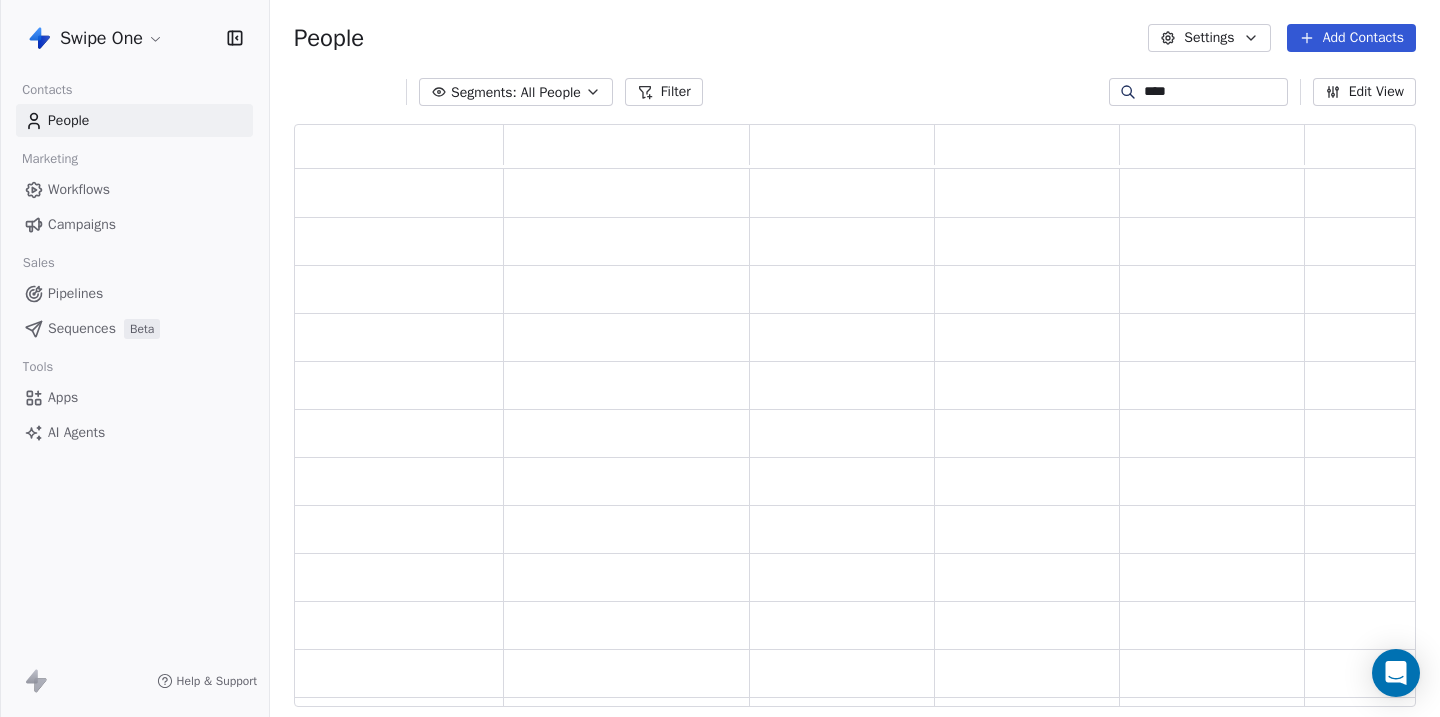 scroll, scrollTop: 1, scrollLeft: 1, axis: both 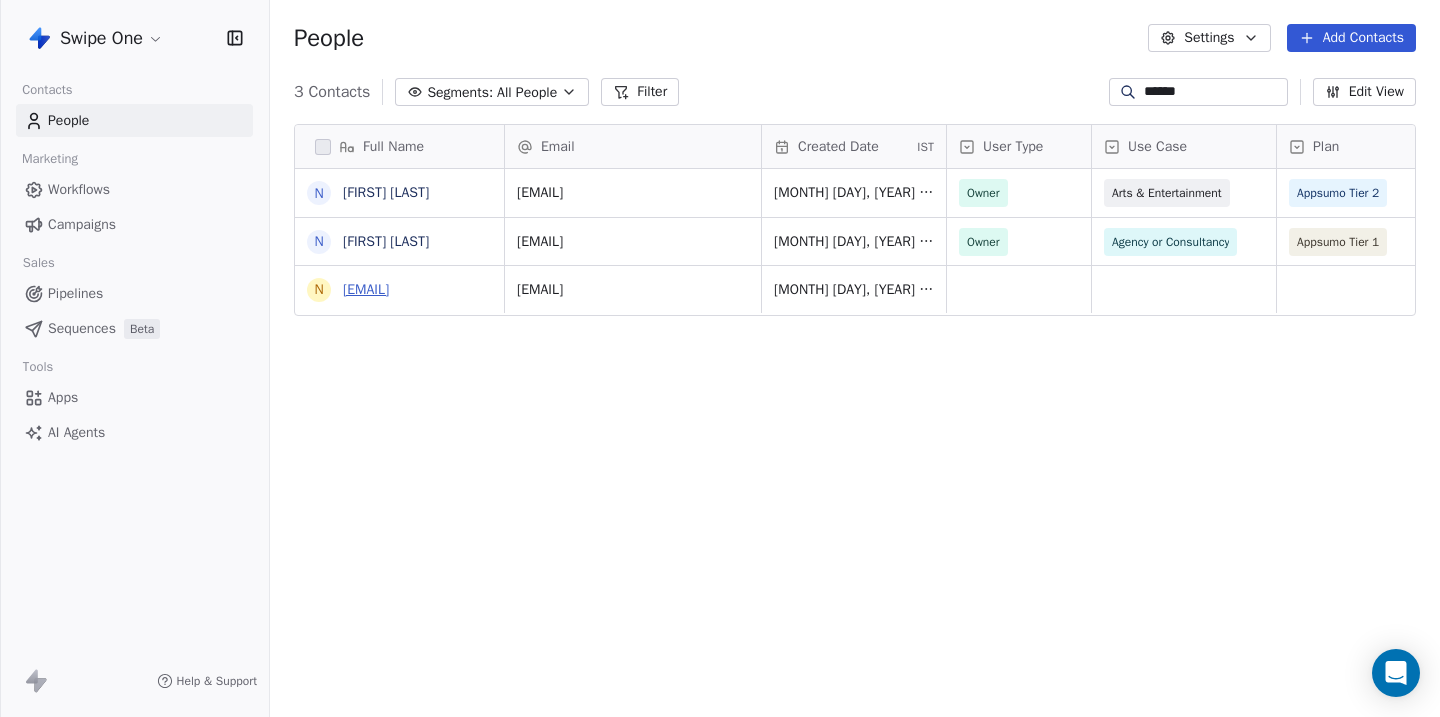type on "******" 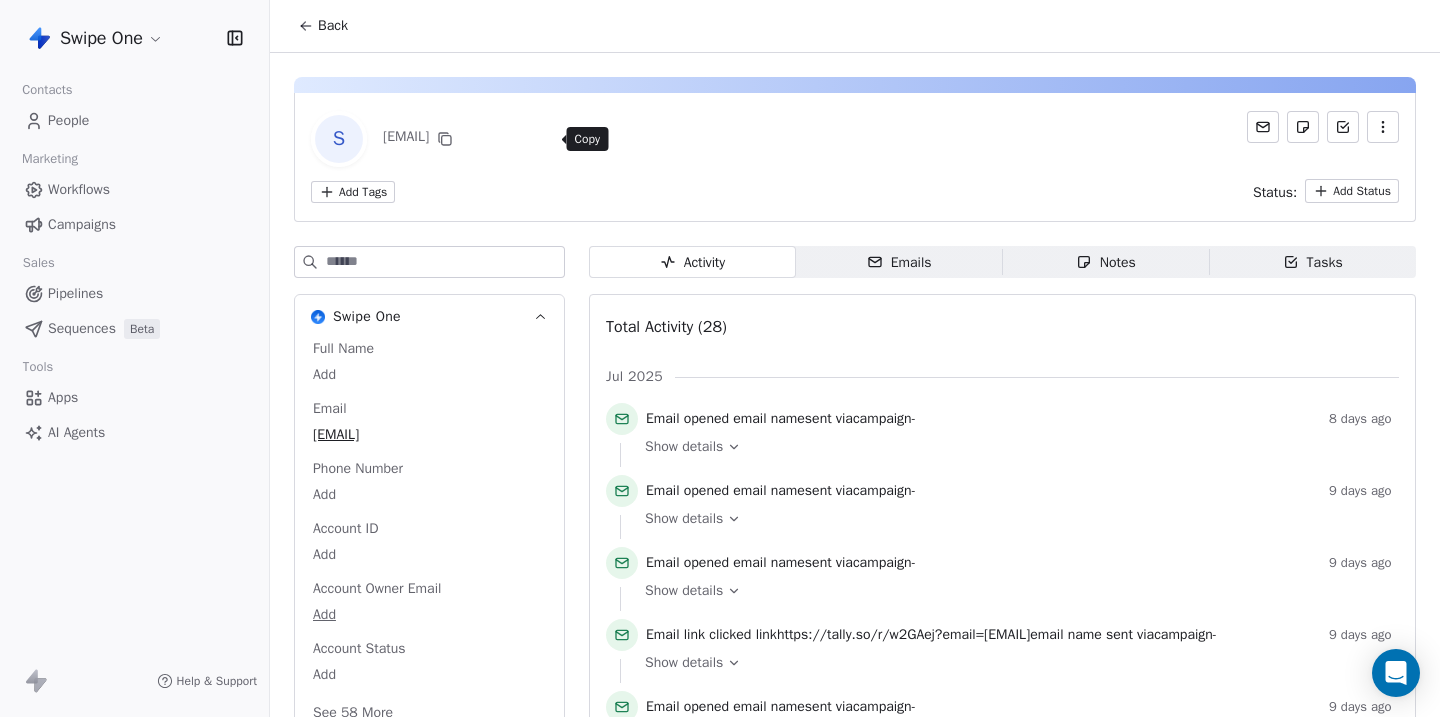 click 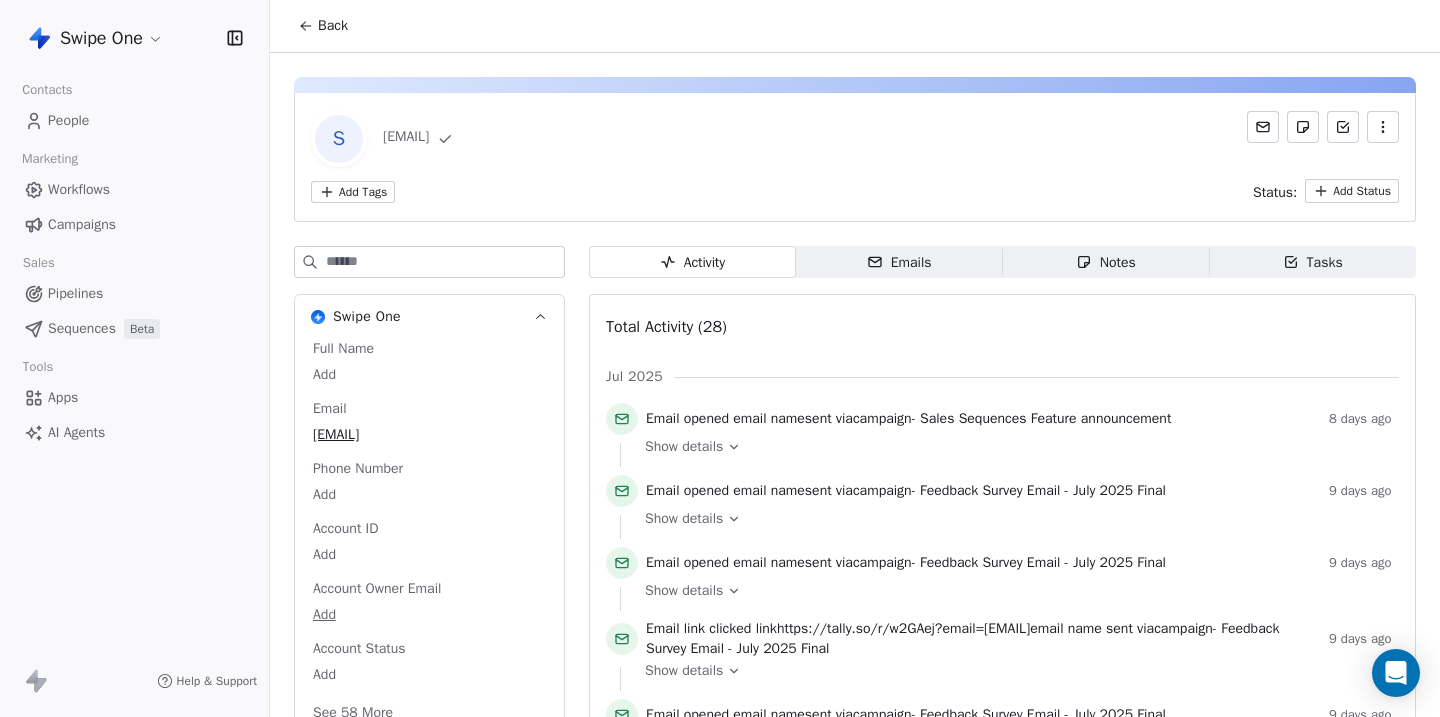 click on "Back" at bounding box center (855, 26) 